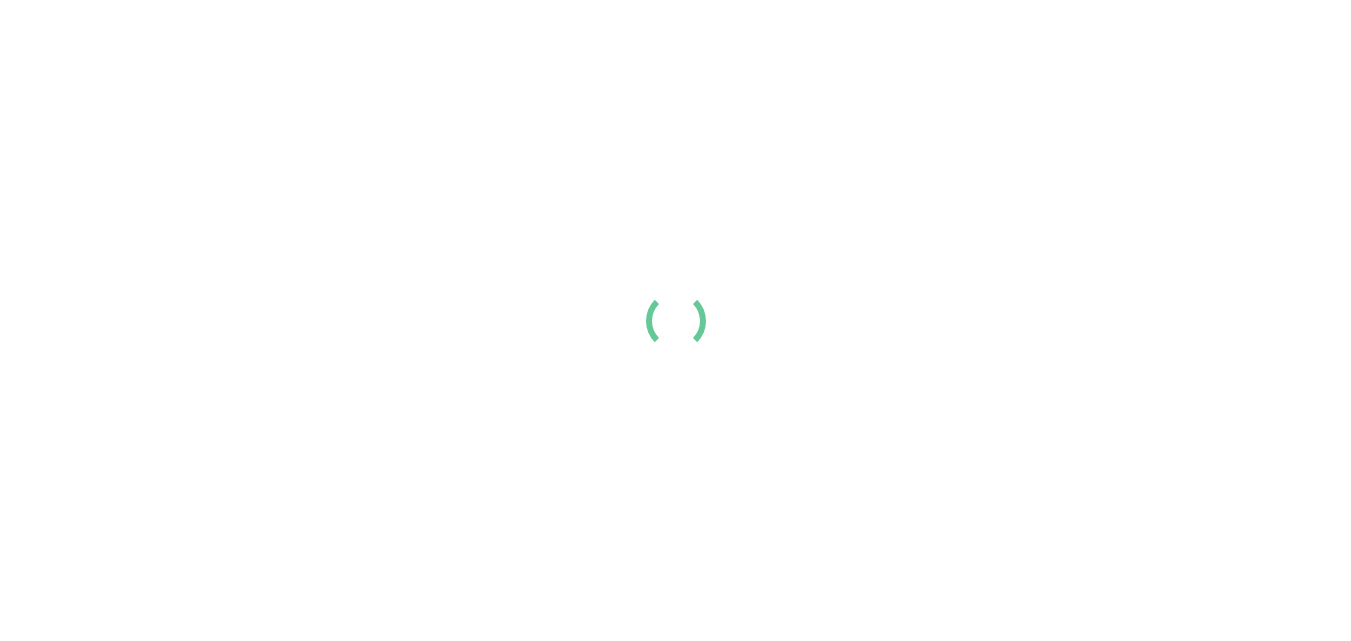 scroll, scrollTop: 0, scrollLeft: 0, axis: both 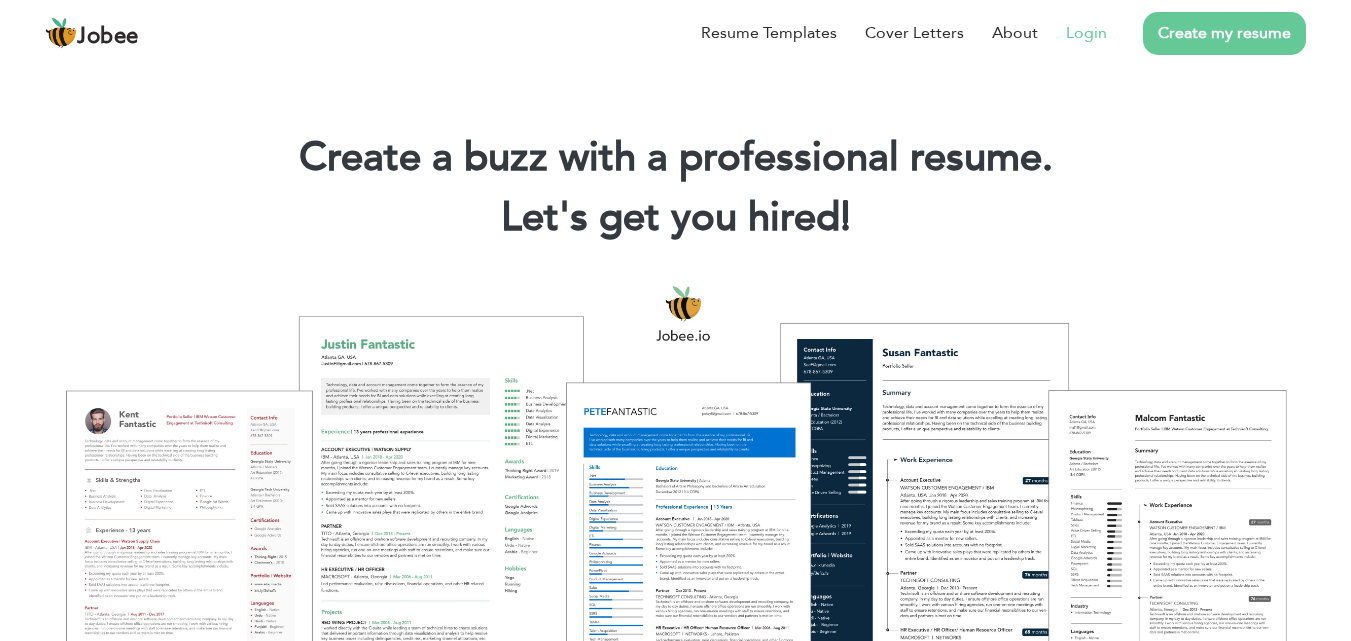 click on "Login" at bounding box center (1086, 33) 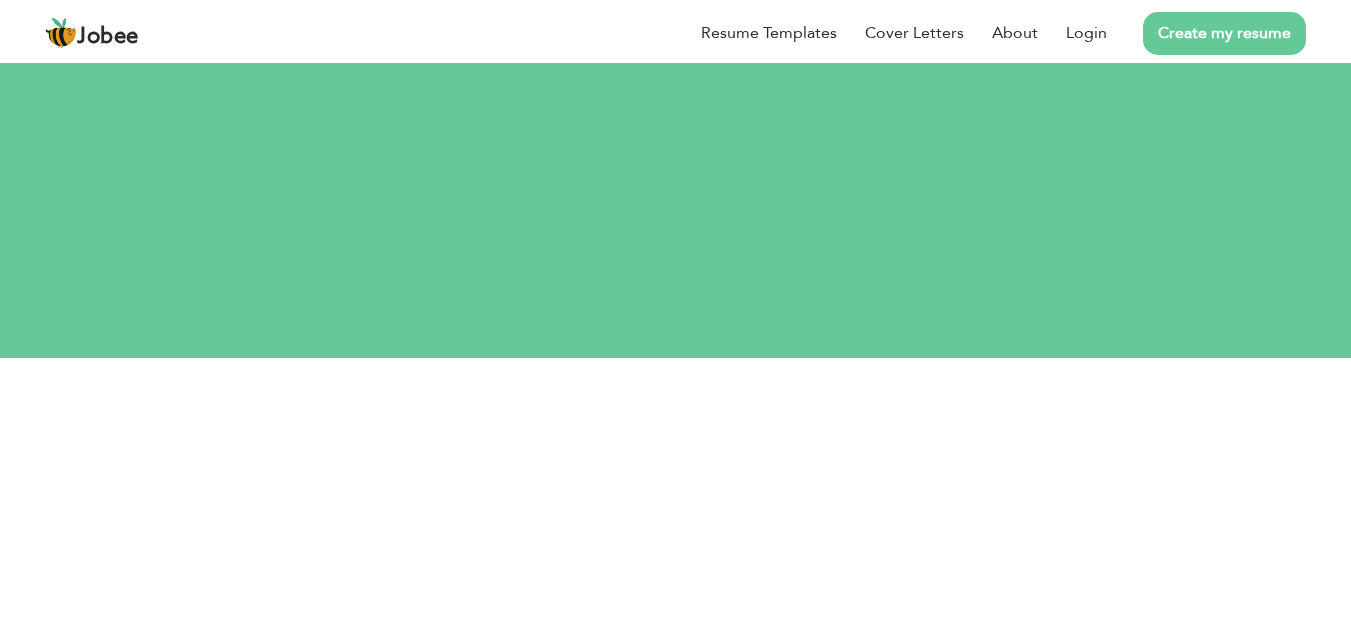 scroll, scrollTop: 0, scrollLeft: 0, axis: both 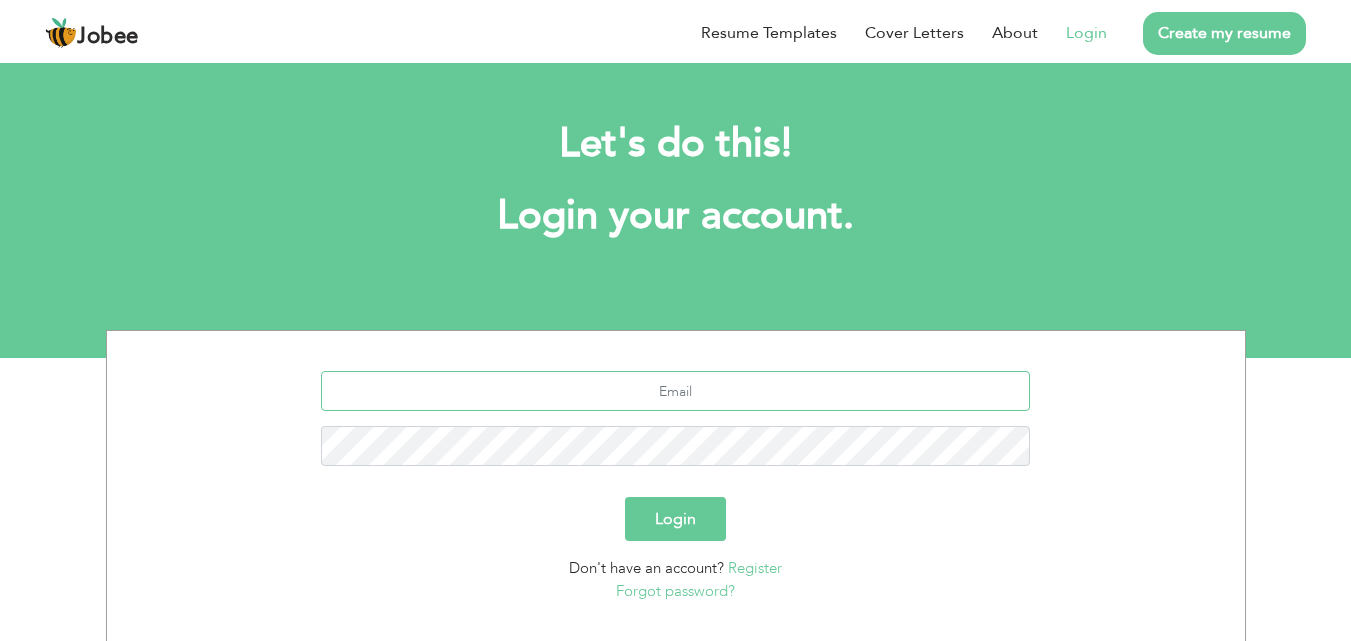 click at bounding box center [675, 391] 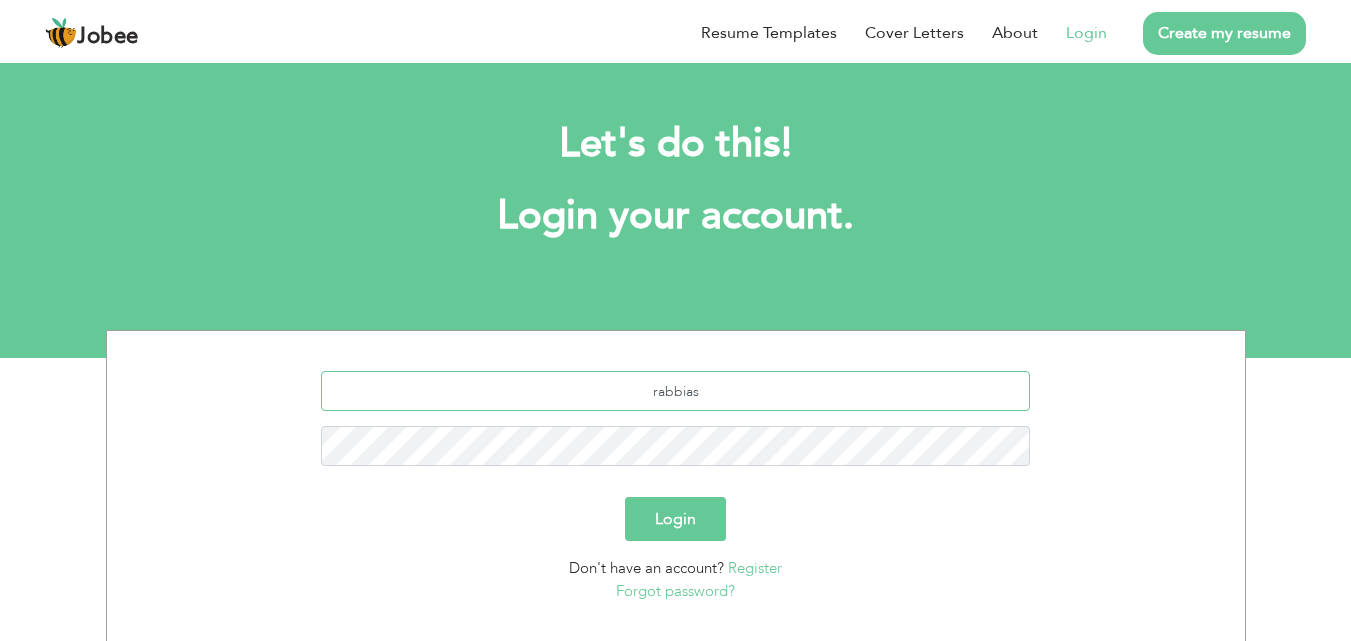 type on "rabbias" 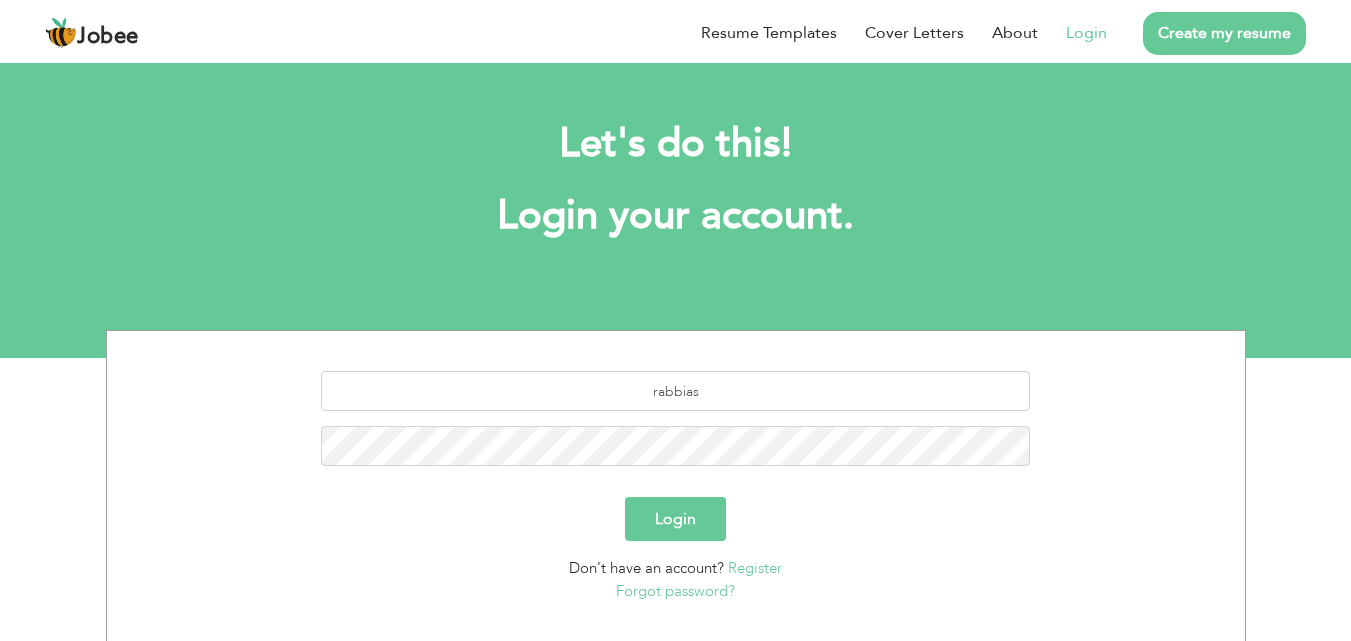 click on "Register" at bounding box center [755, 568] 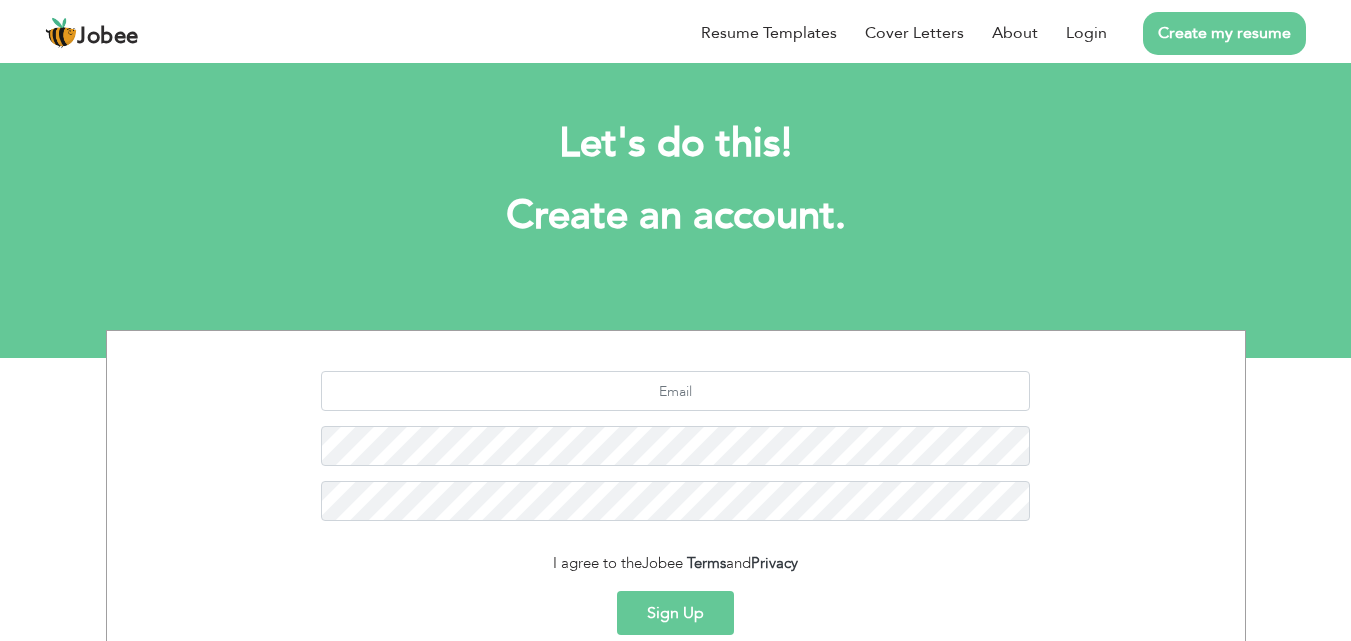 scroll, scrollTop: 0, scrollLeft: 0, axis: both 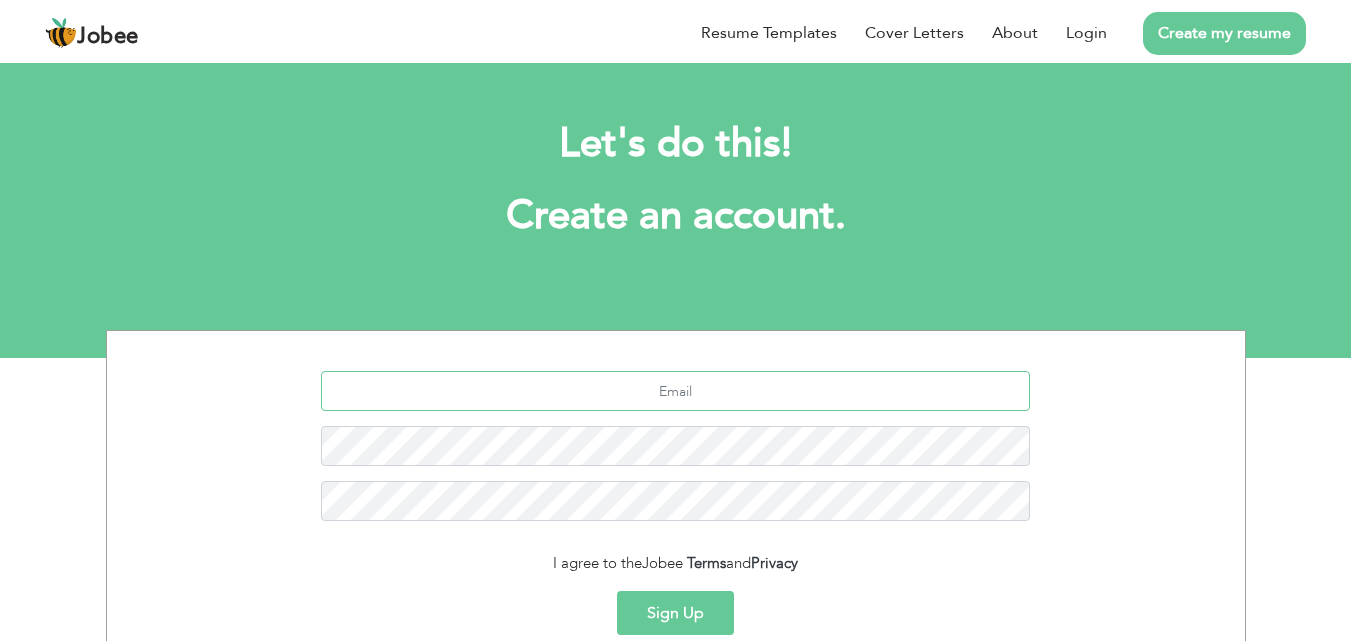click at bounding box center (675, 391) 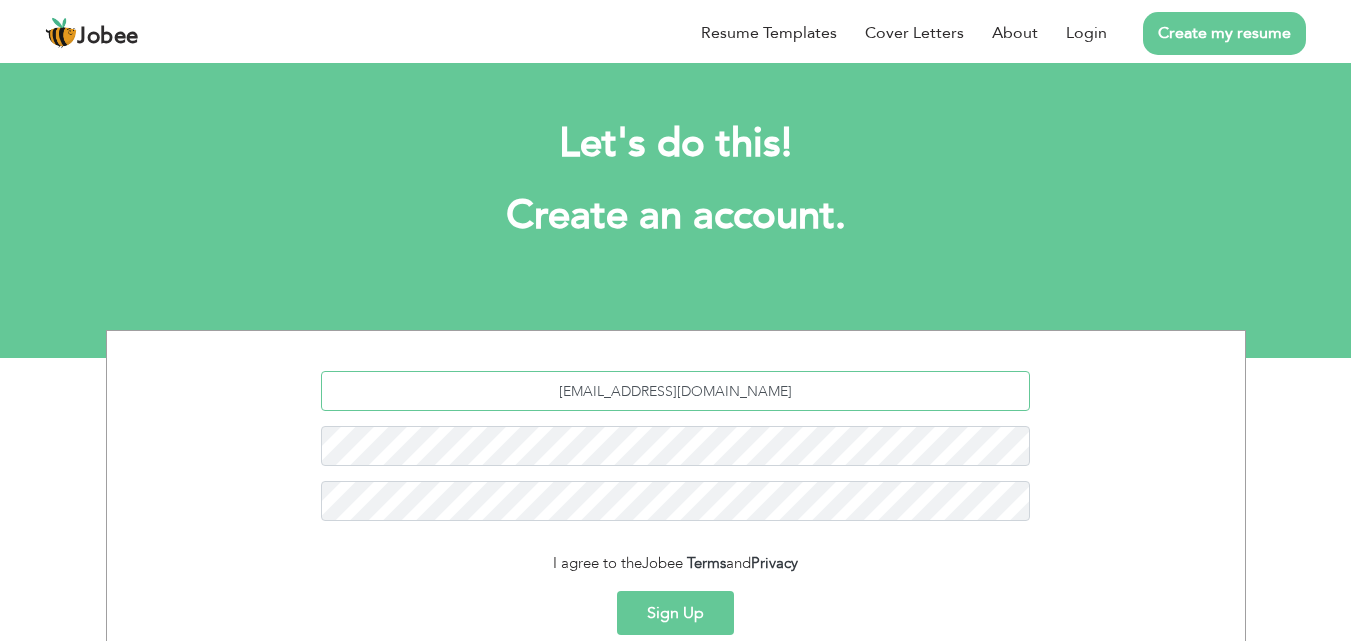 type on "rabbiashirazi123@gmail.com" 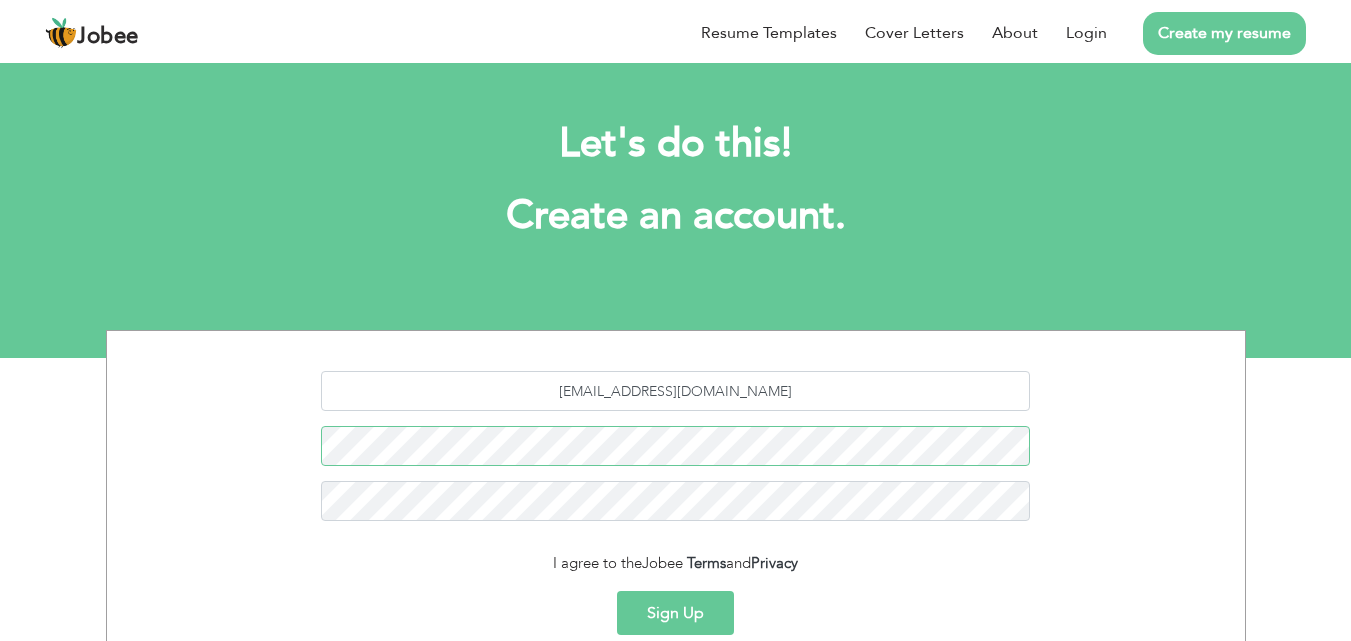 click on "Sign Up" at bounding box center (675, 613) 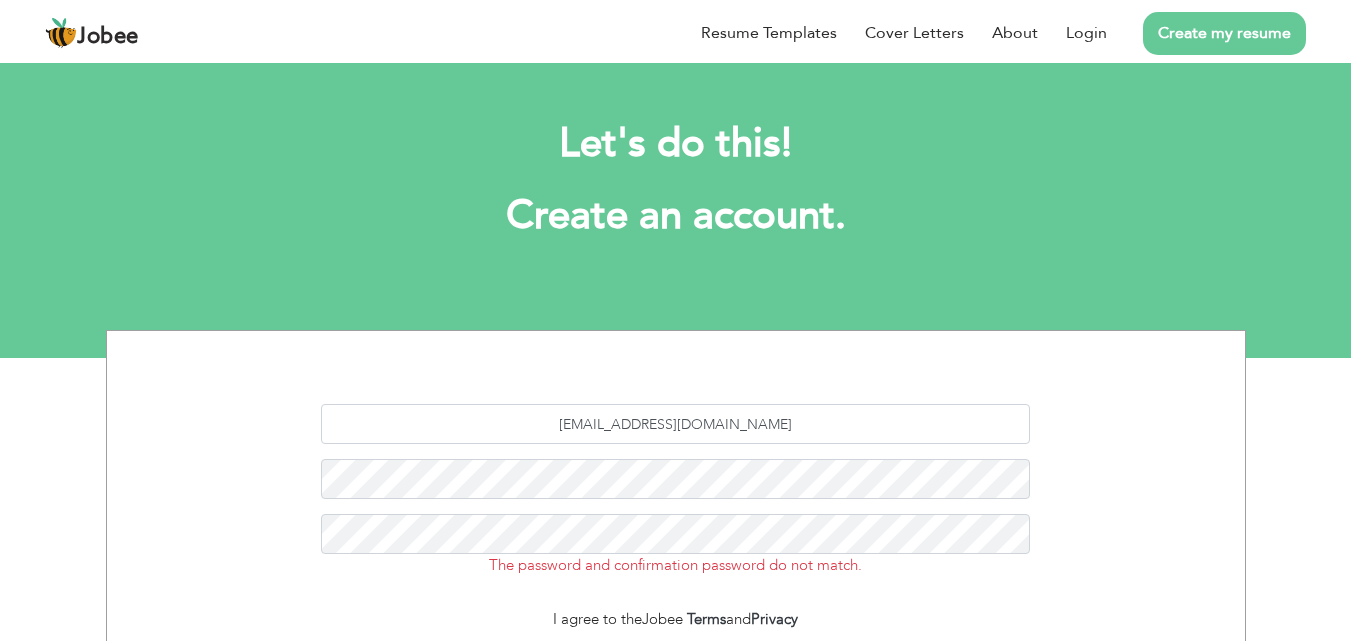 scroll, scrollTop: 0, scrollLeft: 0, axis: both 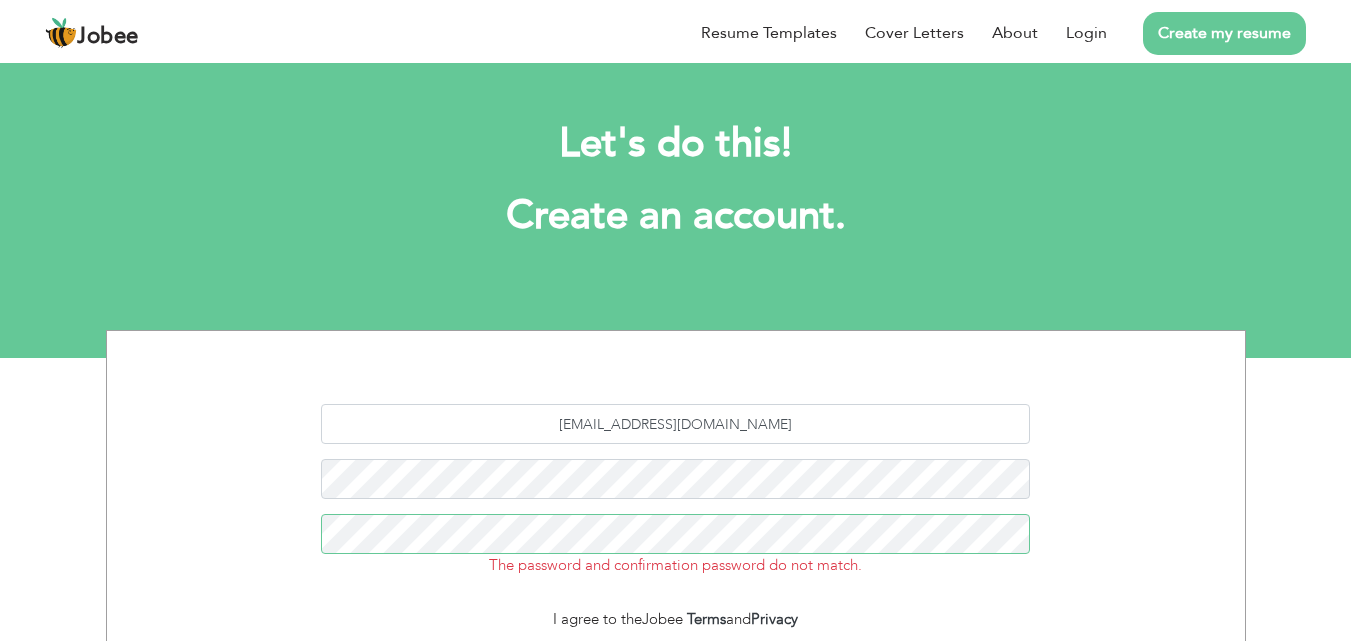 click on "Sign Up" at bounding box center [675, 668] 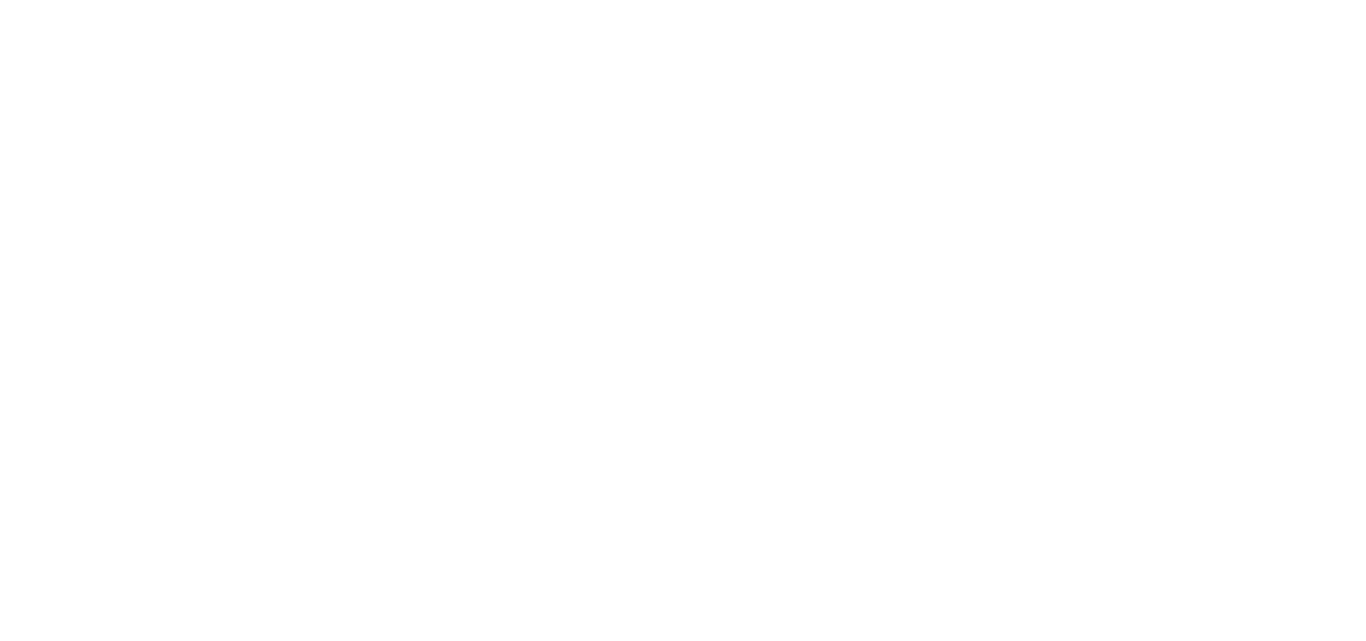 scroll, scrollTop: 0, scrollLeft: 0, axis: both 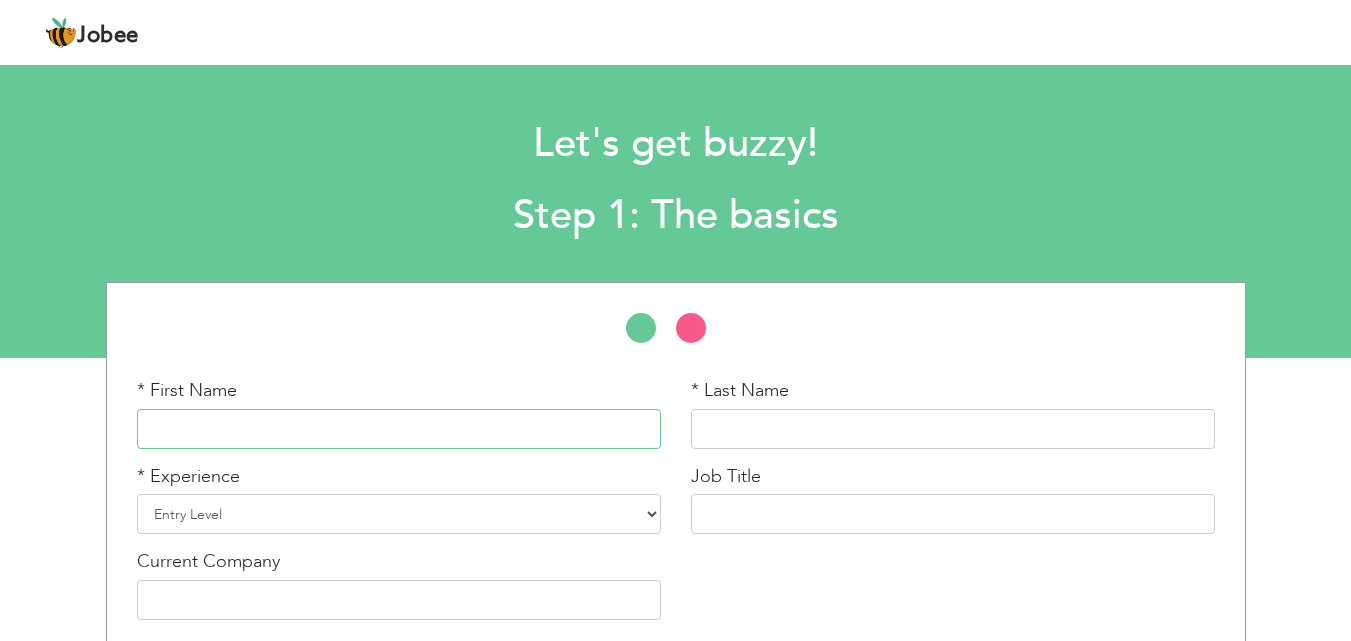 click at bounding box center [399, 429] 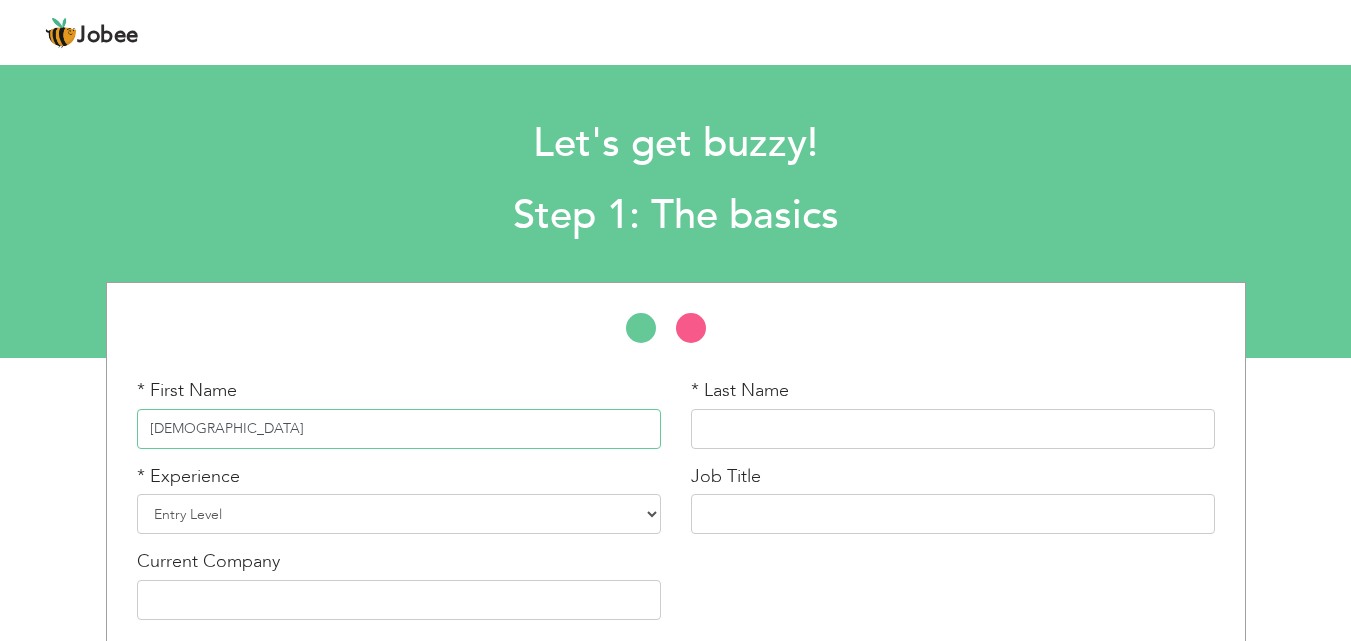 type on "[DEMOGRAPHIC_DATA]" 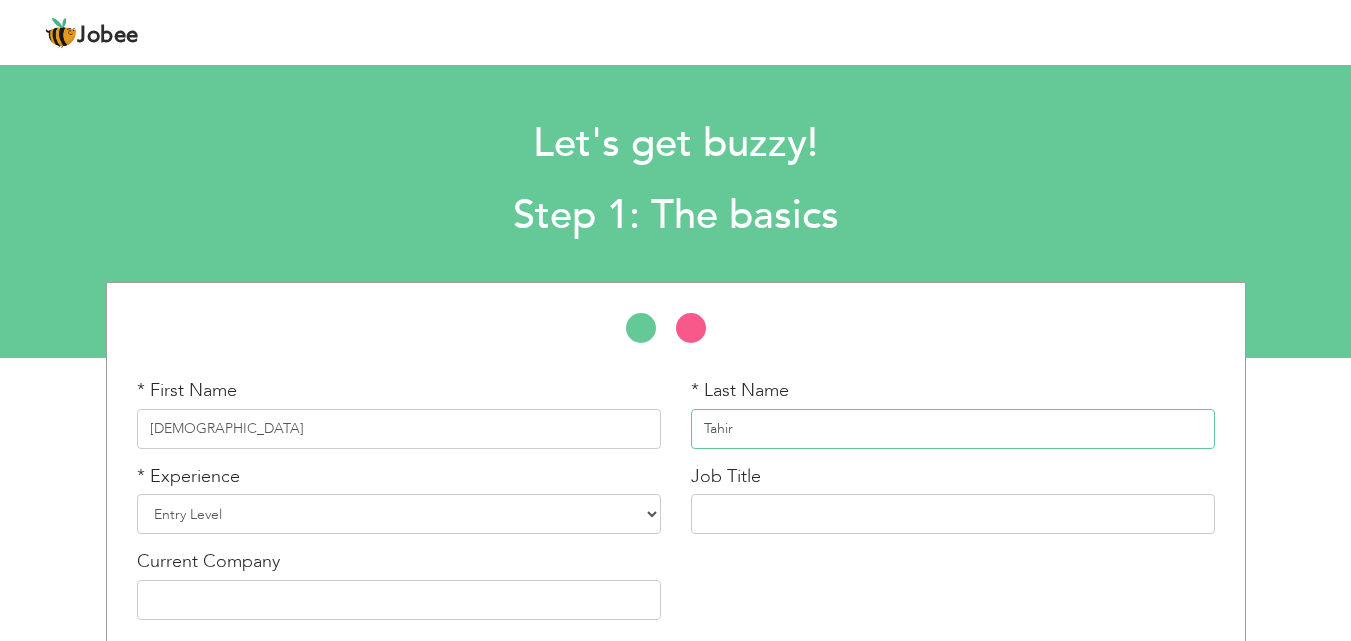 type on "Tahir" 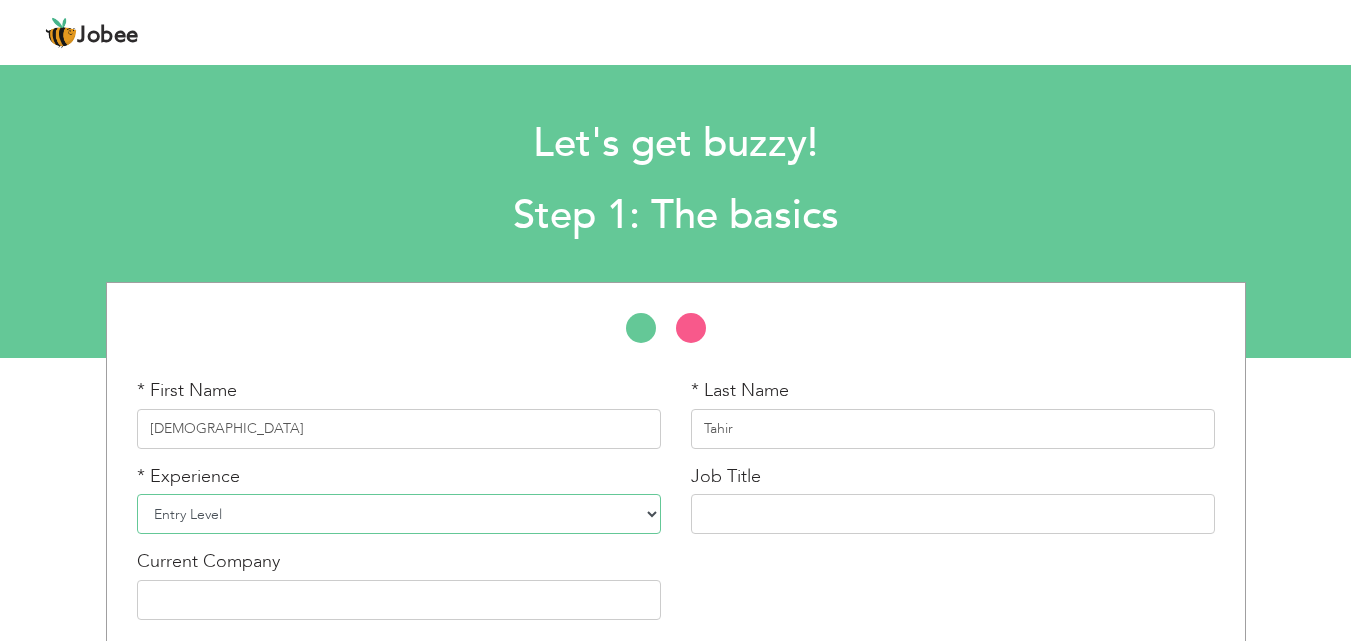 click on "Entry Level
Less than 1 Year
1 Year
2 Years
3 Years
4 Years
5 Years
6 Years
7 Years
8 Years
9 Years
10 Years
11 Years
12 Years
13 Years
14 Years
15 Years
16 Years
17 Years
18 Years
19 Years
20 Years
21 Years
22 Years
23 Years
24 Years
25 Years
26 Years
27 Years
28 Years
29 Years
30 Years
31 Years
32 Years
33 Years
34 Years
35 Years
More than 35 Years" at bounding box center [399, 514] 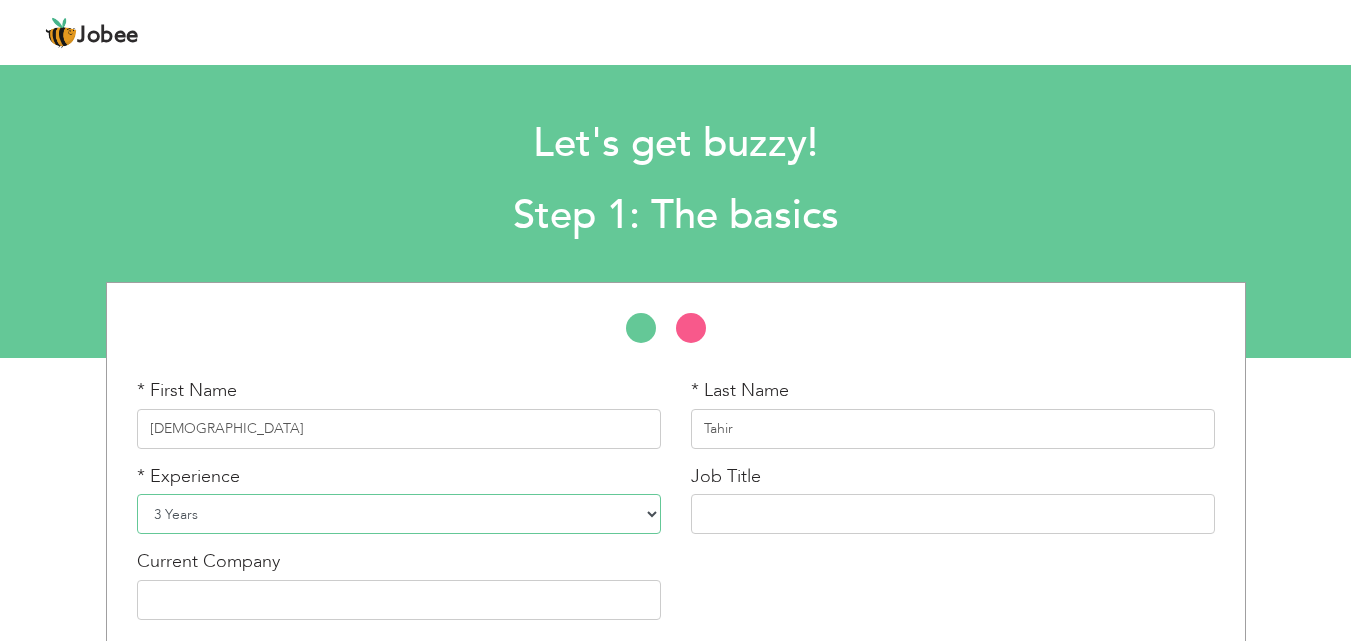 click on "Entry Level
Less than 1 Year
1 Year
2 Years
3 Years
4 Years
5 Years
6 Years
7 Years
8 Years
9 Years
10 Years
11 Years
12 Years
13 Years
14 Years
15 Years
16 Years
17 Years
18 Years
19 Years
20 Years
21 Years
22 Years
23 Years
24 Years
25 Years
26 Years
27 Years
28 Years
29 Years
30 Years
31 Years
32 Years
33 Years
34 Years
35 Years
More than 35 Years" at bounding box center [399, 514] 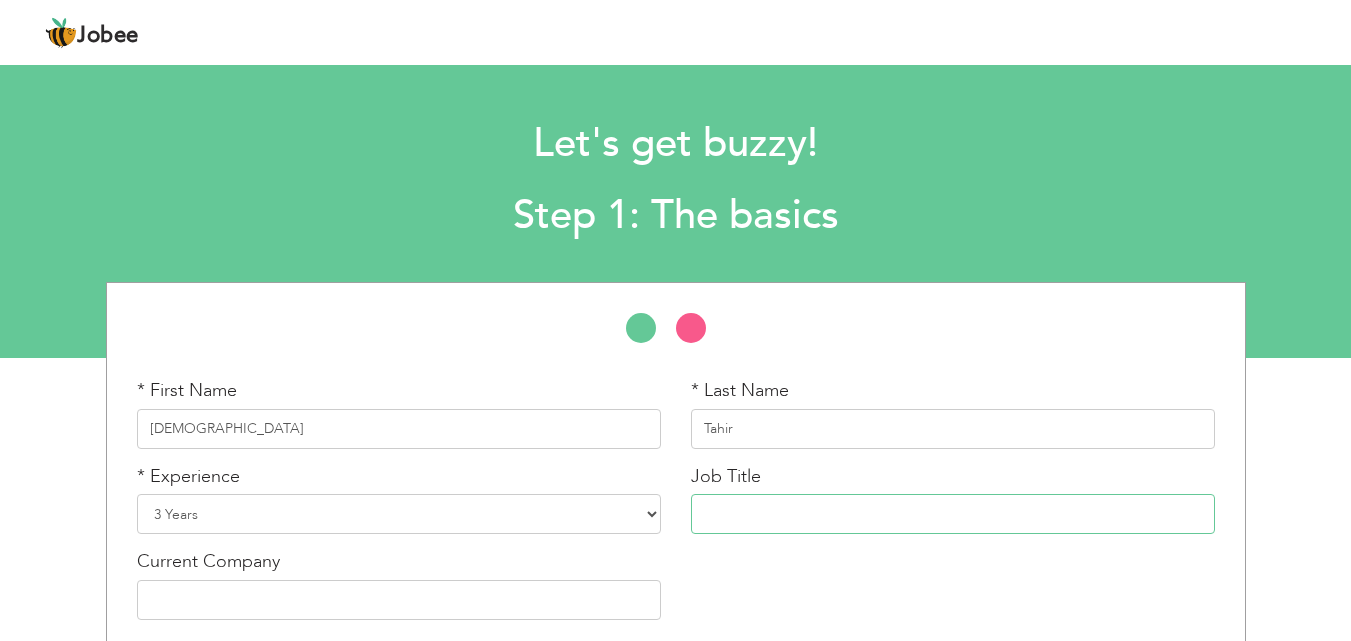 click at bounding box center (953, 514) 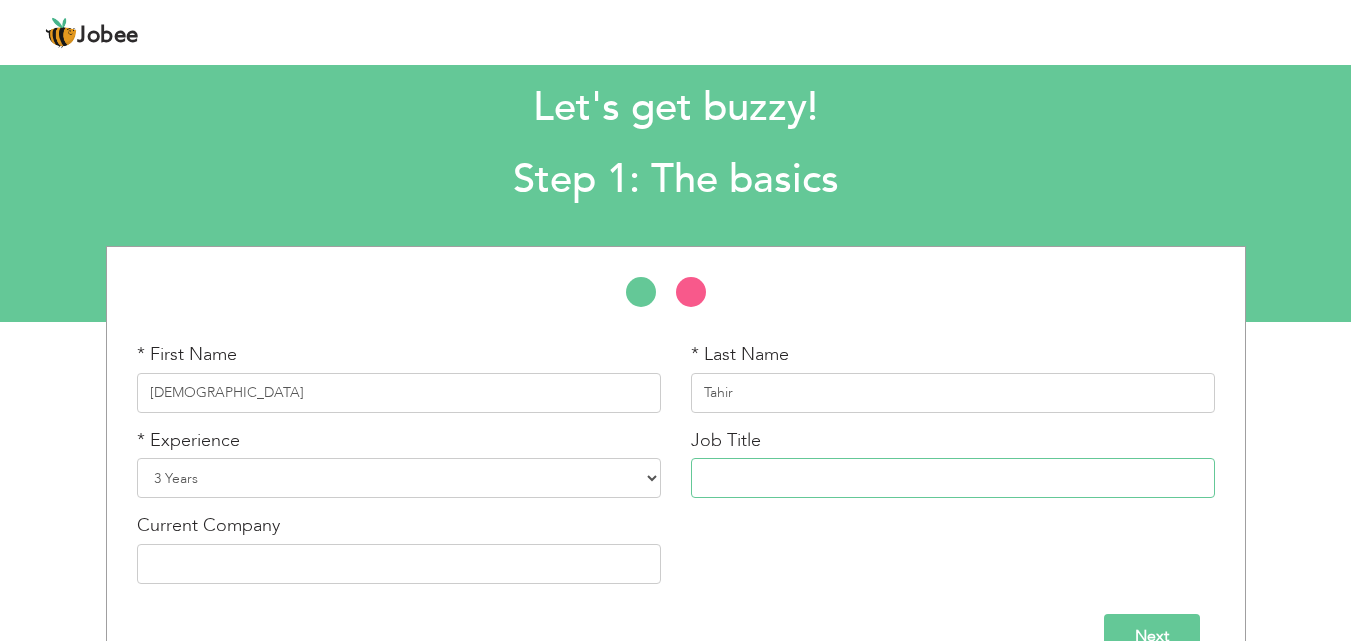 scroll, scrollTop: 85, scrollLeft: 0, axis: vertical 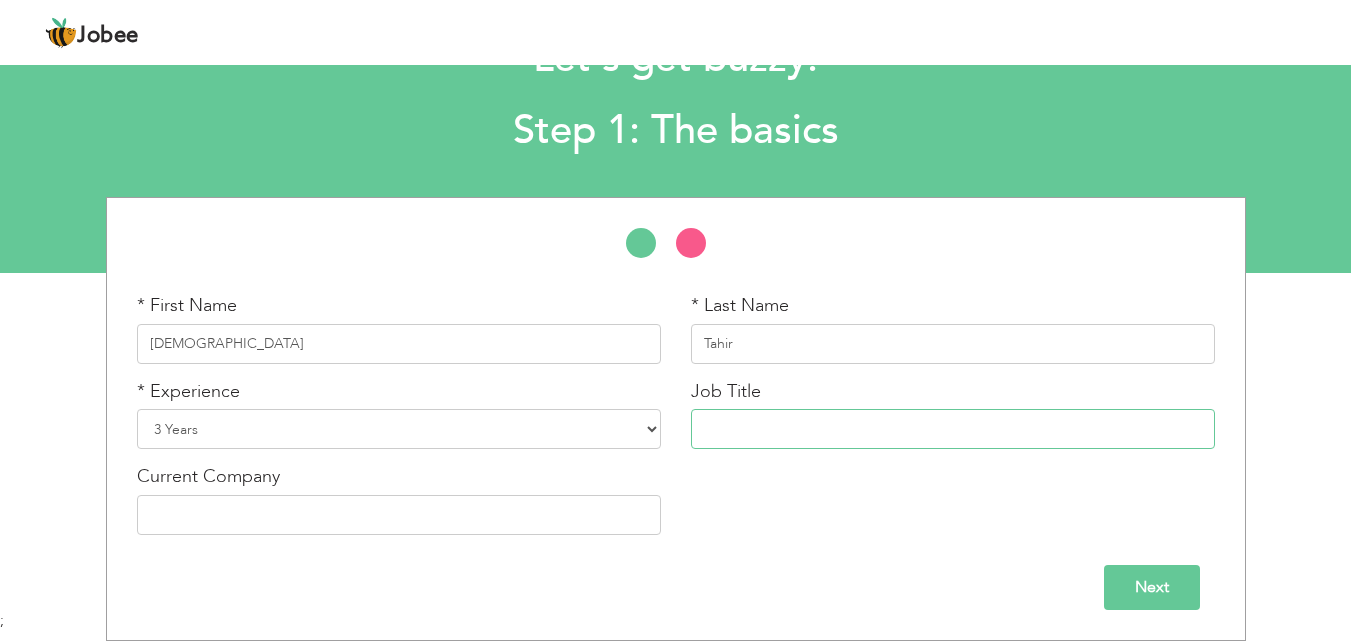 click at bounding box center [953, 429] 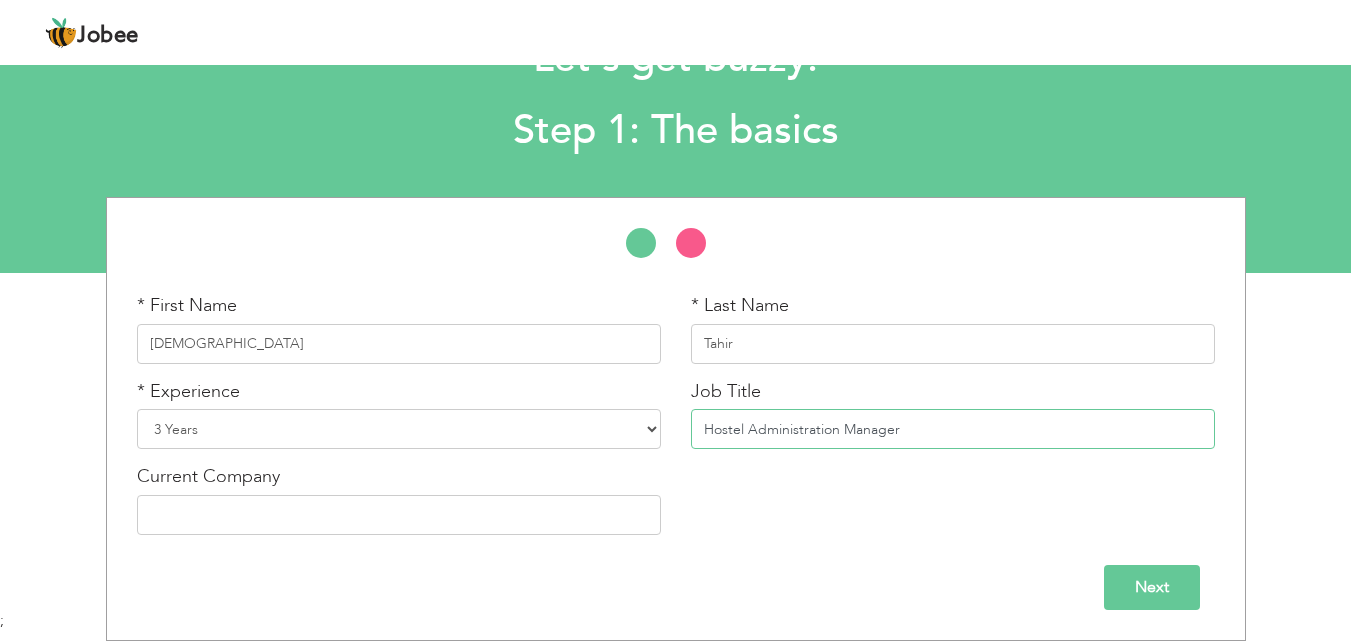 type on "Hostel Administration Manager" 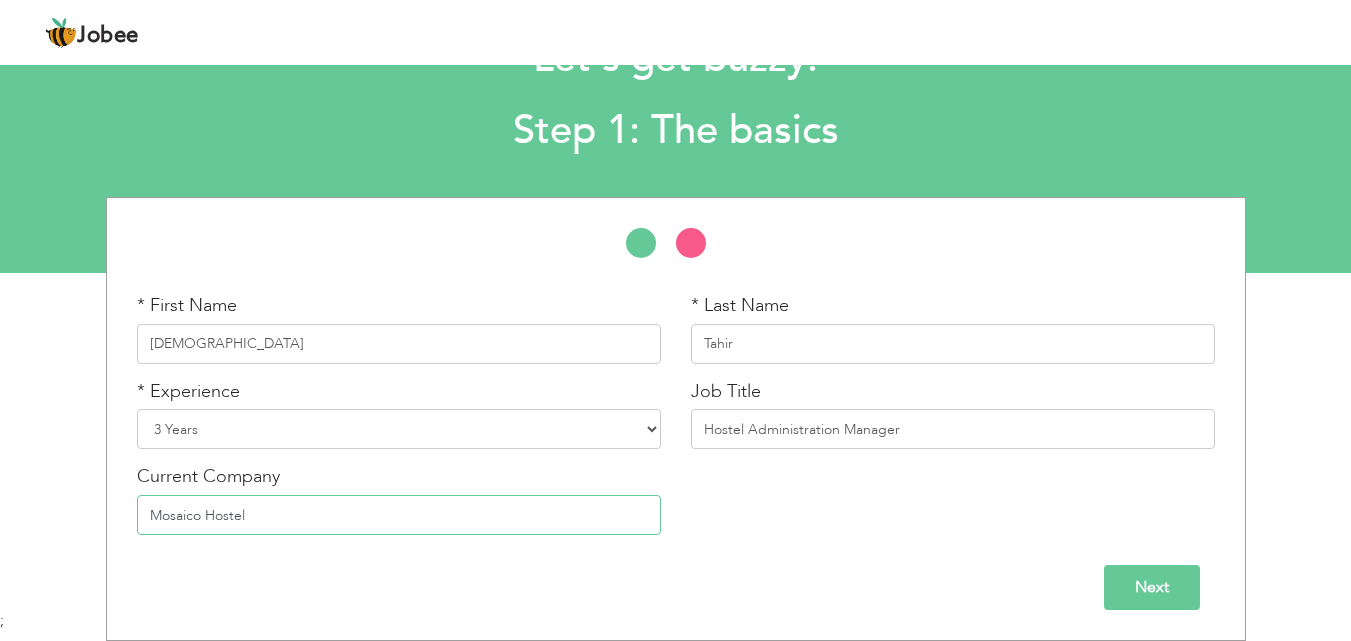 type on "Mosaico Hostel" 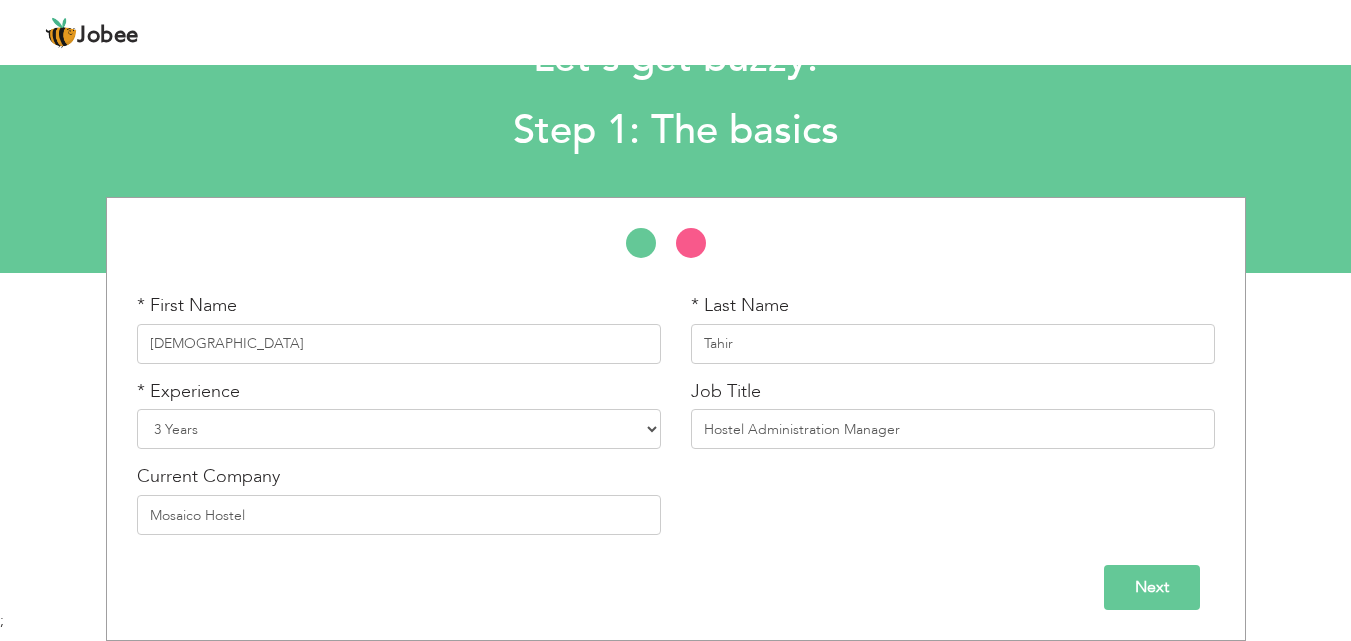 click on "Next" at bounding box center [1152, 587] 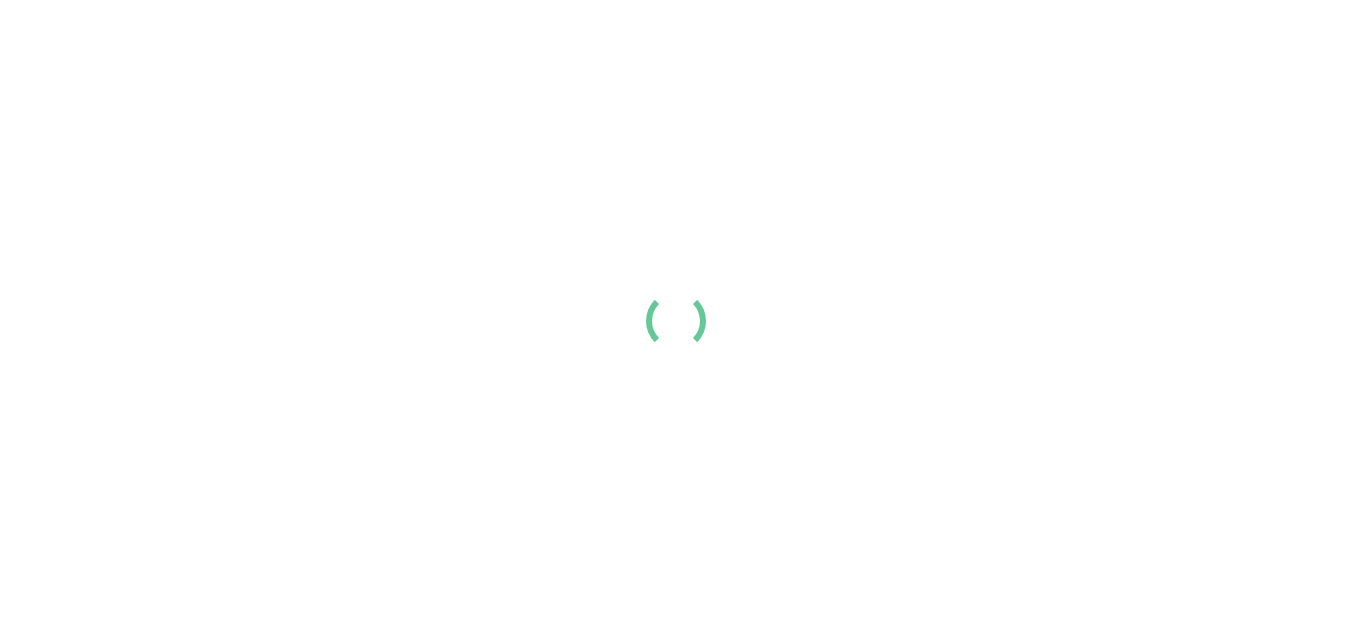 scroll, scrollTop: 0, scrollLeft: 0, axis: both 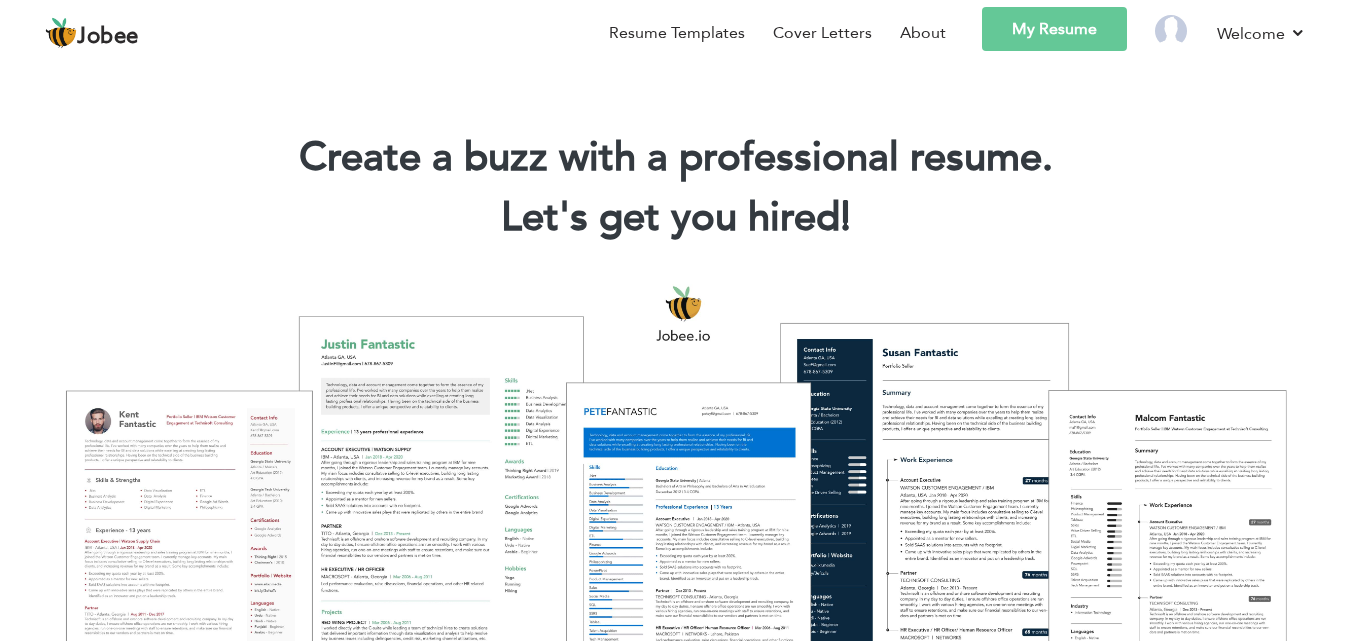 click on "My Resume" at bounding box center (1036, 36) 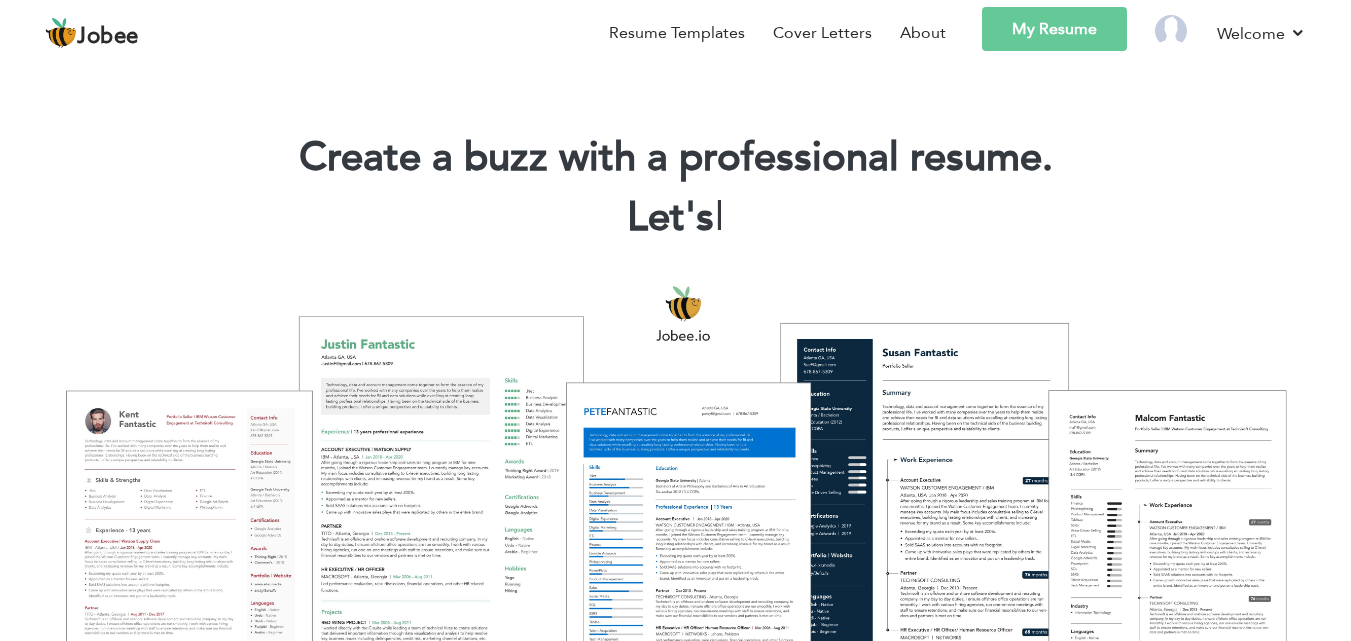 click on "My Resume" at bounding box center [1054, 29] 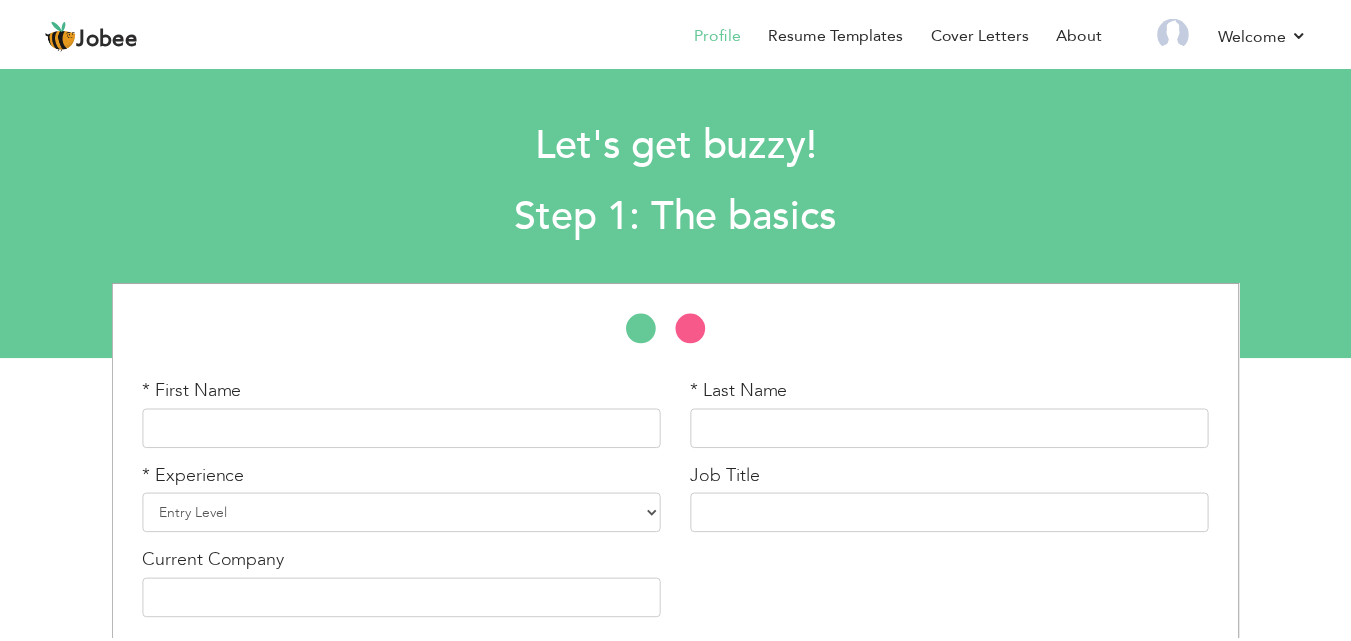 scroll, scrollTop: 0, scrollLeft: 0, axis: both 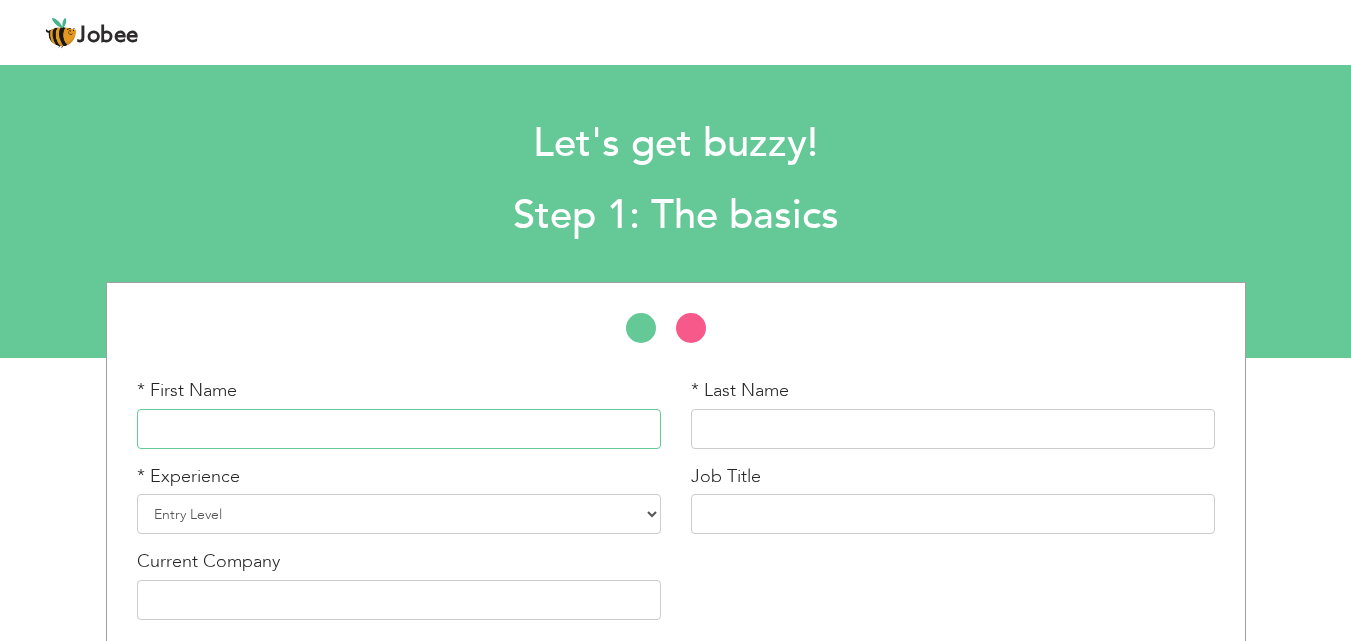 click at bounding box center (399, 429) 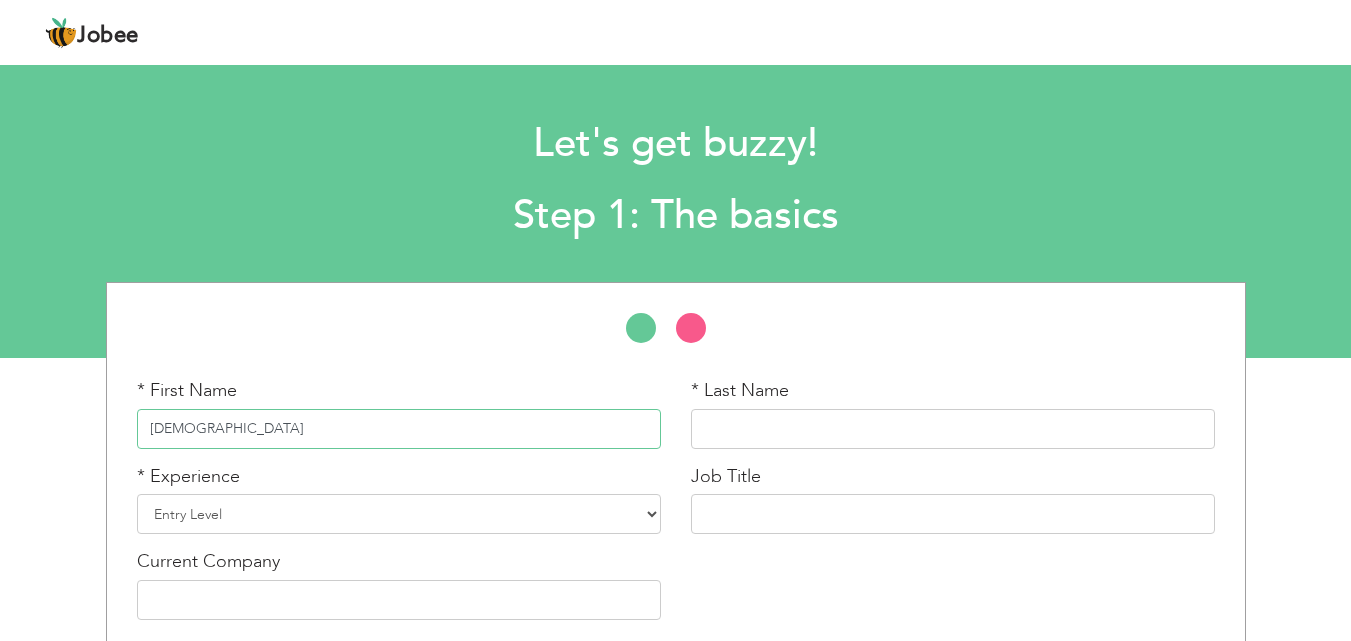 type on "[DEMOGRAPHIC_DATA]" 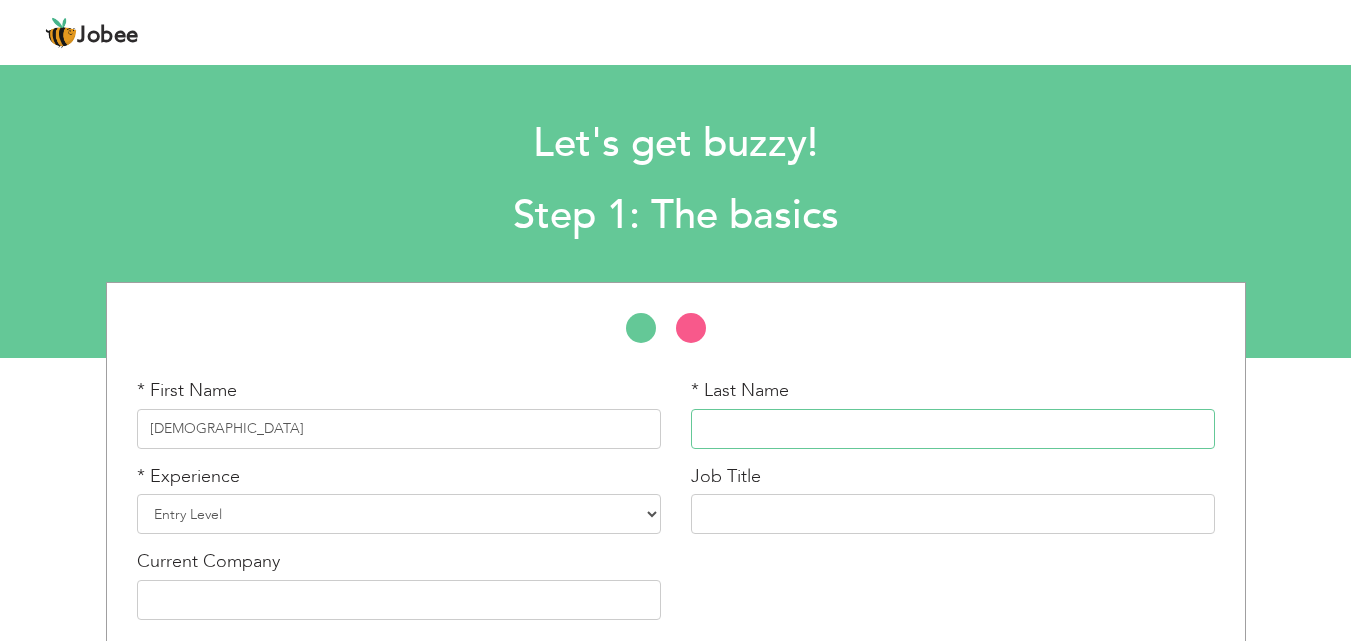 type on "t" 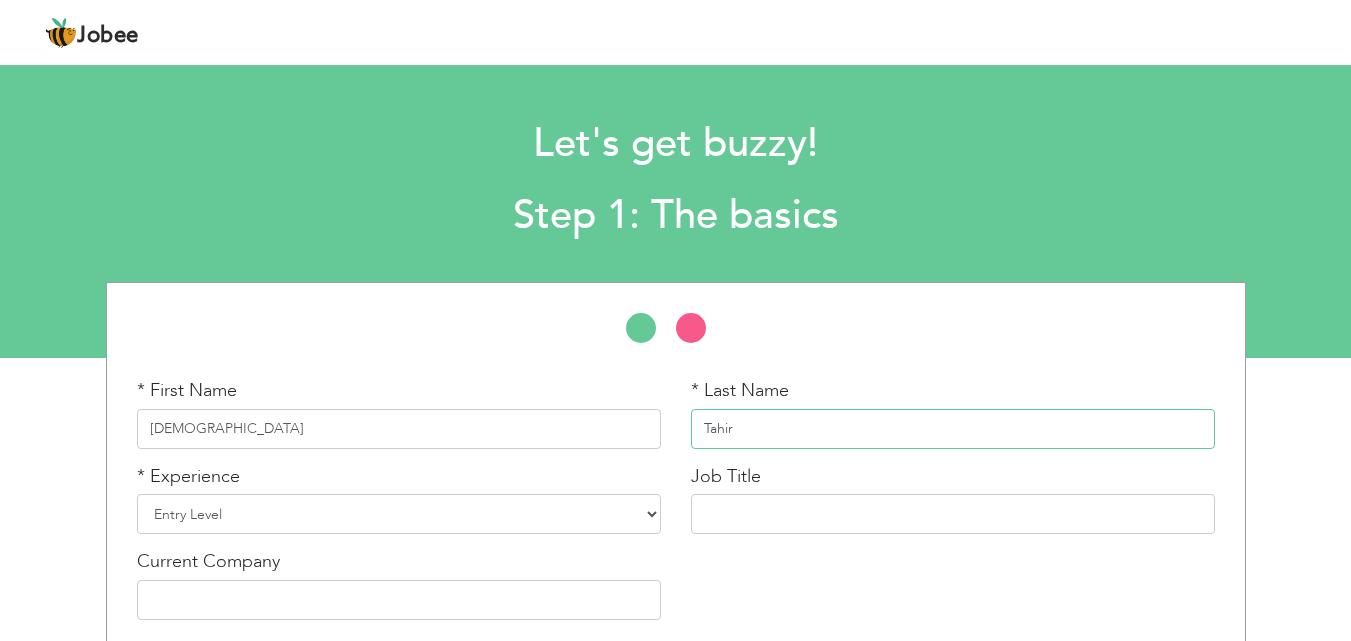 type on "Tahir" 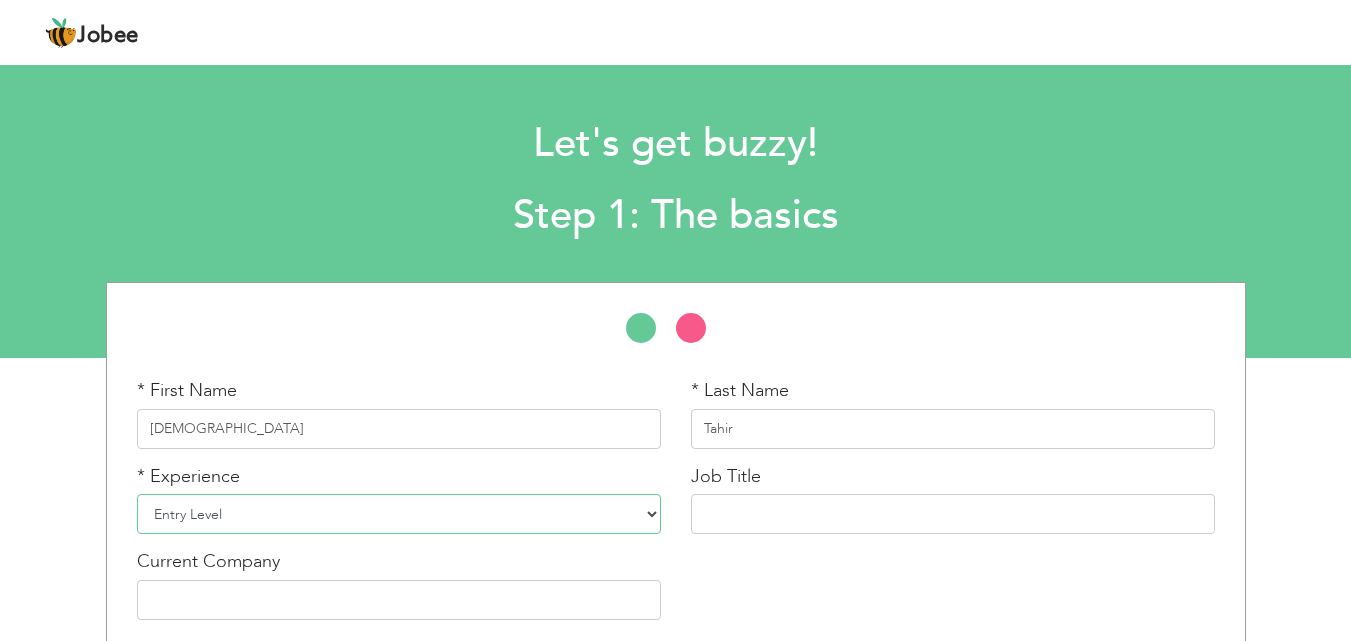 click on "Entry Level
Less than 1 Year
1 Year
2 Years
3 Years
4 Years
5 Years
6 Years
7 Years
8 Years
9 Years
10 Years
11 Years
12 Years
13 Years
14 Years
15 Years
16 Years
17 Years
18 Years
19 Years
20 Years
21 Years
22 Years
23 Years
24 Years
25 Years
26 Years
27 Years
28 Years
29 Years
30 Years
31 Years
32 Years
33 Years
34 Years
35 Years
More than 35 Years" at bounding box center [399, 514] 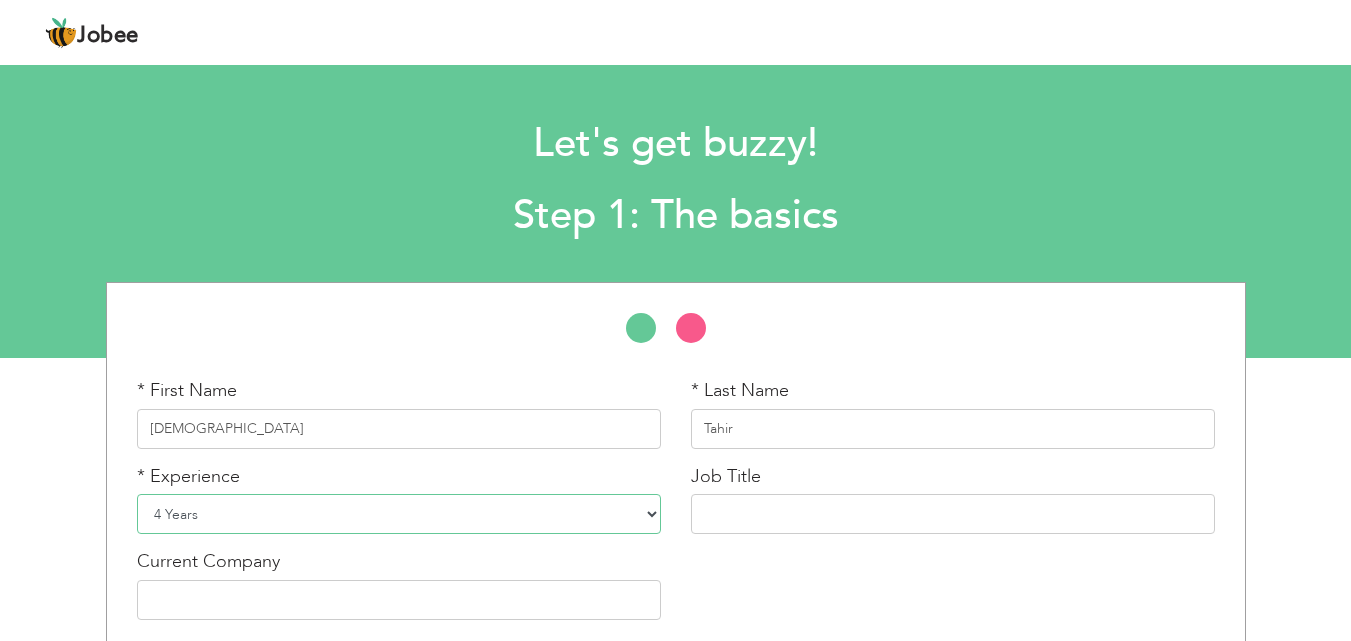 click on "Entry Level
Less than 1 Year
1 Year
2 Years
3 Years
4 Years
5 Years
6 Years
7 Years
8 Years
9 Years
10 Years
11 Years
12 Years
13 Years
14 Years
15 Years
16 Years
17 Years
18 Years
19 Years
20 Years
21 Years
22 Years
23 Years
24 Years
25 Years
26 Years
27 Years
28 Years
29 Years
30 Years
31 Years
32 Years
33 Years
34 Years
35 Years
More than 35 Years" at bounding box center [399, 514] 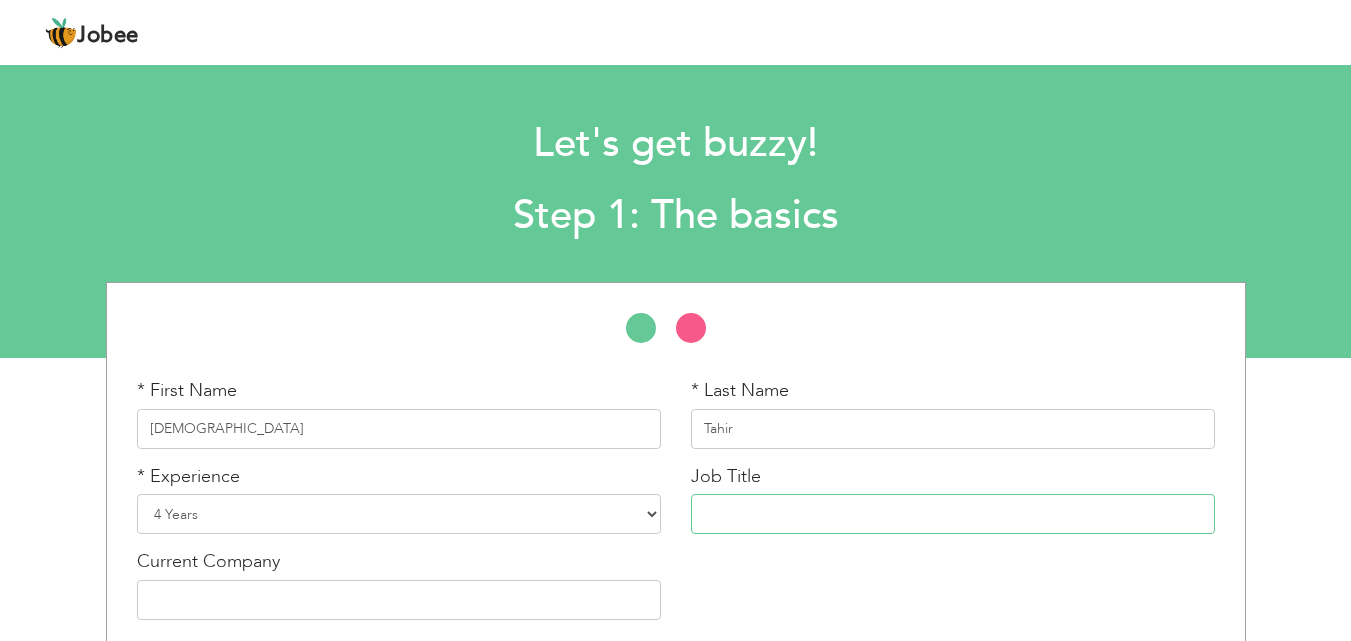 click at bounding box center (953, 514) 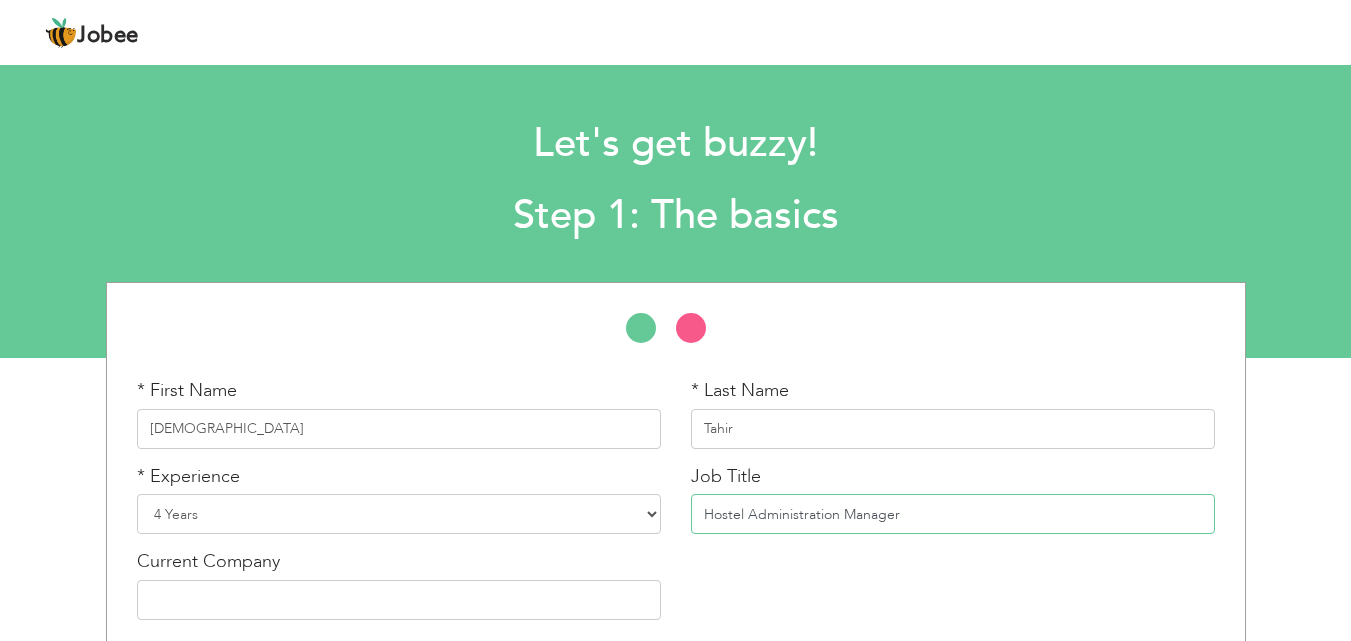 type on "Hostel Administration Manager" 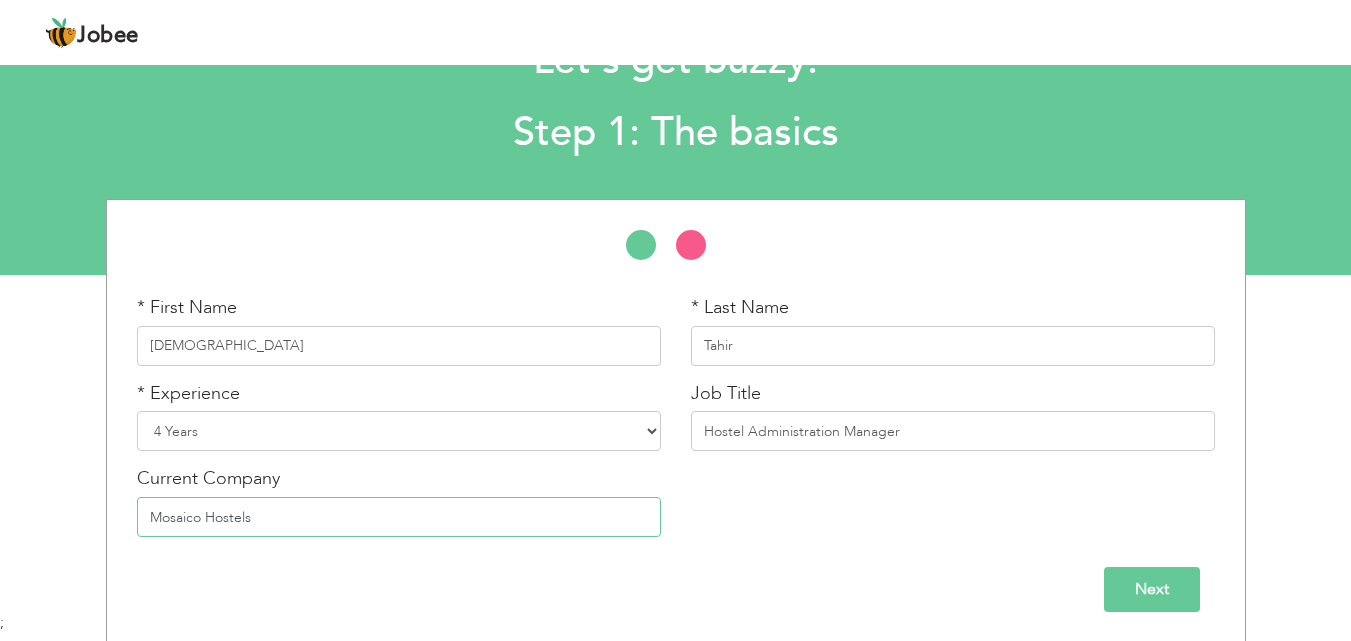 scroll, scrollTop: 85, scrollLeft: 0, axis: vertical 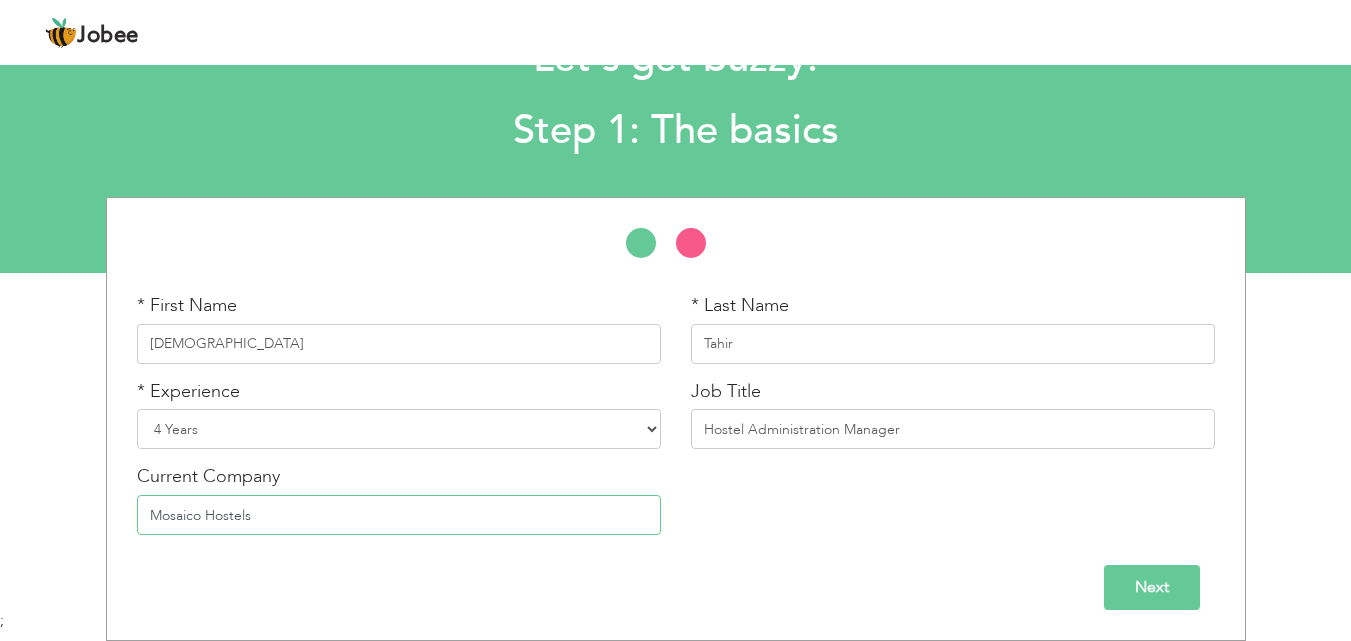 type on "Mosaico Hostels" 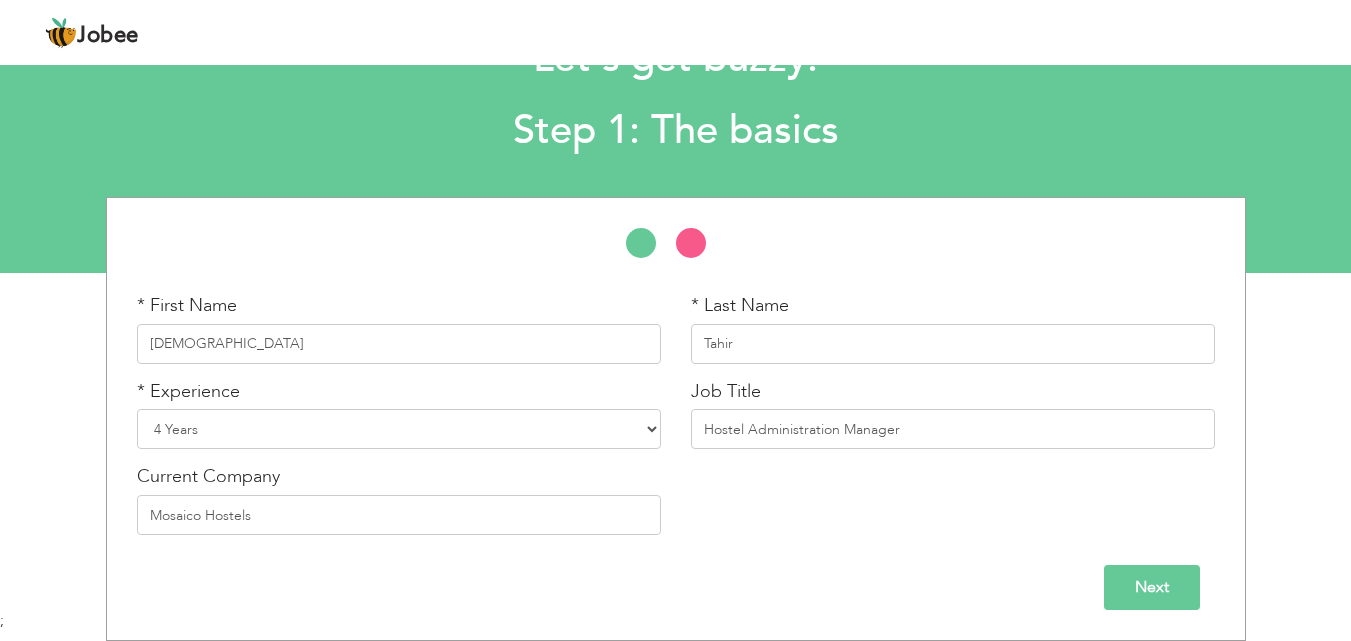 click on "Next" at bounding box center [1152, 587] 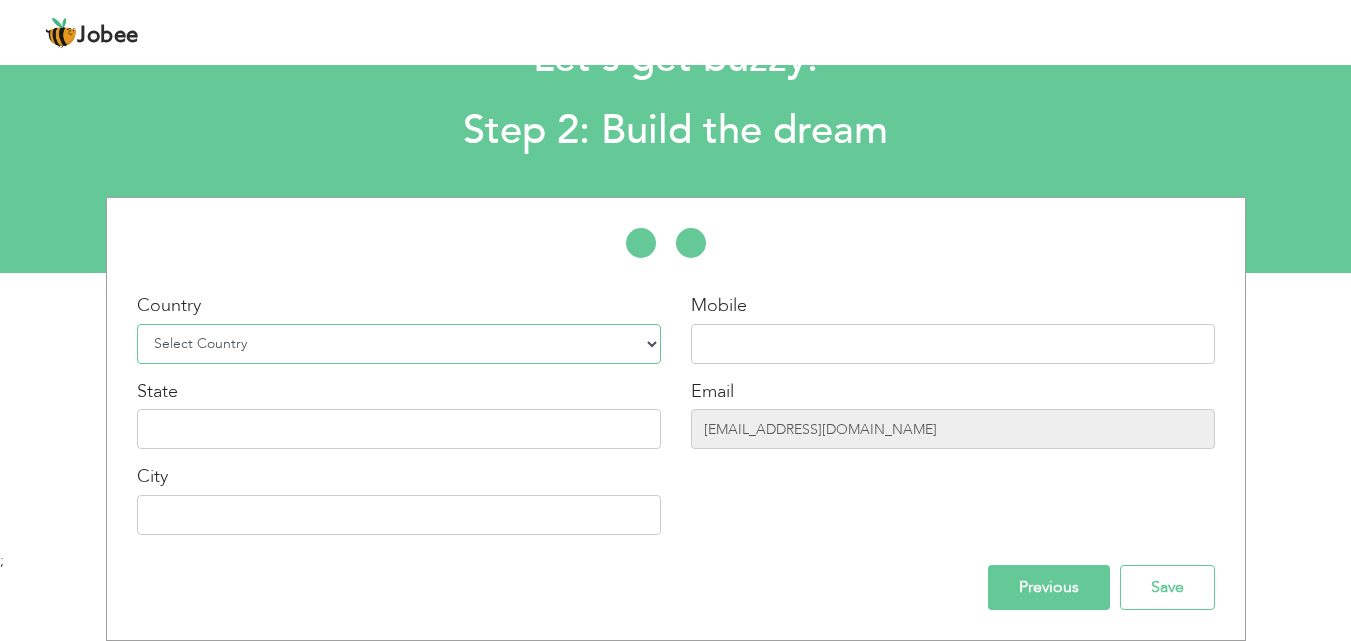click on "Select Country
Afghanistan
Albania
Algeria
American Samoa
Andorra
Angola
Anguilla
Antarctica
Antigua and Barbuda
Argentina
Armenia
Aruba
Australia
Austria
Azerbaijan
Bahamas
Bahrain
Bangladesh
Barbados
Belarus
Belgium
Belize
Benin
Bermuda
Bhutan
Bolivia
Bosnia-Herzegovina
Botswana
Bouvet Island
Brazil
British Indian Ocean Territory
Brunei Darussalam
Bulgaria
Burkina Faso
Burundi
Cambodia
Cameroon
Canada
Cape Verde
Cayman Islands
Central African Republic
Chad
Chile
China
Christmas Island
Cocos (Keeling) Islands
Colombia
Comoros
Congo
Congo, Dem. Republic
Cook Islands
Costa Rica
Croatia
Cuba
Cyprus
Czech Rep
Denmark
Djibouti
Dominica
Dominican Republic
Ecuador
Egypt
El Salvador
Equatorial Guinea
Eritrea
Estonia
Ethiopia
European Union
Falkland Islands (Malvinas)
Faroe Islands
Fiji
Finland
France
French Guiana
French Southern Territories
Gabon
Gambia
Georgia" at bounding box center [399, 344] 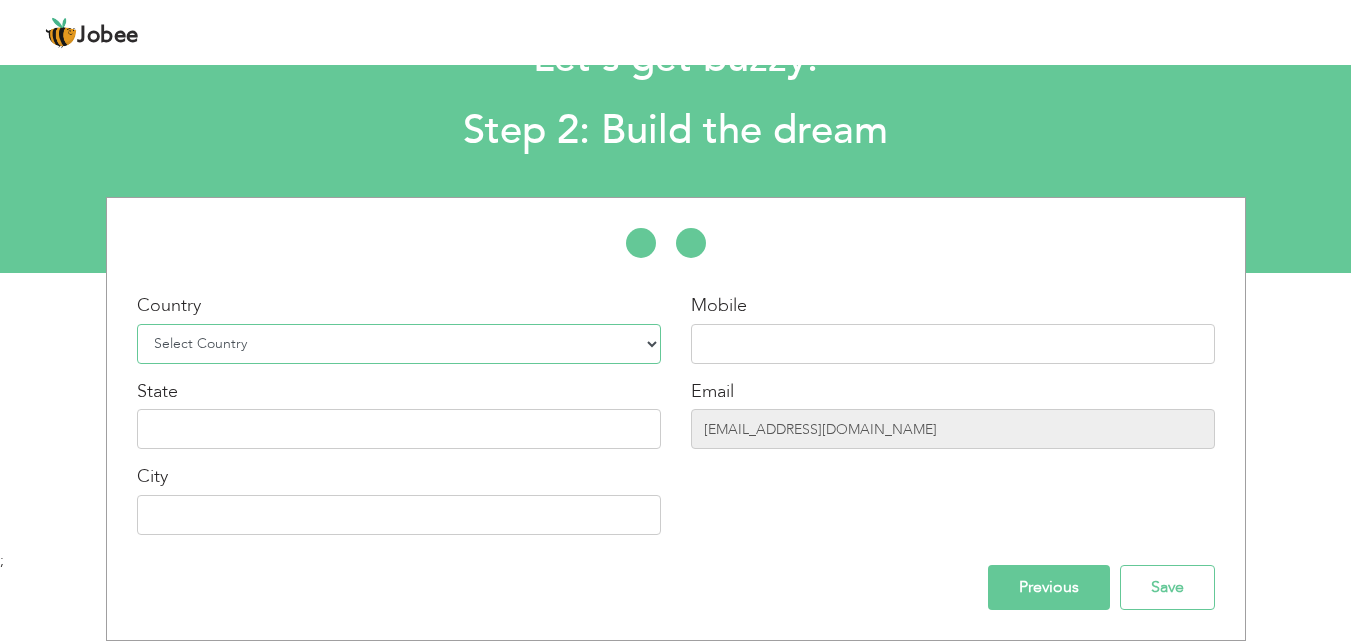 select on "176" 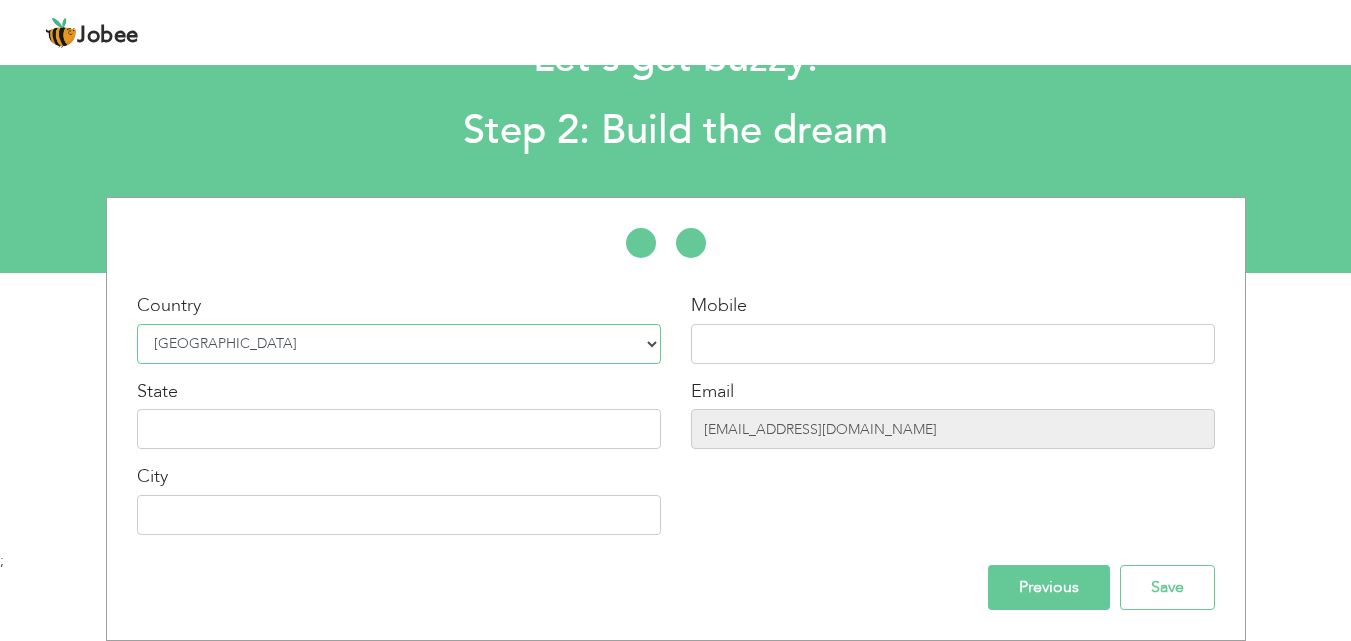 click on "Select Country
Afghanistan
Albania
Algeria
American Samoa
Andorra
Angola
Anguilla
Antarctica
Antigua and Barbuda
Argentina
Armenia
Aruba
Australia
Austria
Azerbaijan
Bahamas
Bahrain
Bangladesh
Barbados
Belarus
Belgium
Belize
Benin
Bermuda
Bhutan
Bolivia
Bosnia-Herzegovina
Botswana
Bouvet Island
Brazil
British Indian Ocean Territory
Brunei Darussalam
Bulgaria
Burkina Faso
Burundi
Cambodia
Cameroon
Canada
Cape Verde
Cayman Islands
Central African Republic
Chad
Chile
China
Christmas Island
Cocos (Keeling) Islands
Colombia
Comoros
Congo
Congo, Dem. Republic
Cook Islands
Costa Rica
Croatia
Cuba
Cyprus
Czech Rep
Denmark
Djibouti
Dominica
Dominican Republic
Ecuador
Egypt
El Salvador
Equatorial Guinea
Eritrea
Estonia
Ethiopia
European Union
Falkland Islands (Malvinas)
Faroe Islands
Fiji
Finland
France
French Guiana
French Southern Territories
Gabon
Gambia
Georgia" at bounding box center (399, 344) 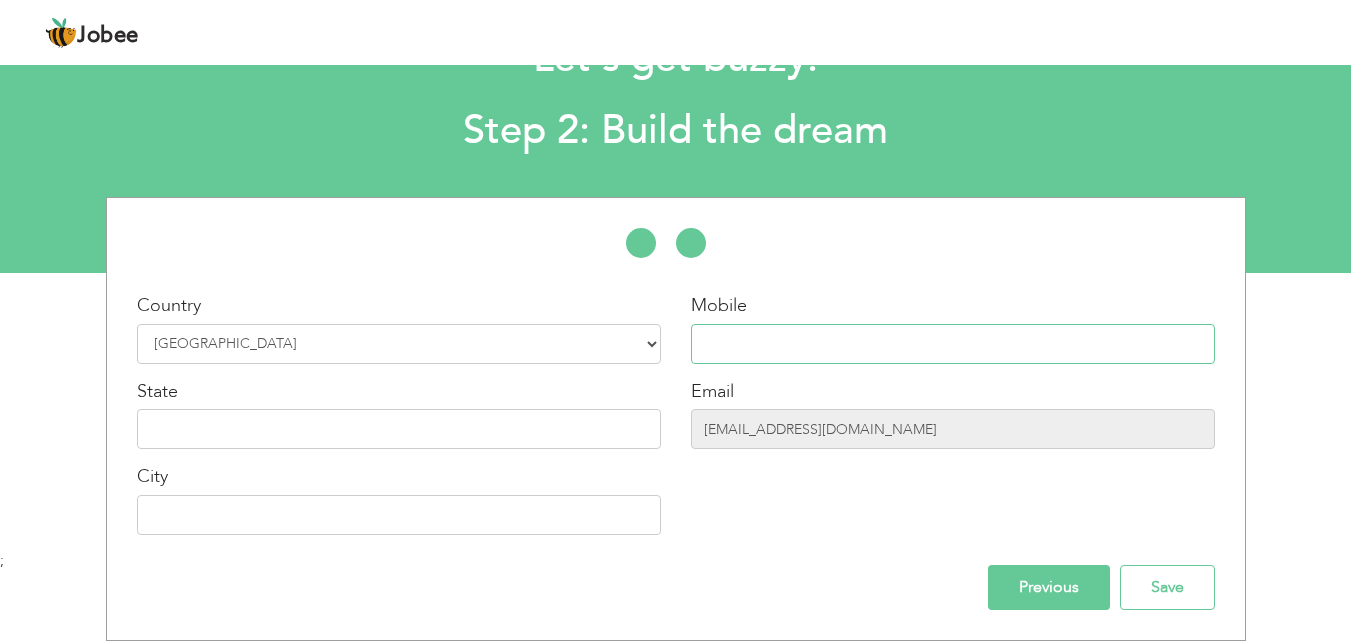 click at bounding box center [953, 344] 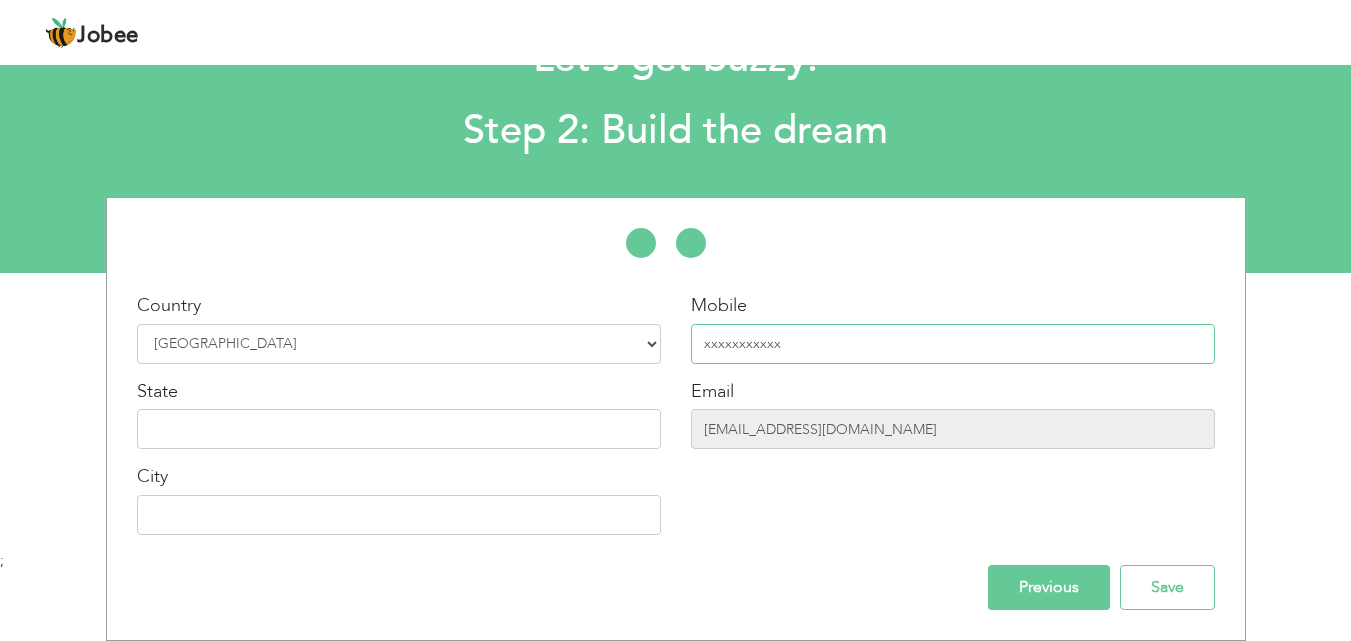 type on "xxxxxxxxxxx" 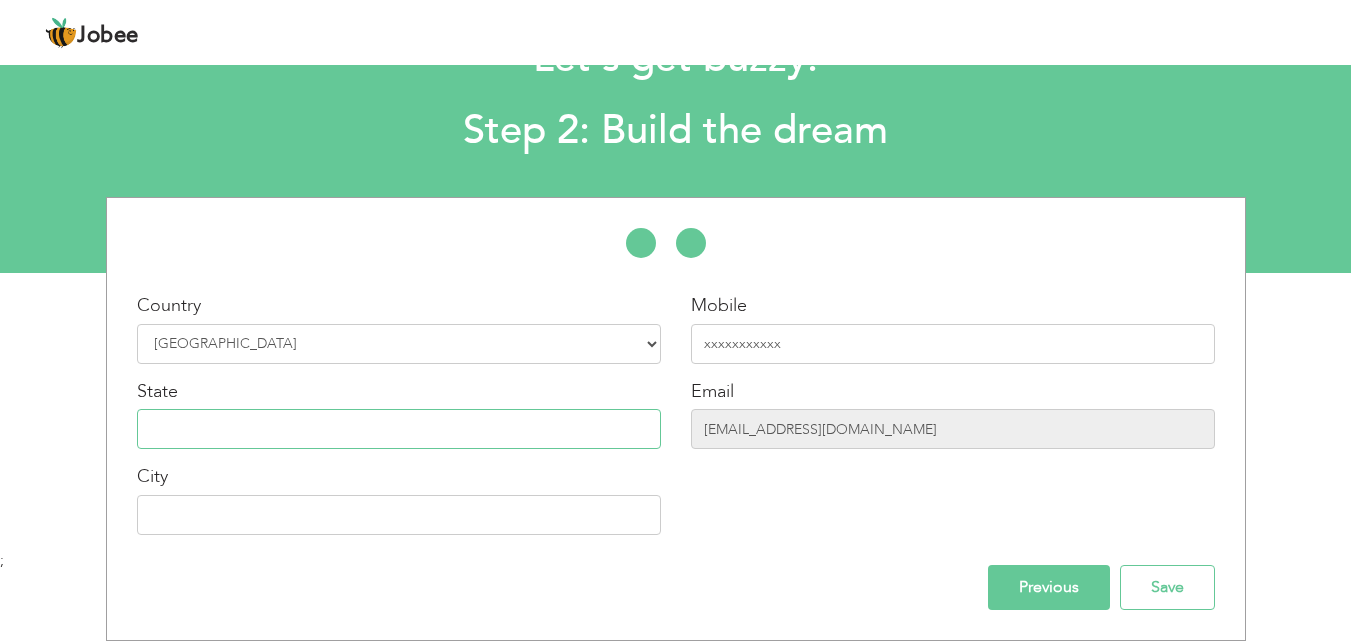 click at bounding box center (399, 429) 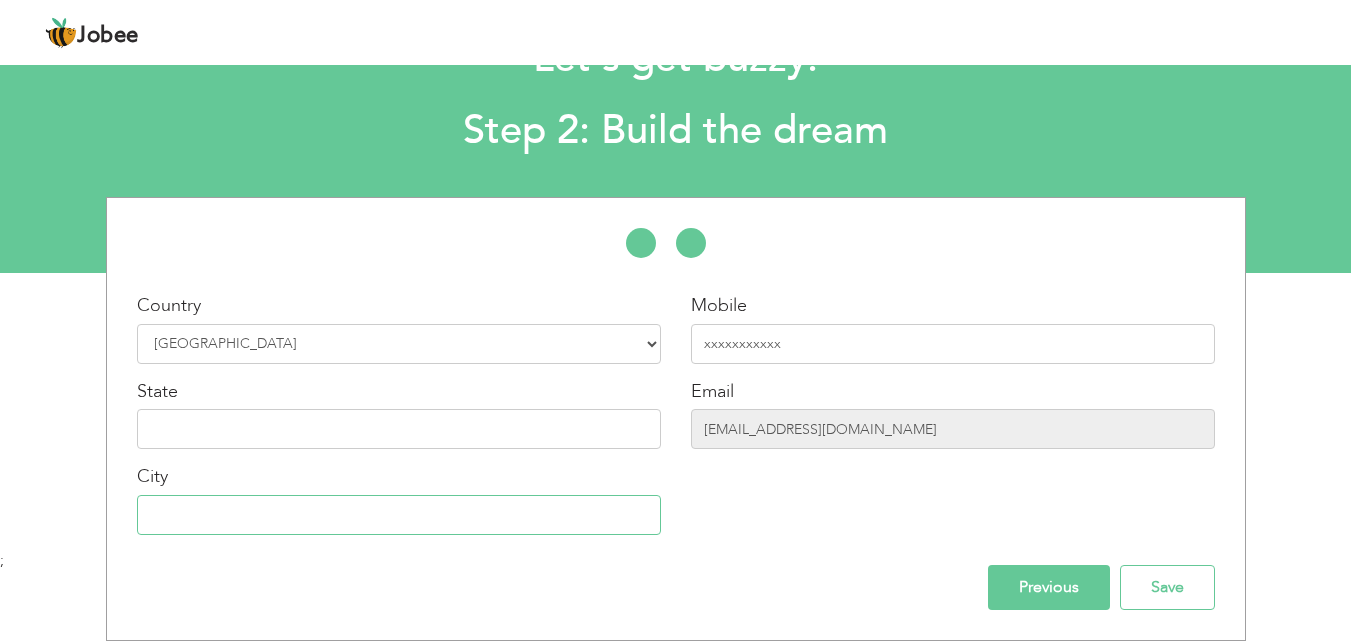 click at bounding box center (399, 515) 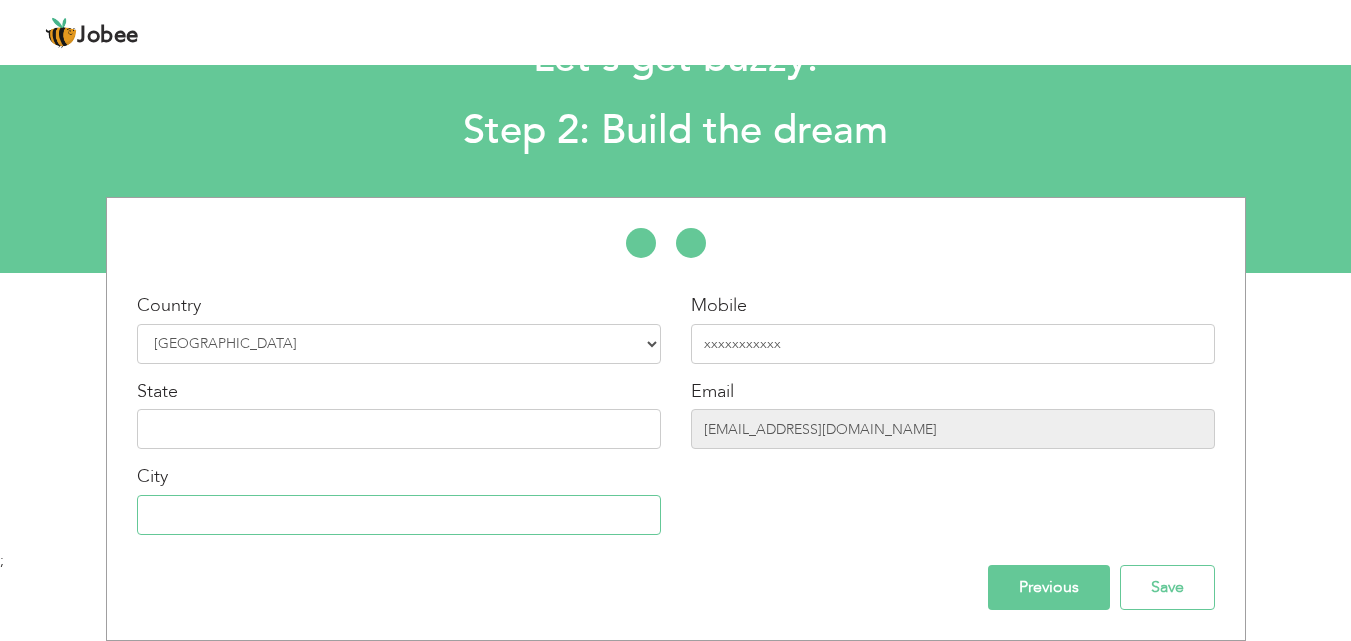 type on "Porto" 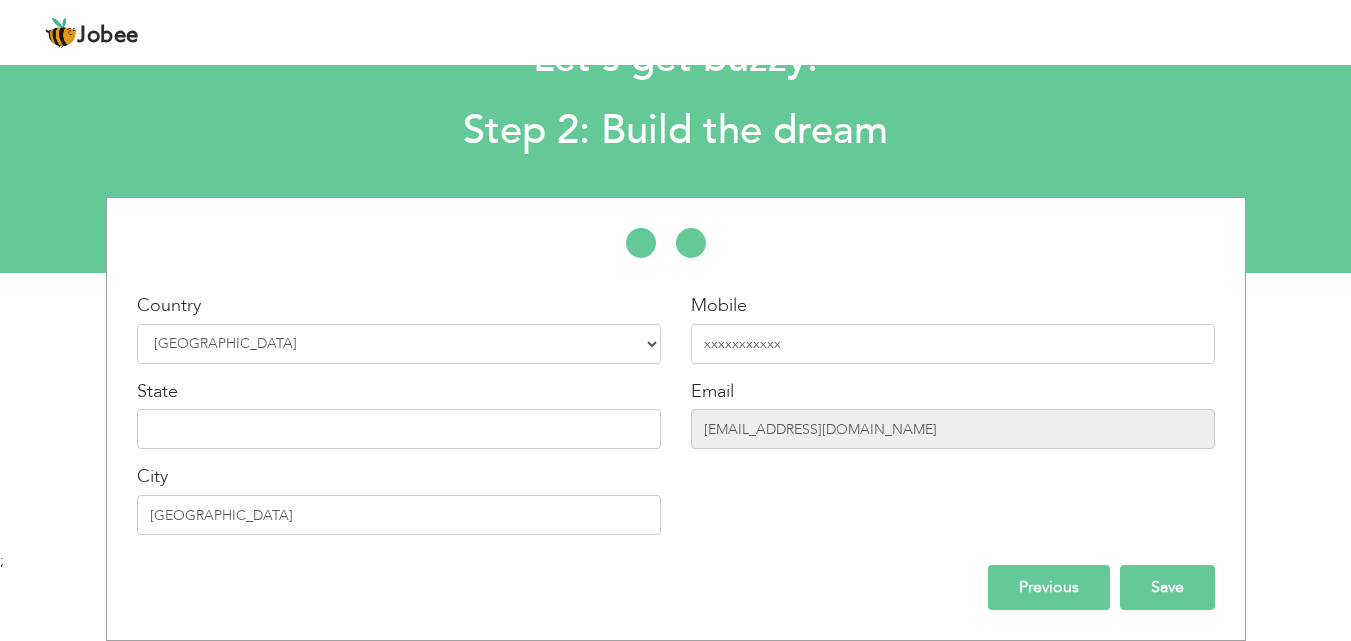 click on "Save" at bounding box center [1167, 587] 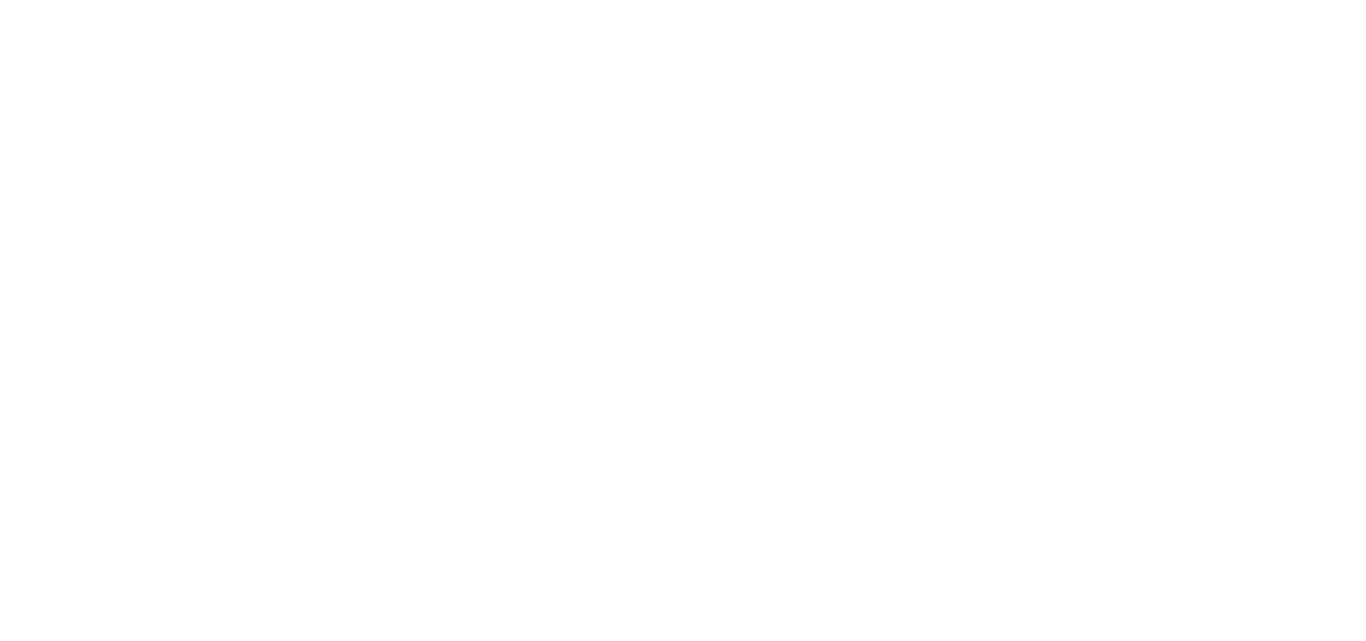 scroll, scrollTop: 0, scrollLeft: 0, axis: both 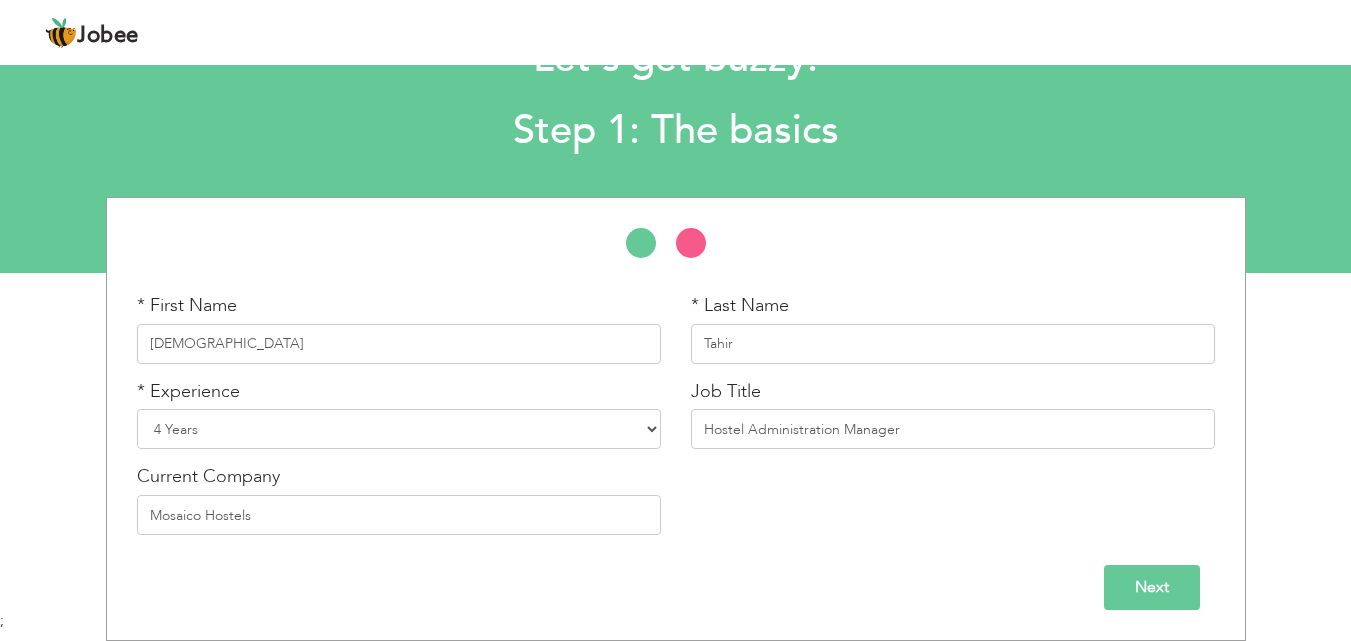 click on "Next" at bounding box center (1152, 587) 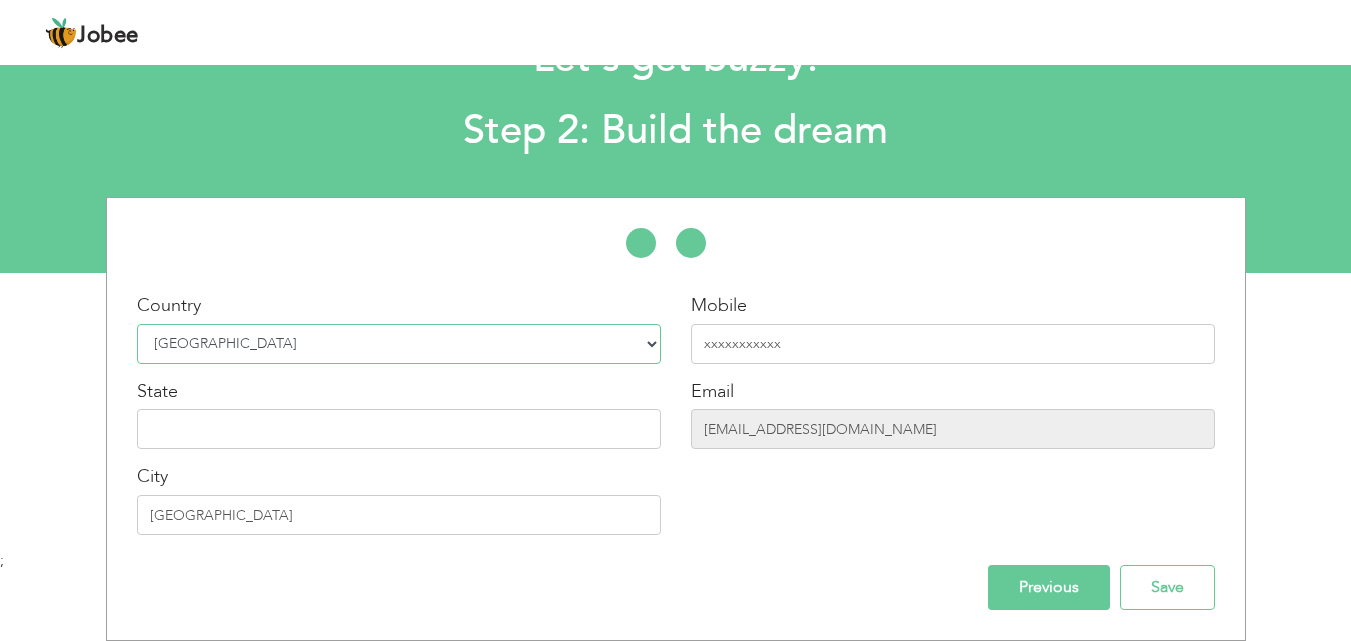 click on "Select Country
Afghanistan
Albania
Algeria
American Samoa
Andorra
Angola
Anguilla
Antarctica
Antigua and Barbuda
Argentina
Armenia
Aruba
Australia
Austria
Azerbaijan
Bahamas
Bahrain
Bangladesh
Barbados
Belarus
Belgium
Belize
Benin
Bermuda
Bhutan
Bolivia
Bosnia-Herzegovina
Botswana
Bouvet Island
Brazil
British Indian Ocean Territory
Brunei Darussalam
Bulgaria
Burkina Faso
Burundi
Cambodia
Cameroon
Canada
Cape Verde
Cayman Islands
Central African Republic
Chad
Chile
China
Christmas Island
Cocos (Keeling) Islands
Colombia
Comoros
Congo
Congo, Dem. Republic
Cook Islands
Costa Rica
Croatia
Cuba
Cyprus
Czech Rep
Denmark
Djibouti
Dominica
Dominican Republic
Ecuador
Egypt
El Salvador
Equatorial Guinea
Eritrea
Estonia
Ethiopia
European Union
Falkland Islands (Malvinas)
Faroe Islands
Fiji
Finland
France
French Guiana
French Southern Territories
Gabon
Gambia
Georgia" at bounding box center (399, 344) 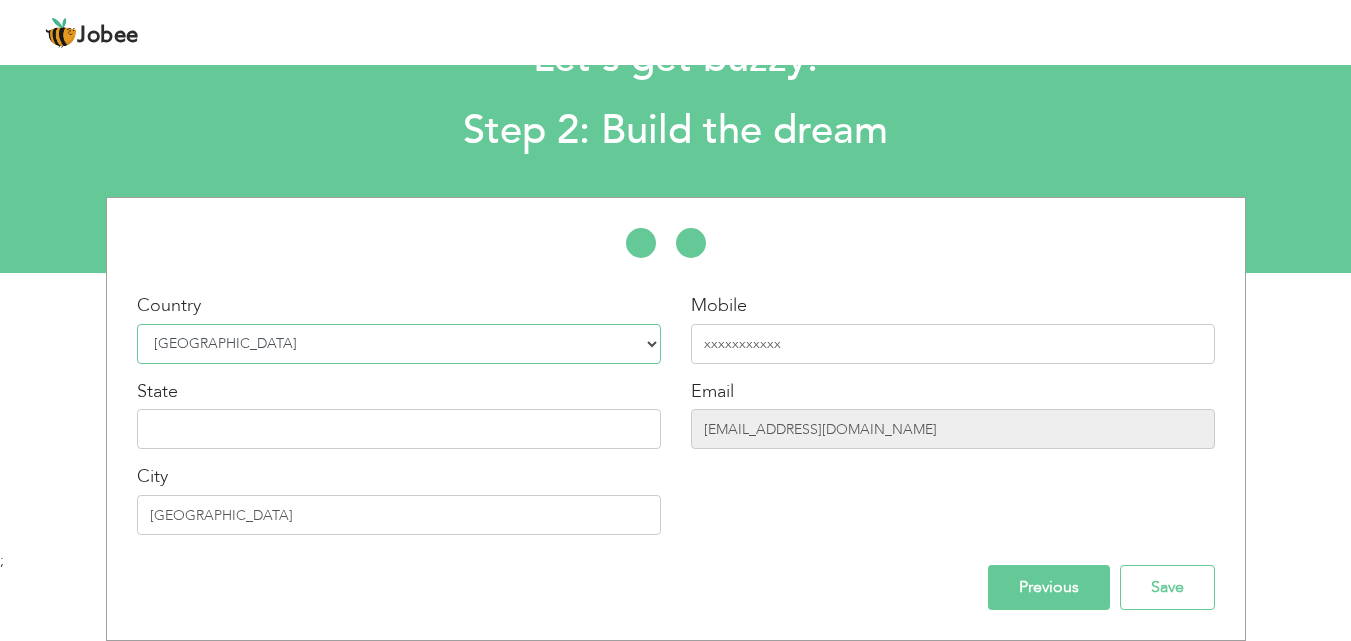 select on "166" 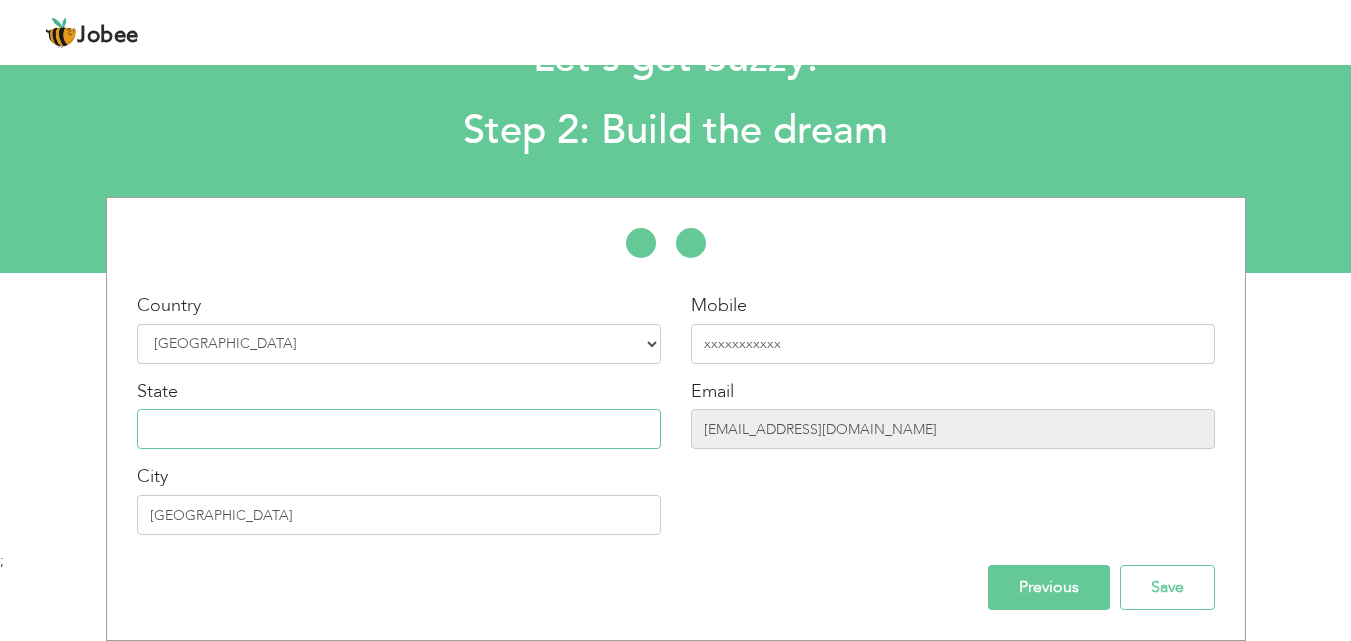 click at bounding box center [399, 429] 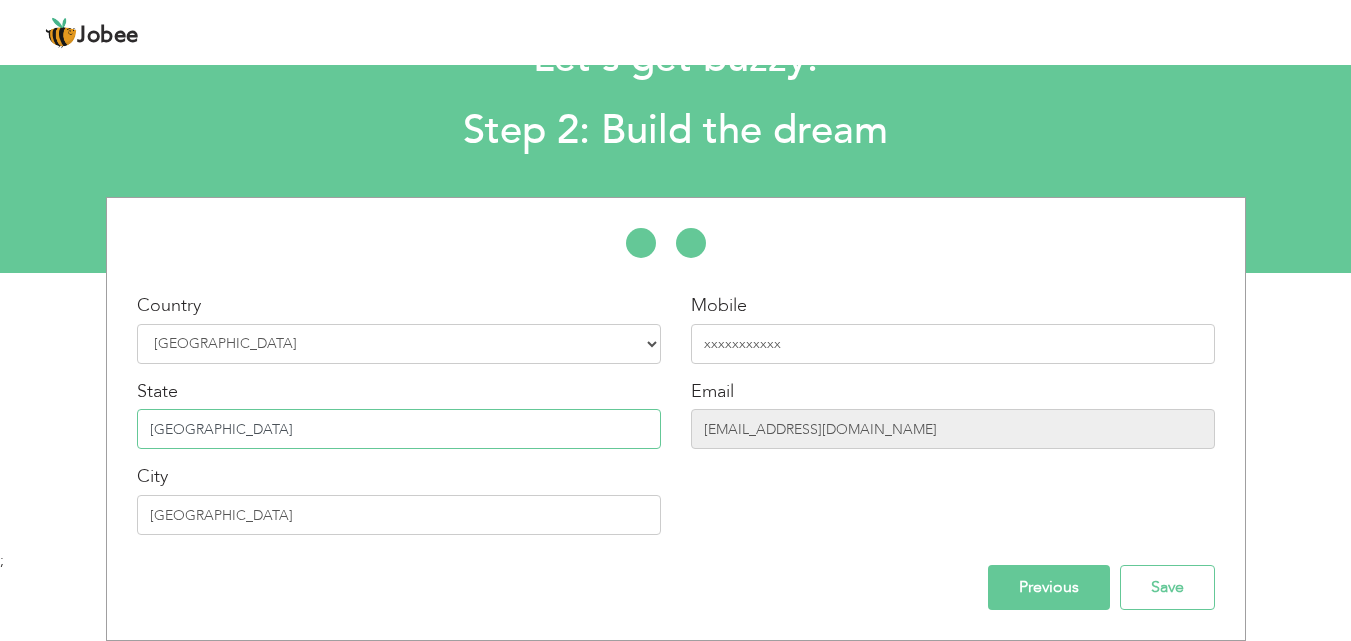 type on "[GEOGRAPHIC_DATA]" 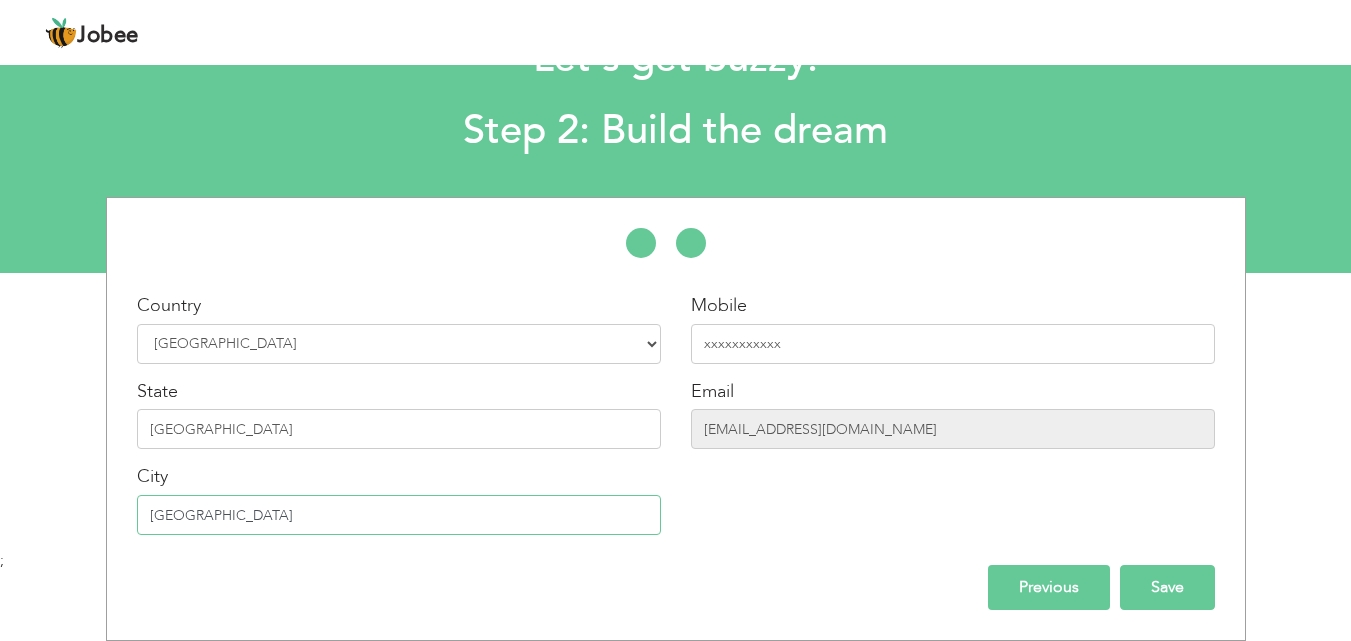 type on "[GEOGRAPHIC_DATA]" 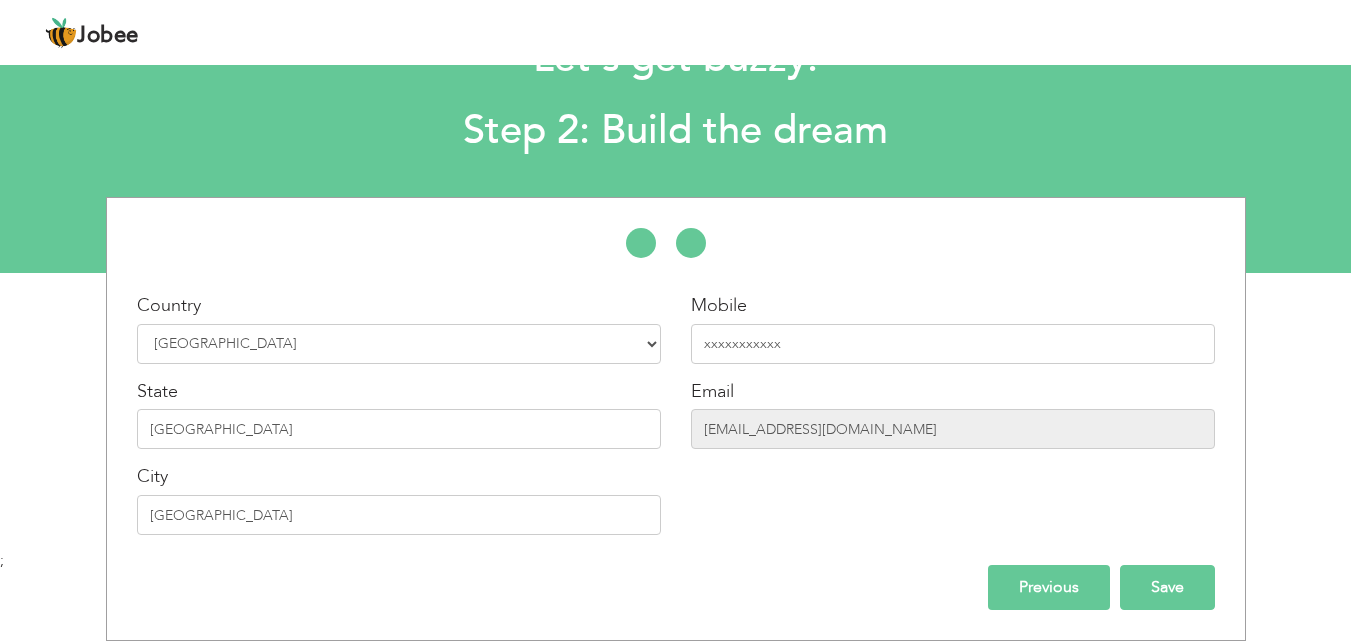click on "Save" at bounding box center (1167, 587) 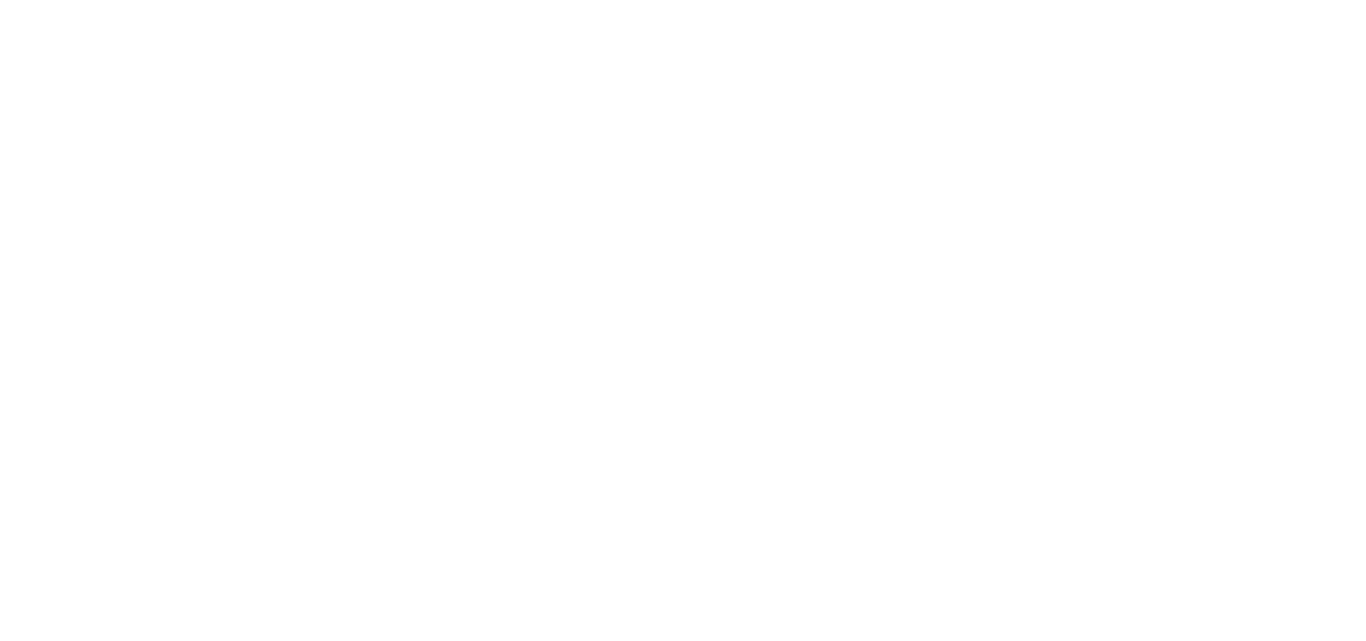 scroll, scrollTop: 0, scrollLeft: 0, axis: both 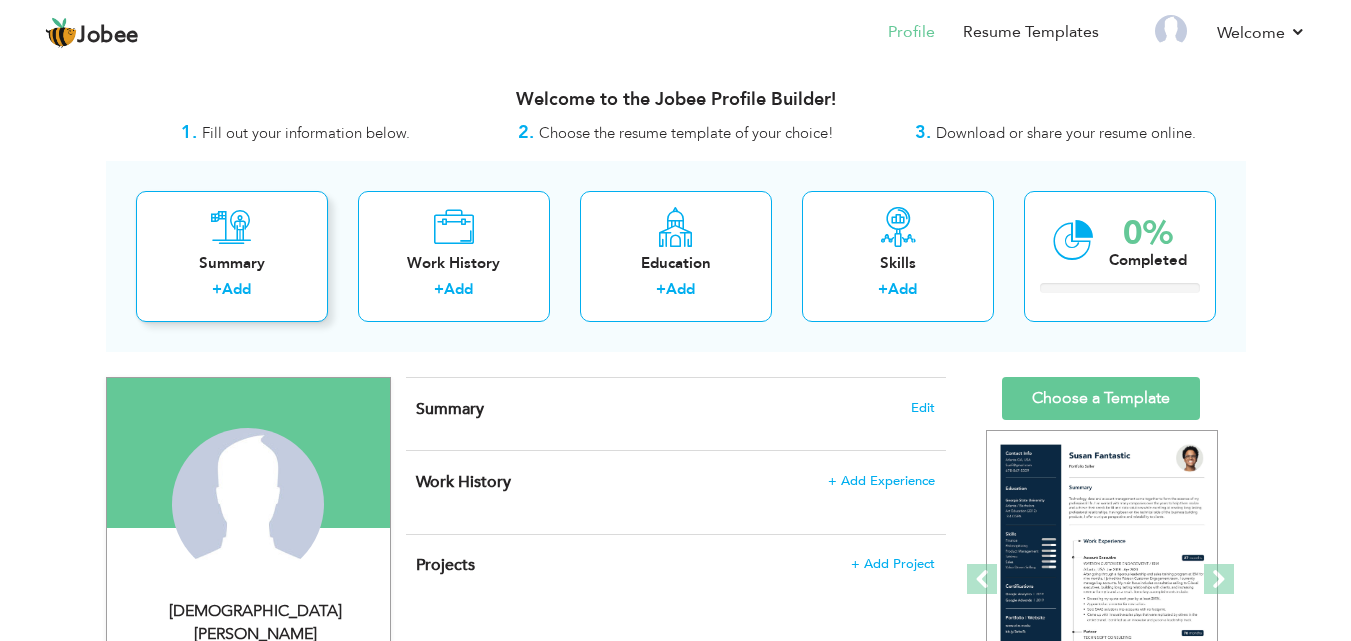 click on "Add" at bounding box center (236, 289) 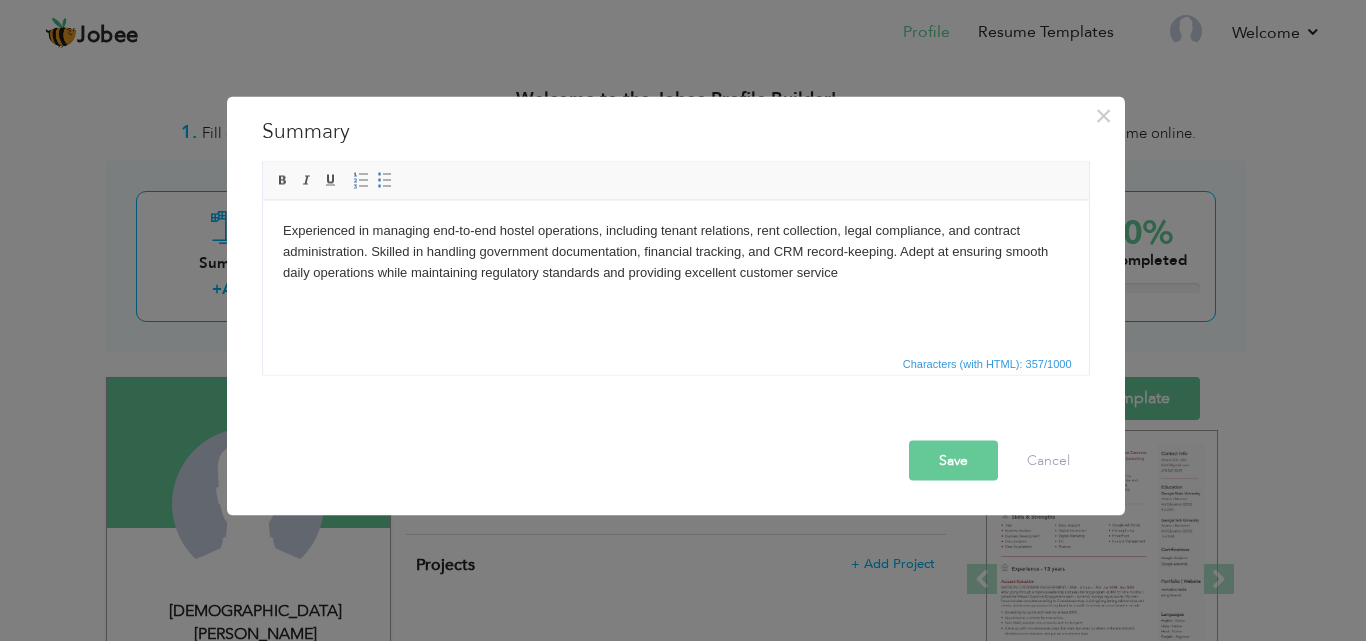 type 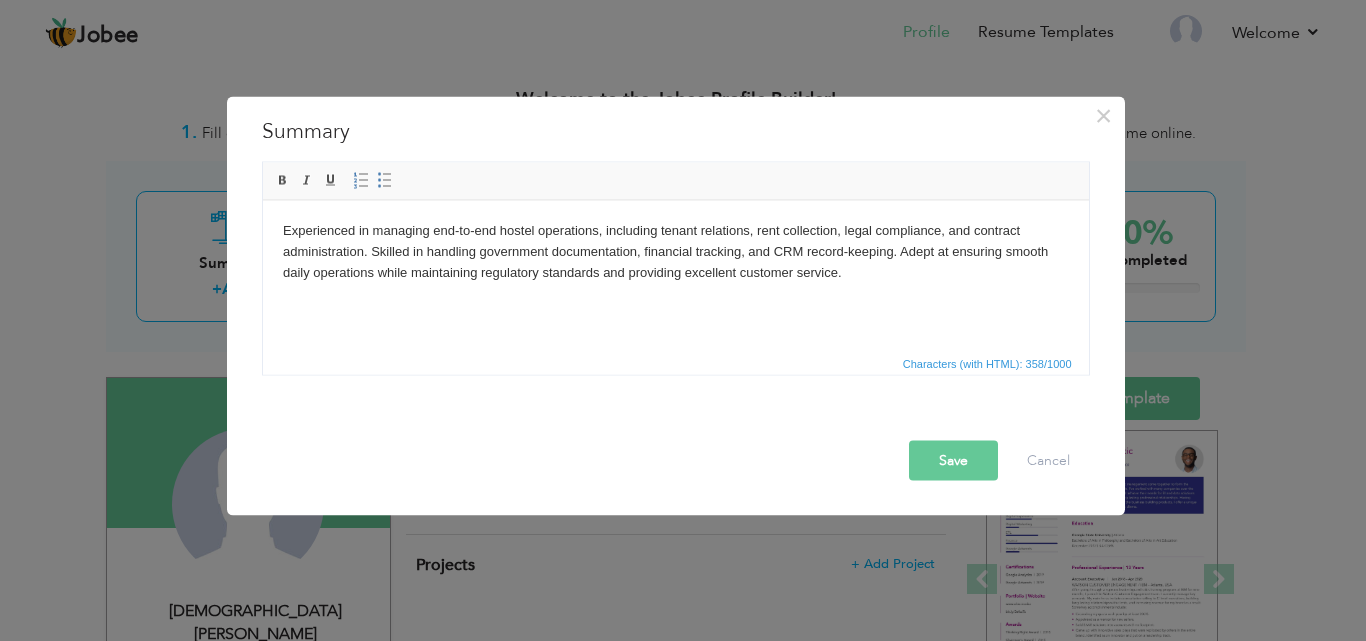 click on "Experienced in managing end-to-end hostel operations, including tenant relations, rent collection, legal compliance, and contract administration. Skilled in handling government documentation, financial tracking, and CRM record-keeping. Adept at ensuring smooth daily operations while maintaining regulatory standards and providing excellent customer service." at bounding box center [675, 251] 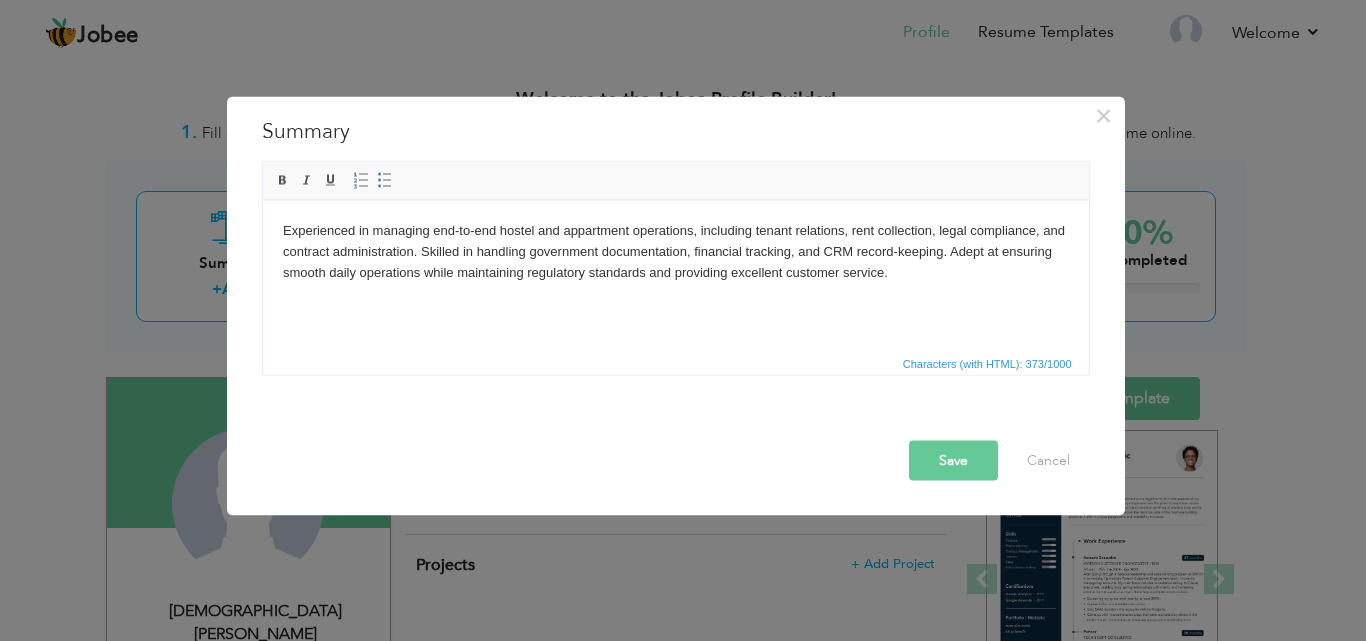 click on "Save" at bounding box center (953, 460) 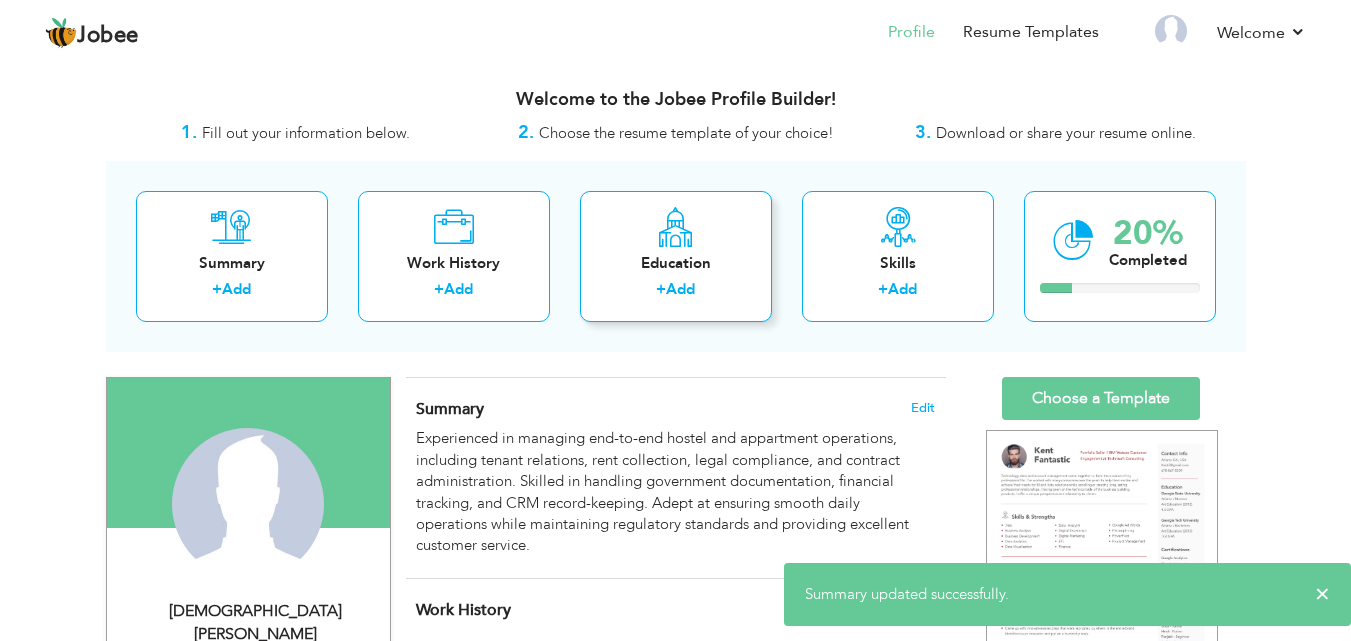 click on "Add" at bounding box center [680, 289] 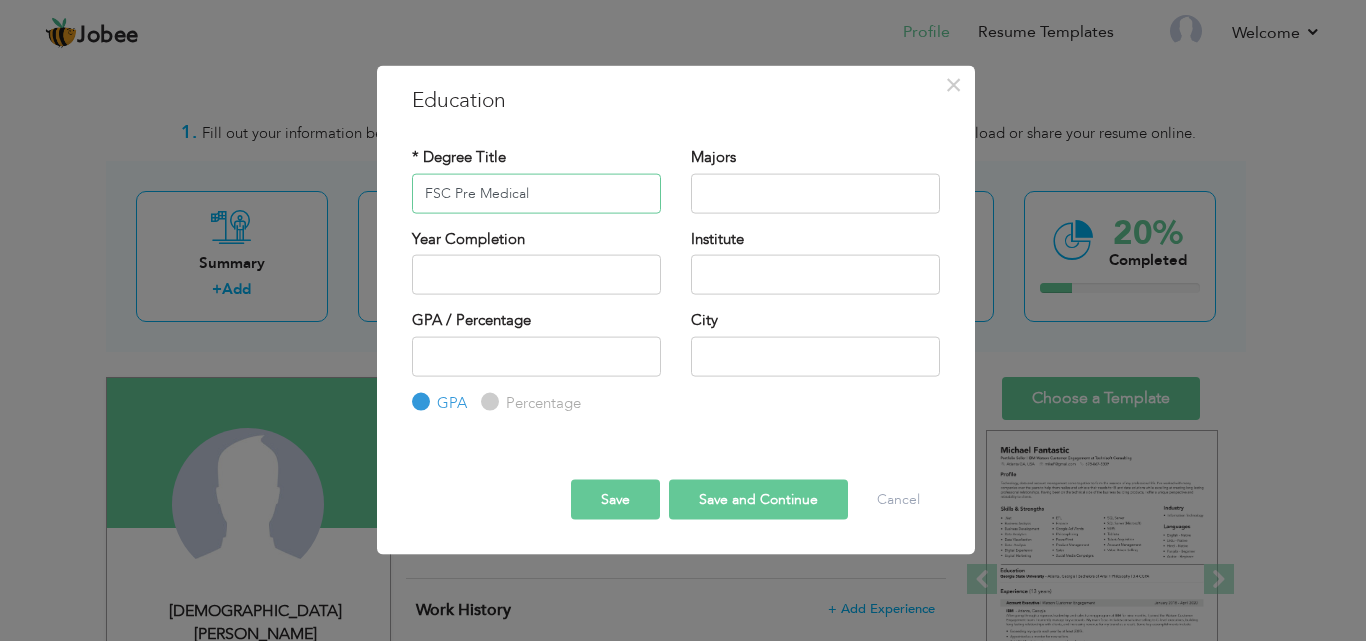 type on "FSC Pre Medical" 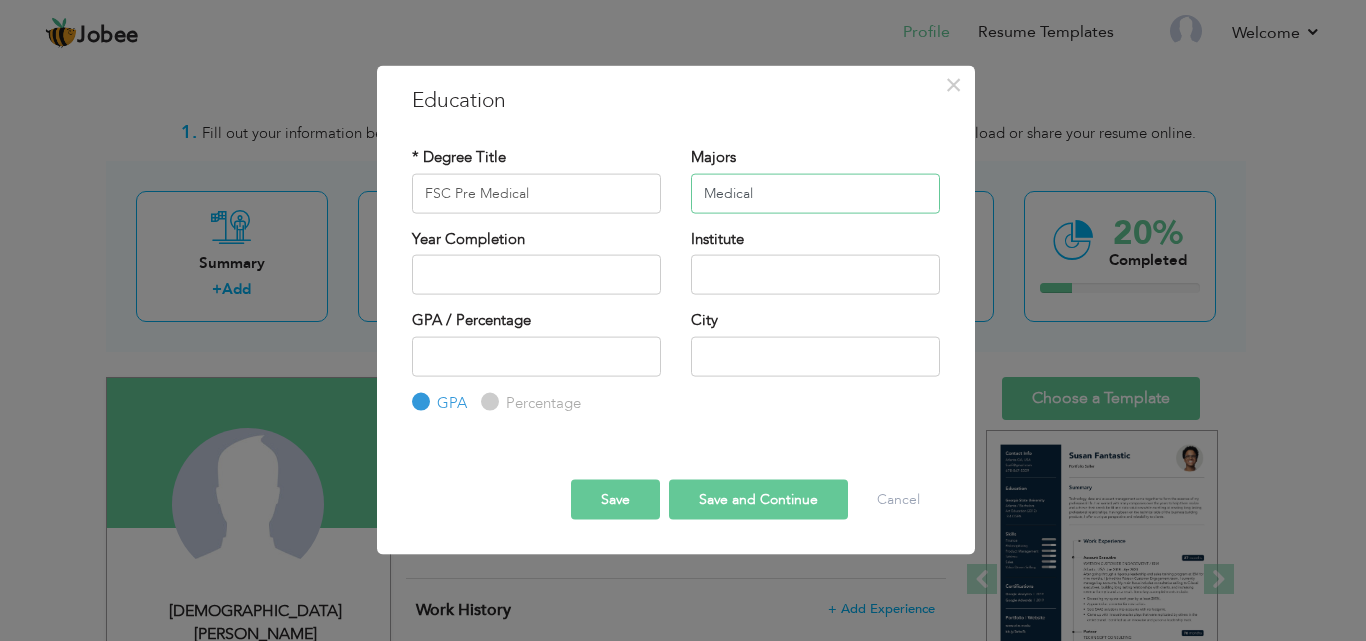 type on "Medical" 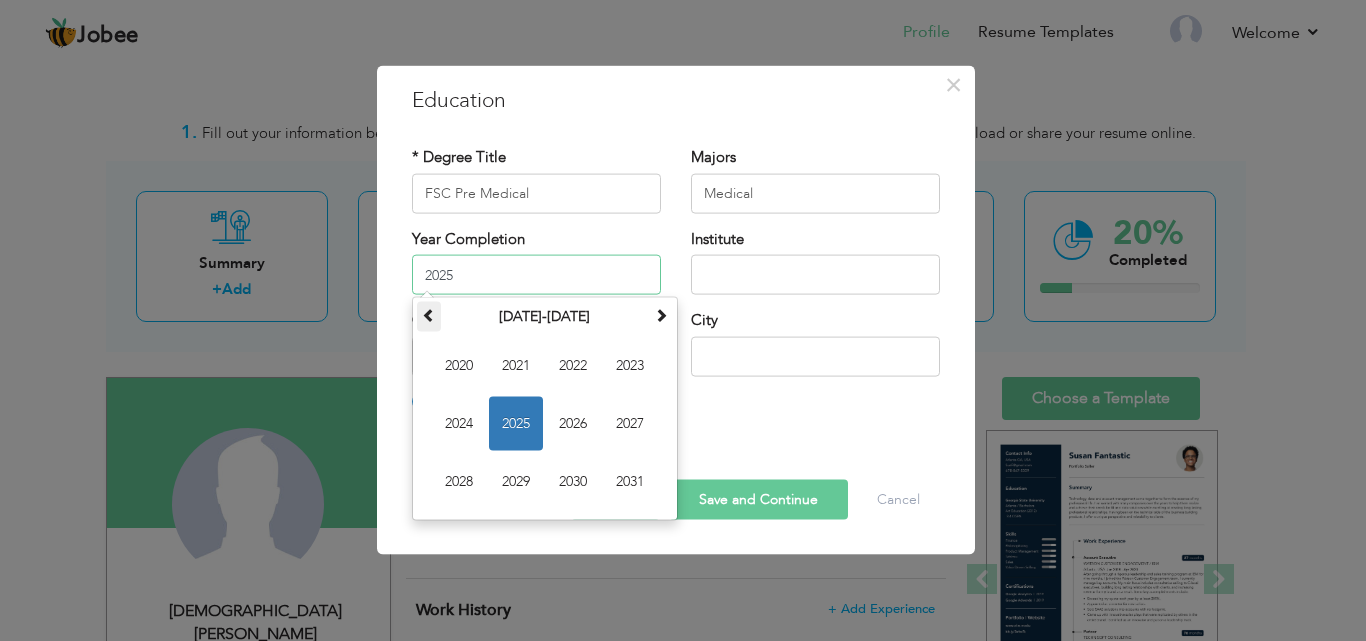click at bounding box center (429, 315) 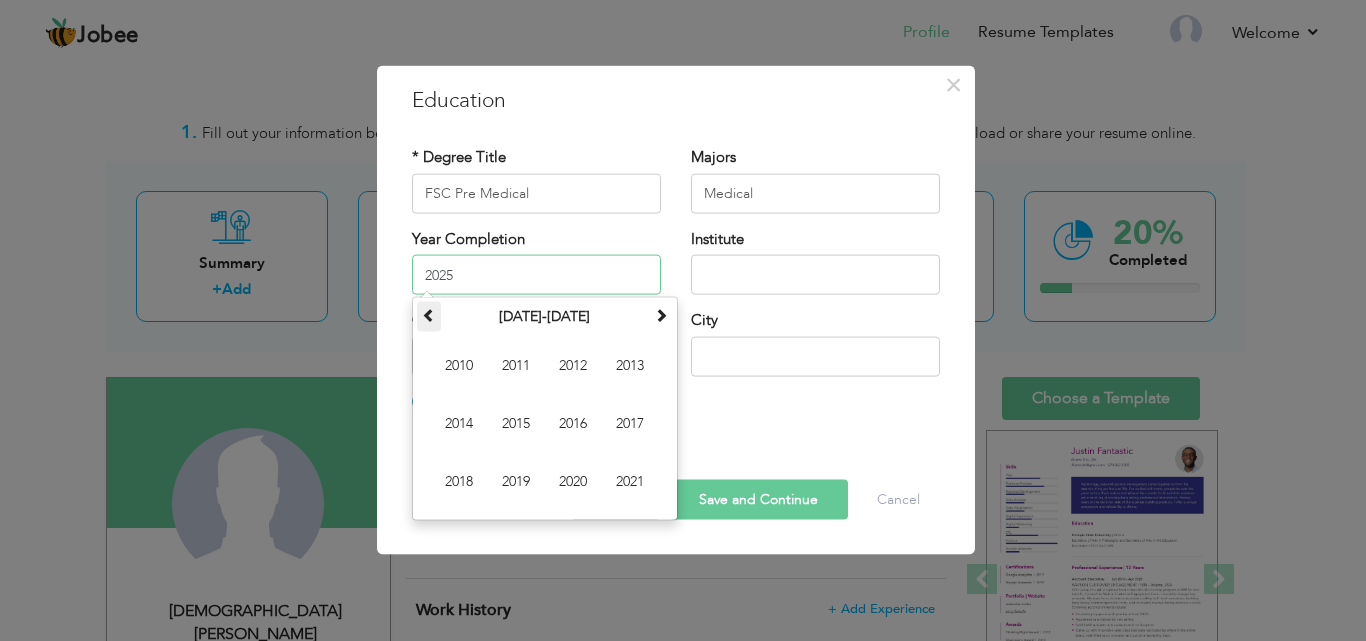 click at bounding box center [429, 315] 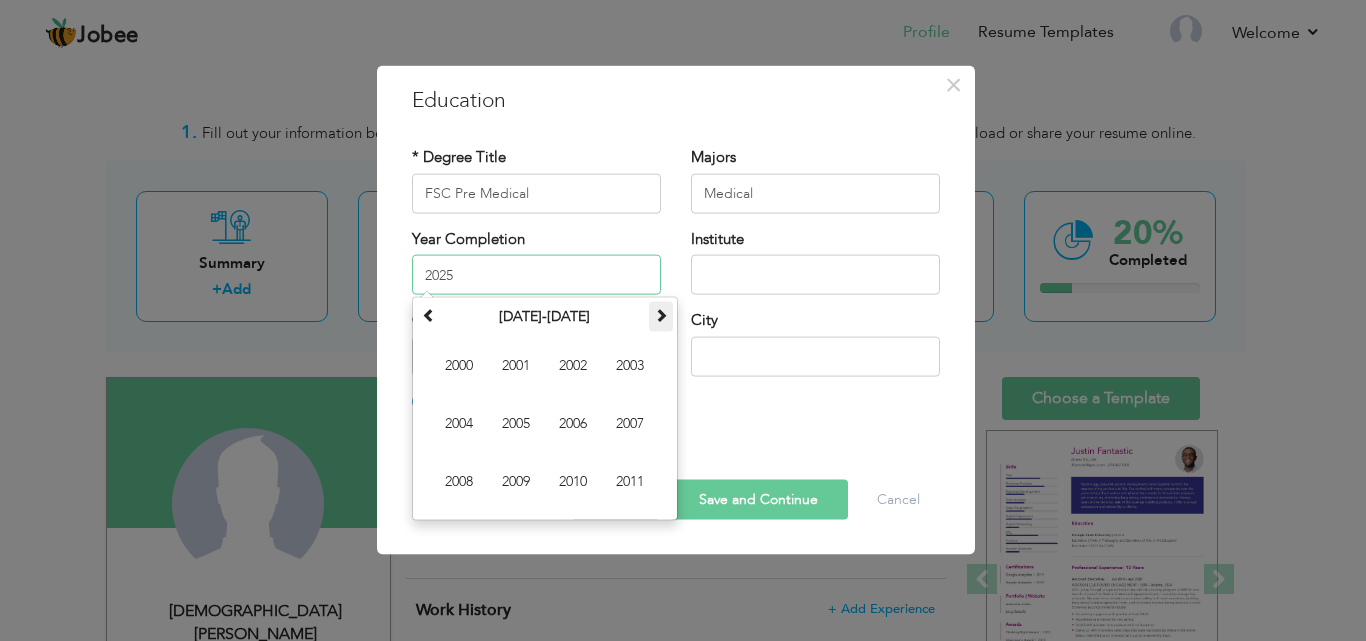 click at bounding box center [661, 315] 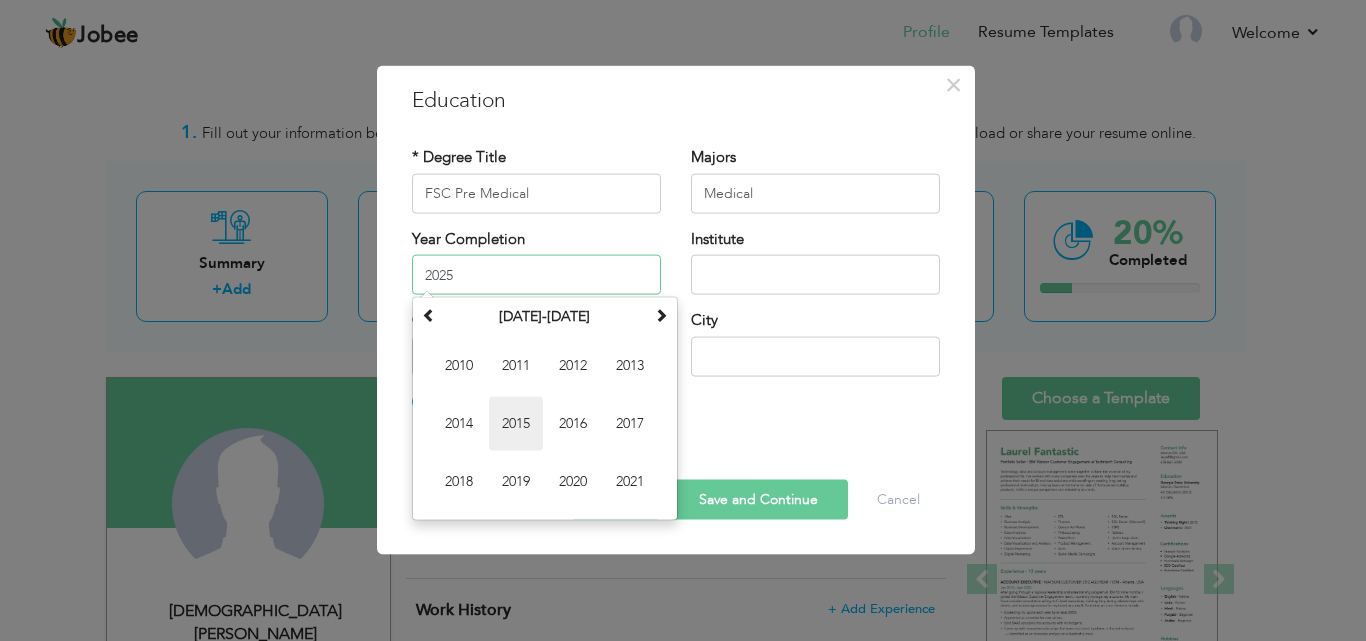 click on "2015" at bounding box center (516, 424) 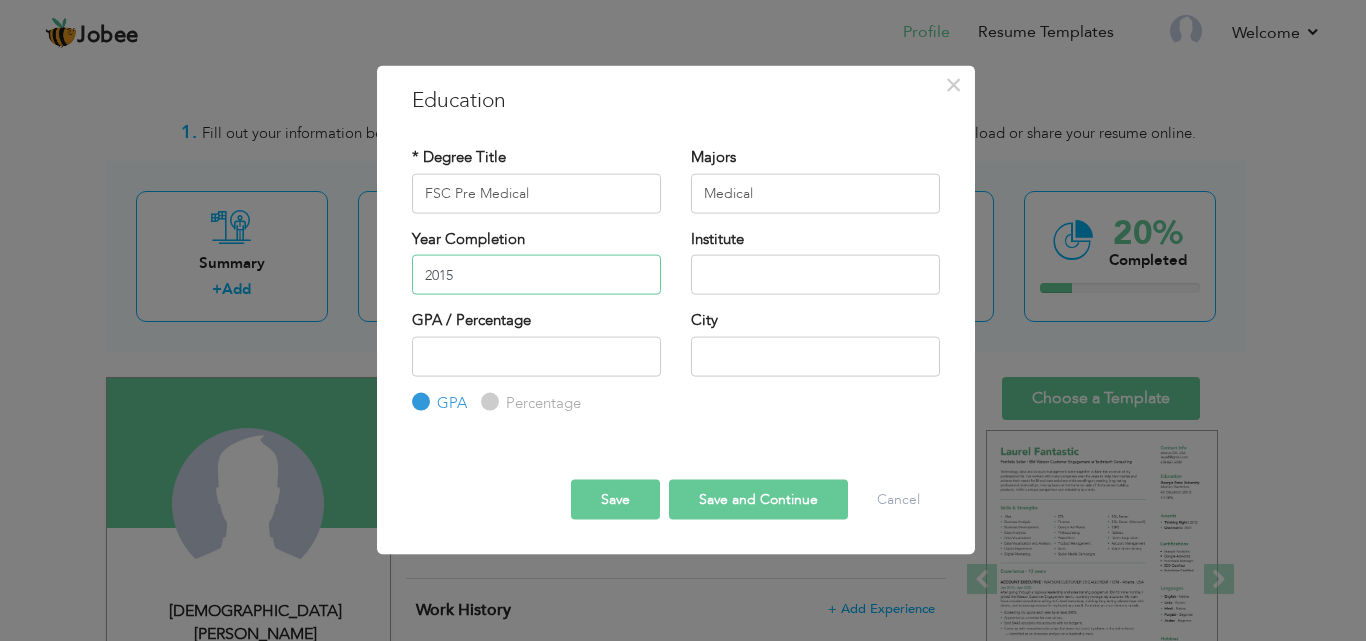 click on "2015" at bounding box center [536, 275] 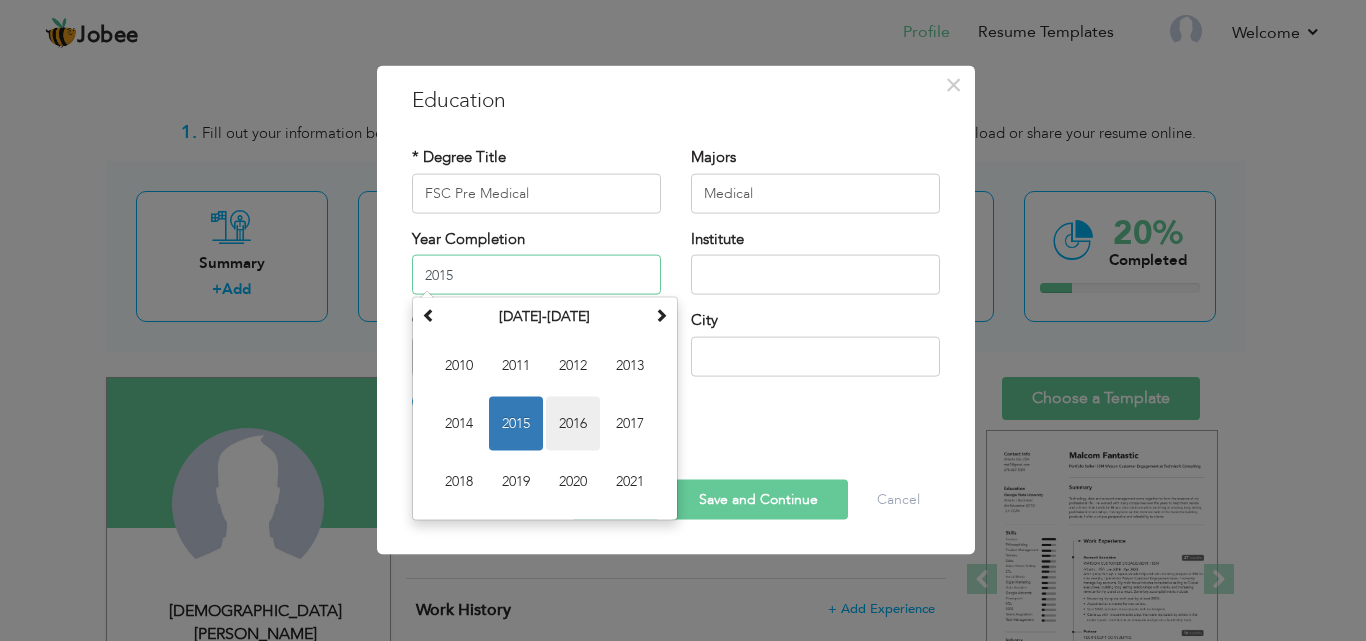 click on "2016" at bounding box center [573, 424] 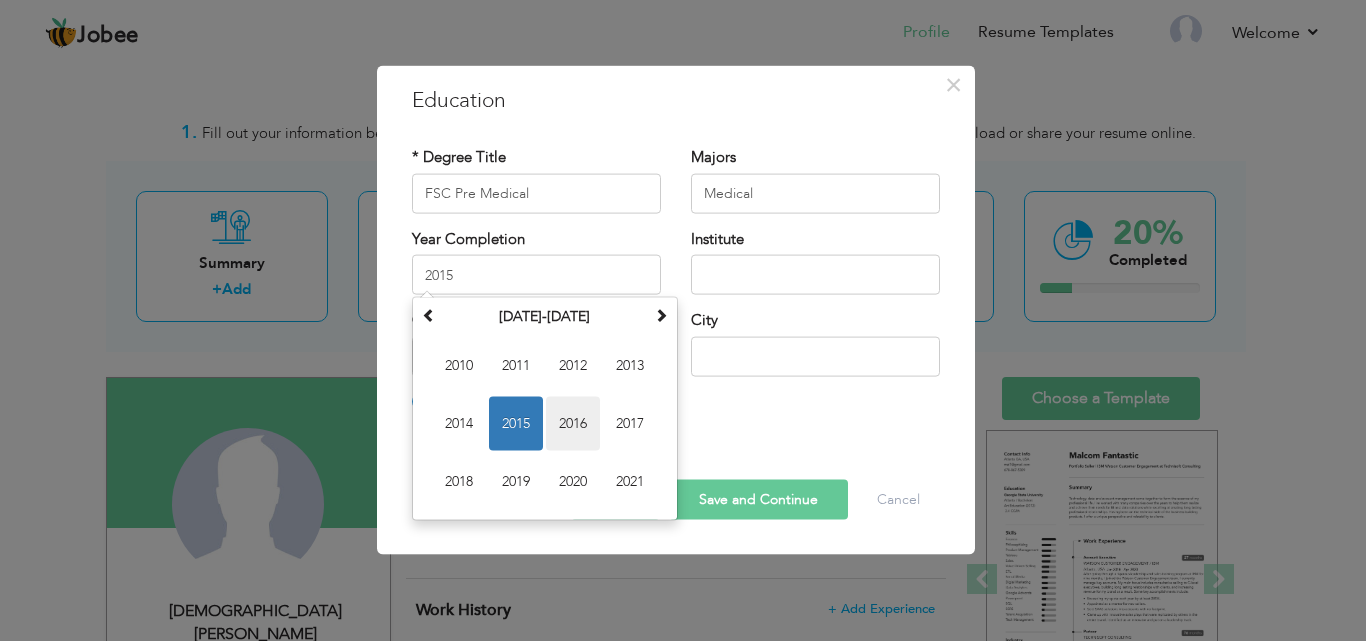 type on "2016" 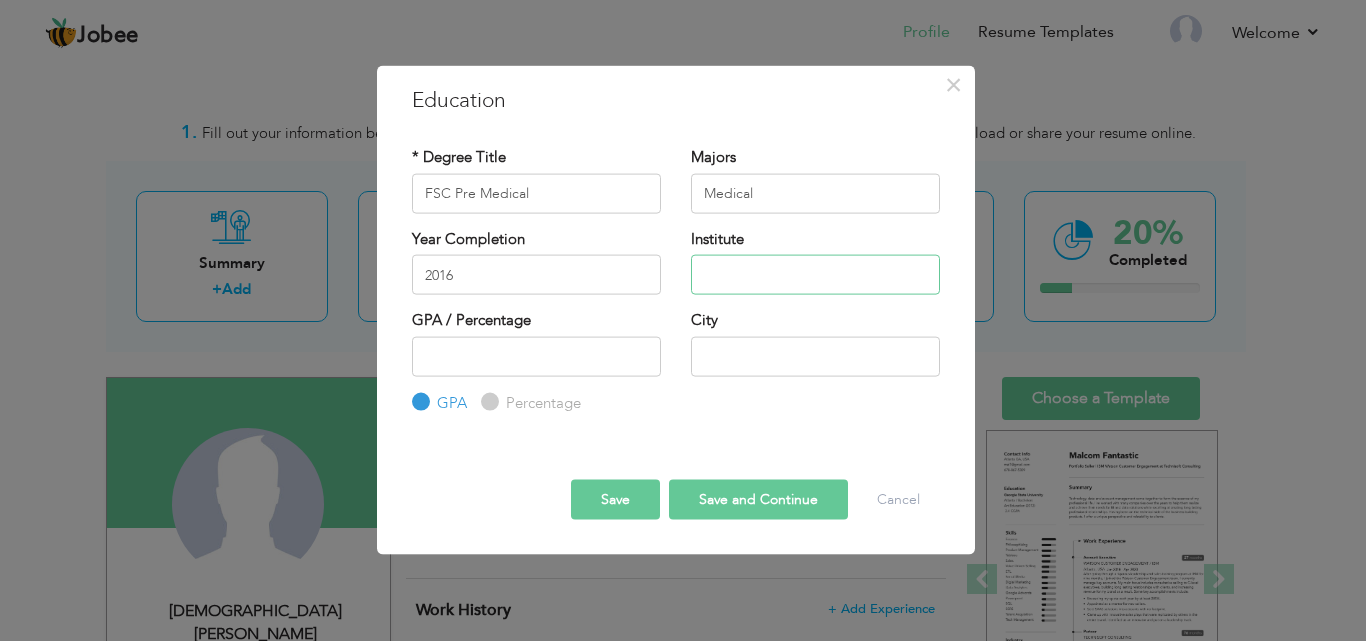 click at bounding box center (815, 275) 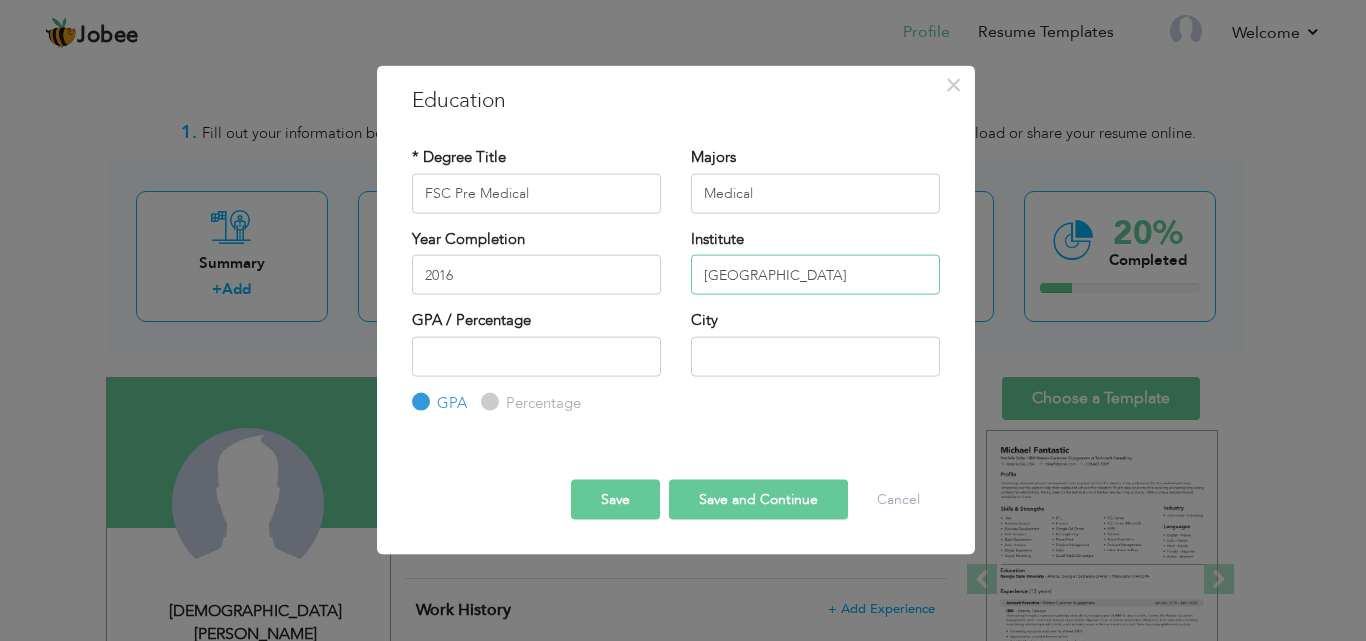 type on "Punjab College" 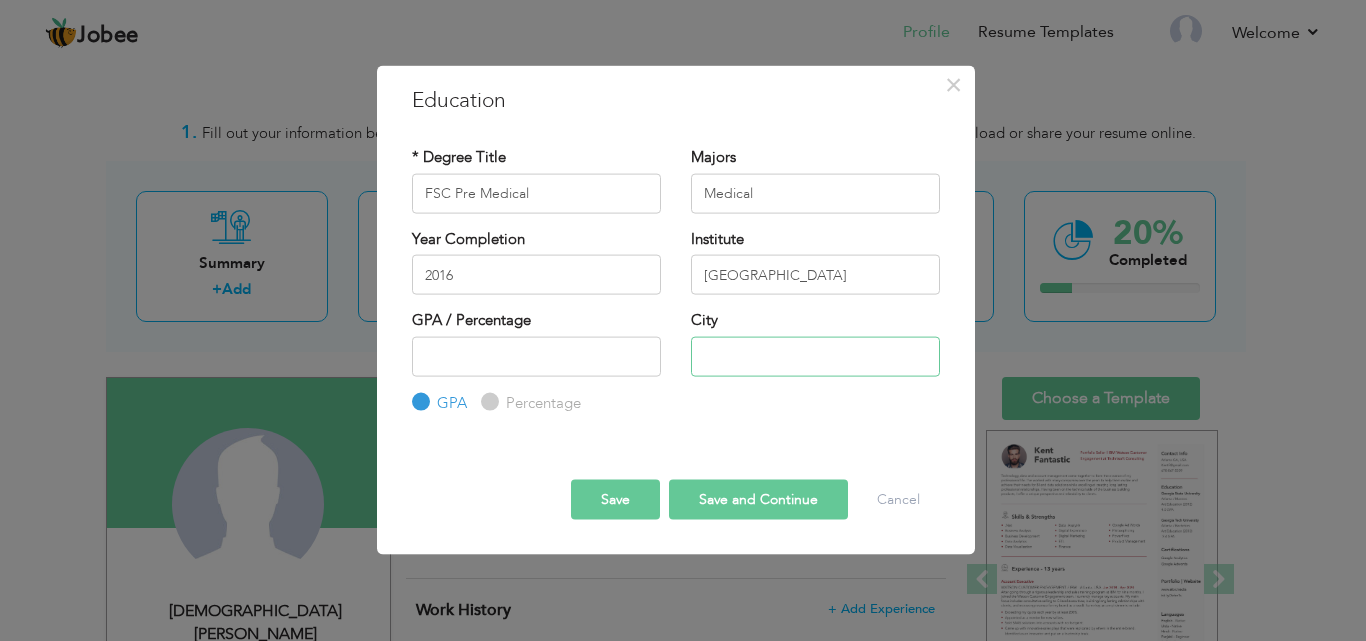 click at bounding box center [815, 356] 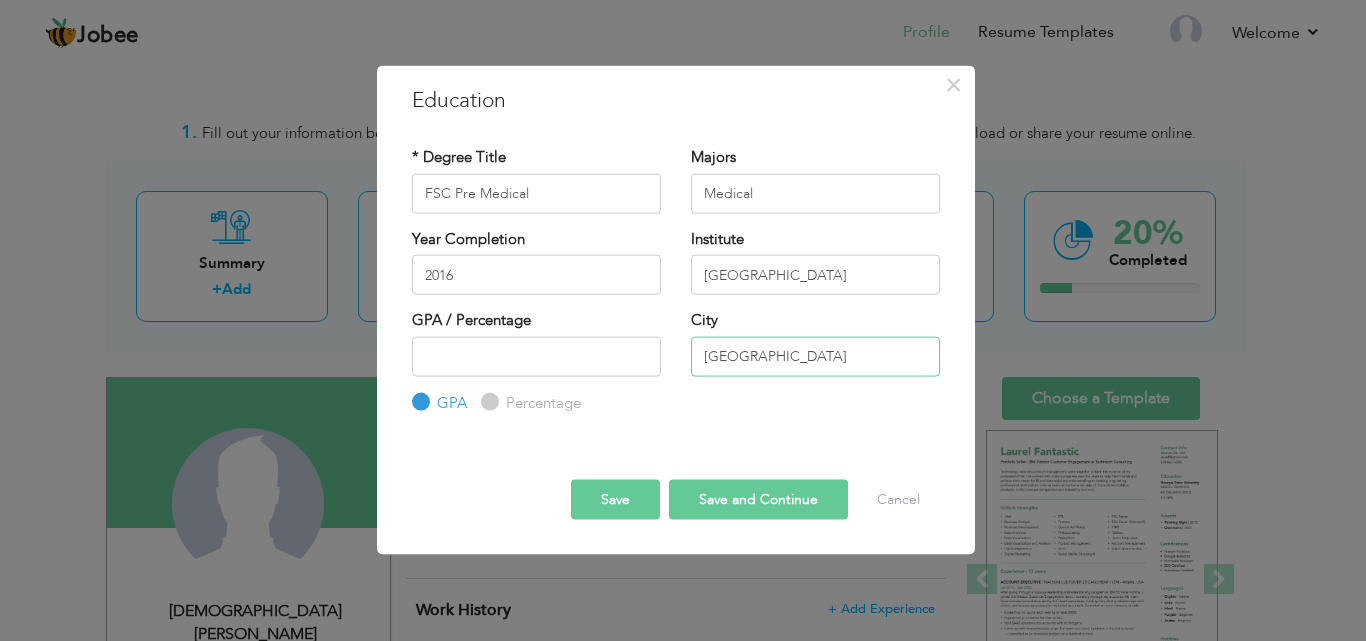 type on "Faisalabad" 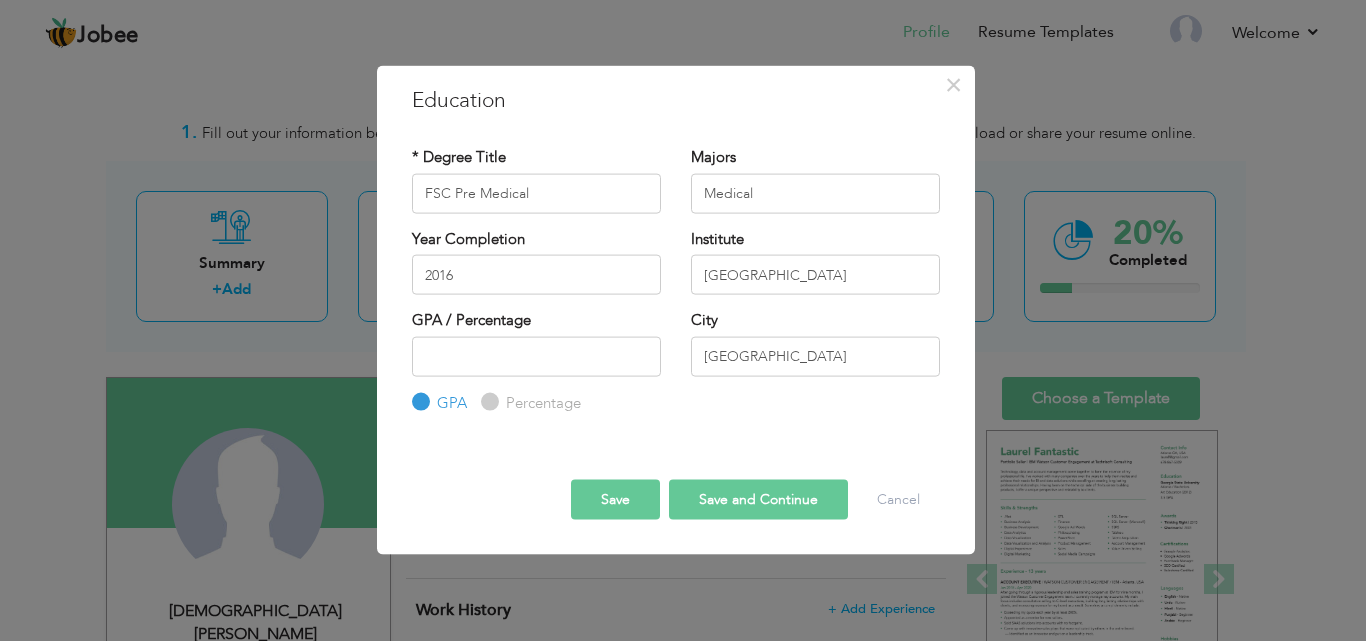 click on "Save and Continue" at bounding box center [758, 500] 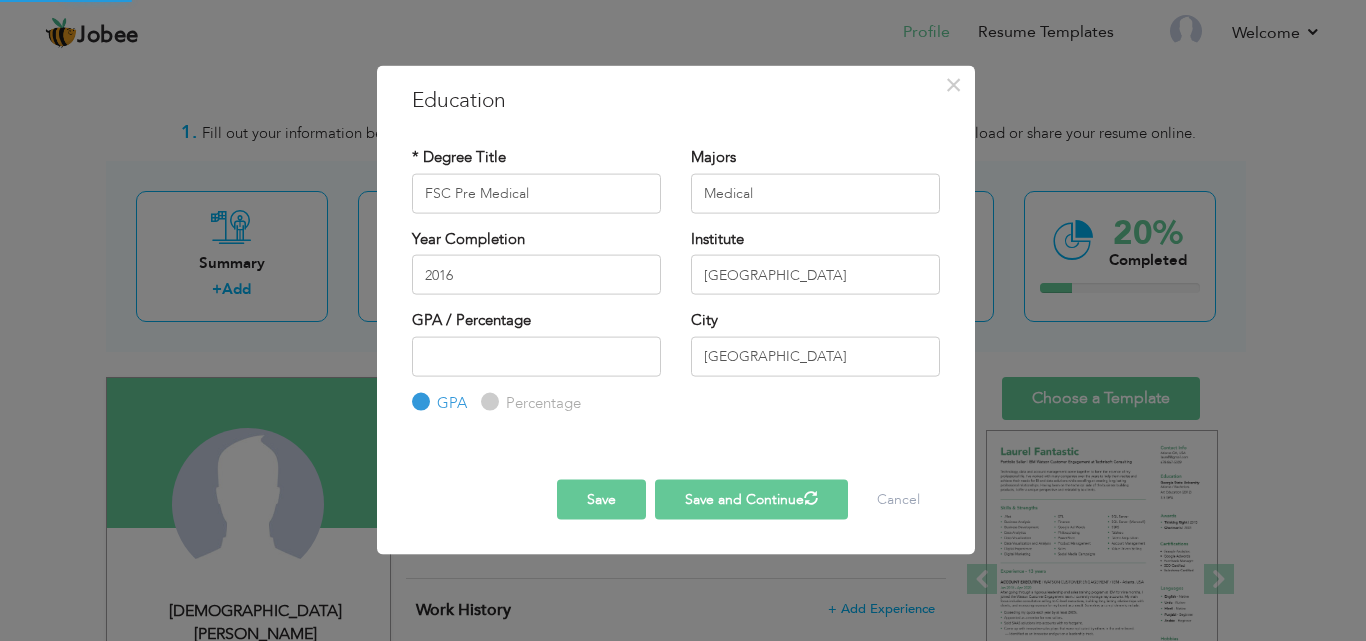 type 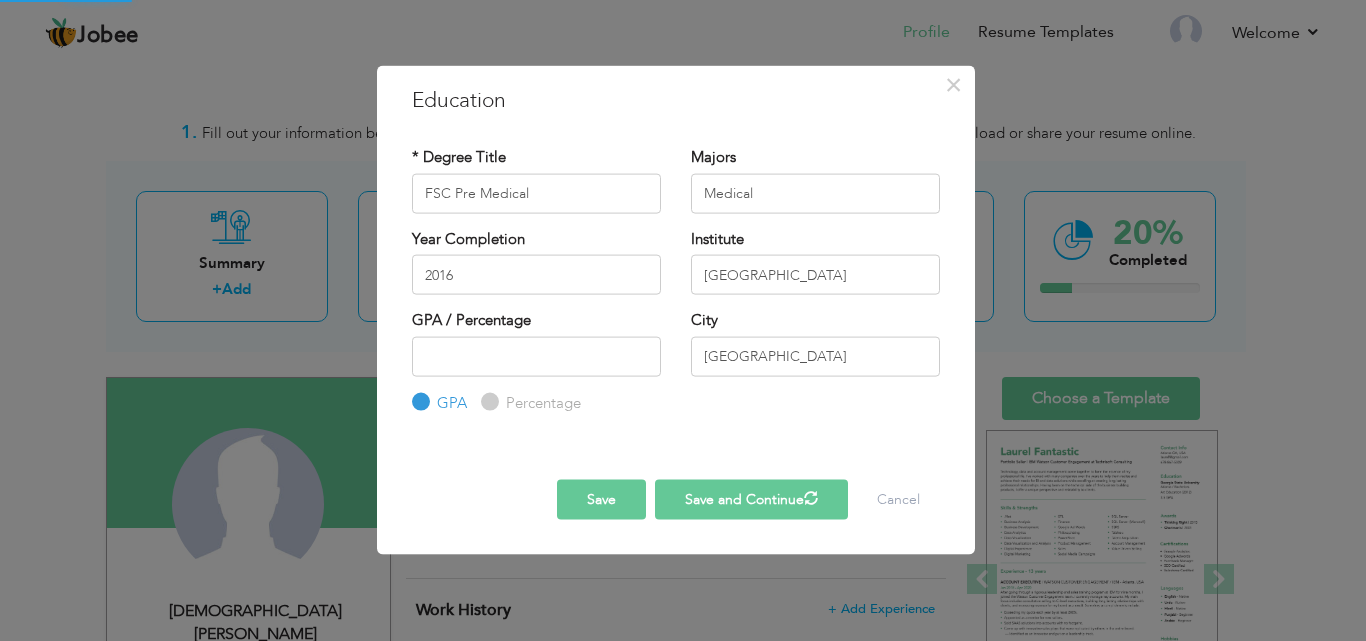 type 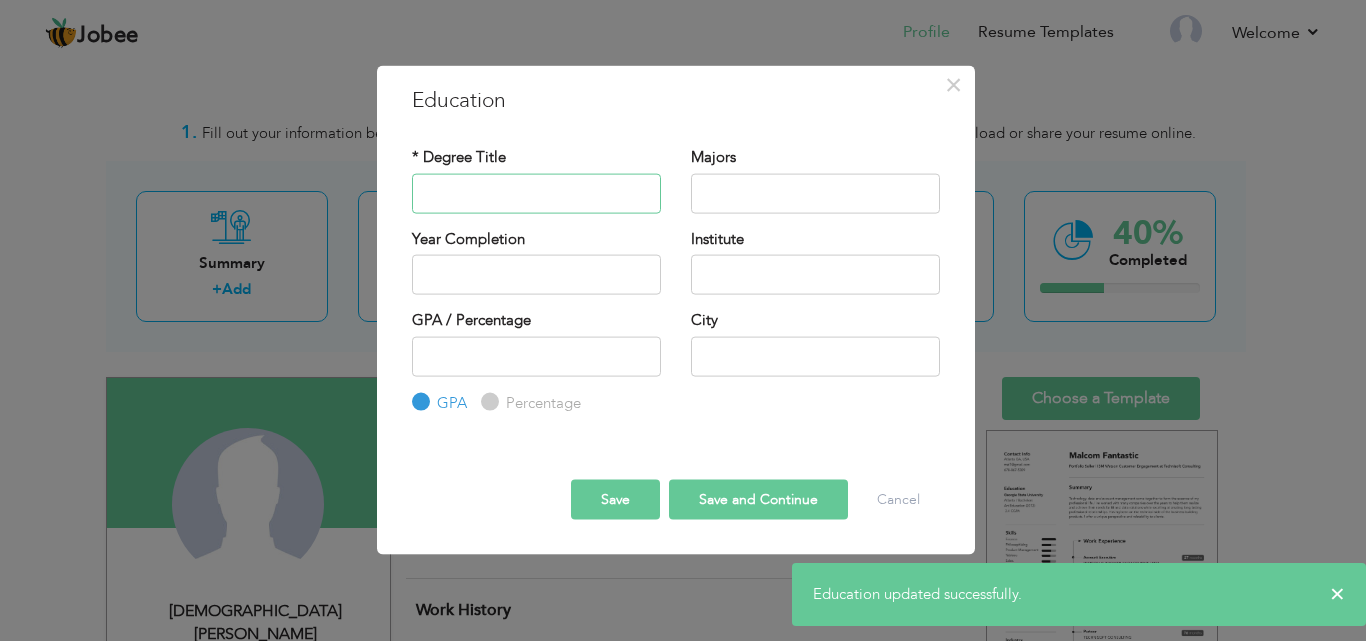click at bounding box center (536, 193) 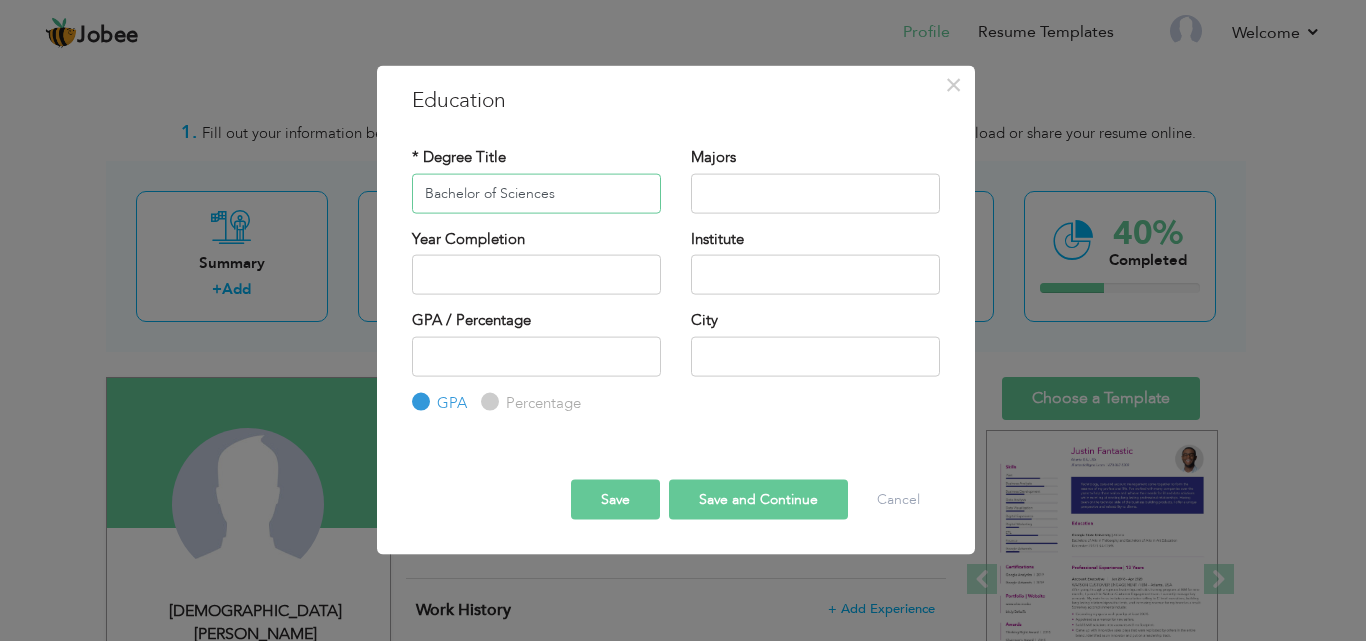 type on "Bachelor of Sciences" 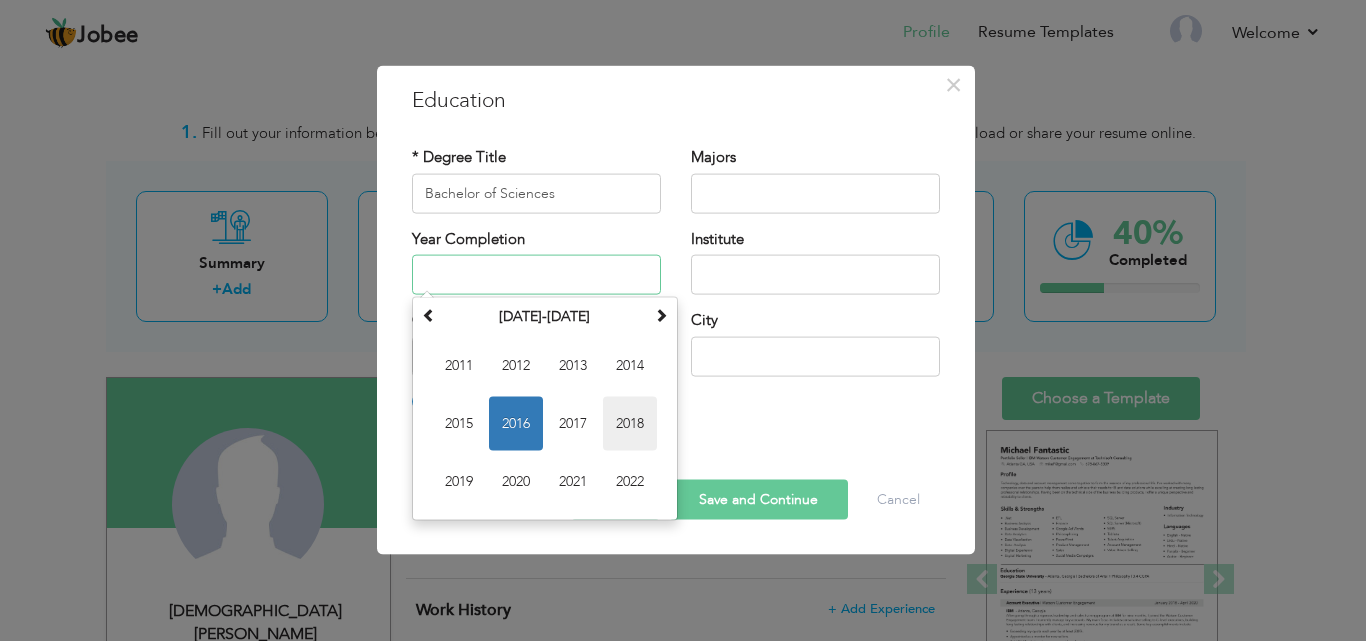 click on "2018" at bounding box center [630, 424] 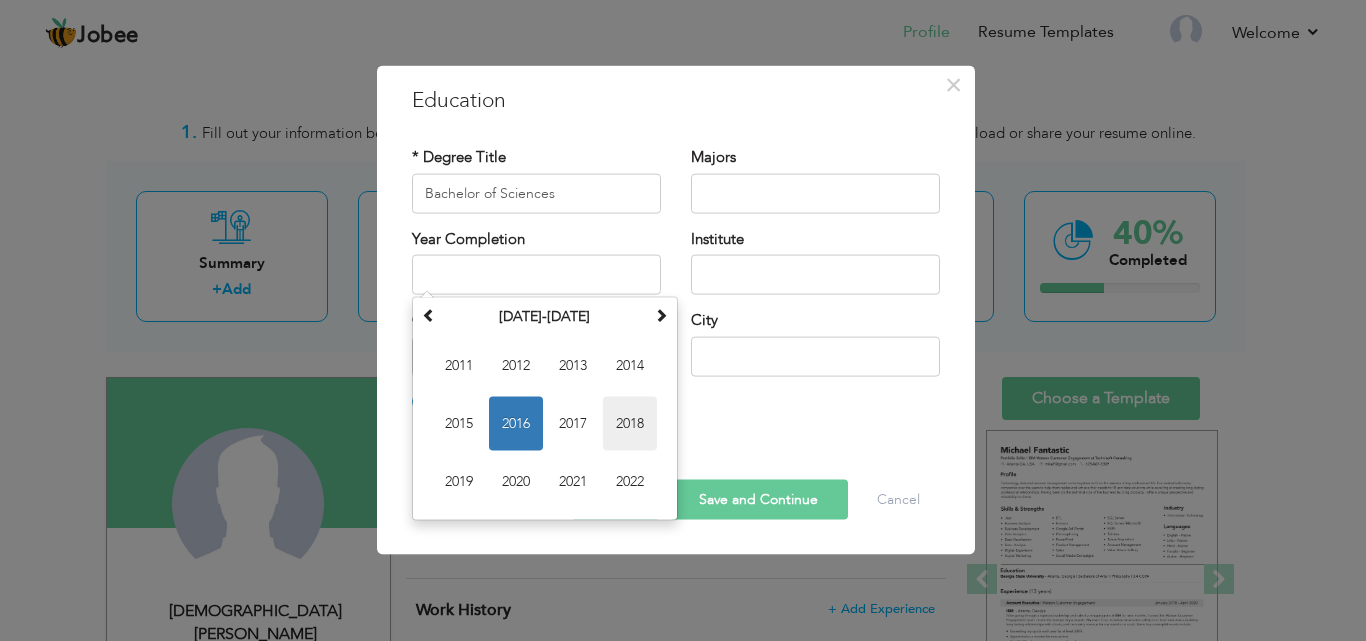 type on "2018" 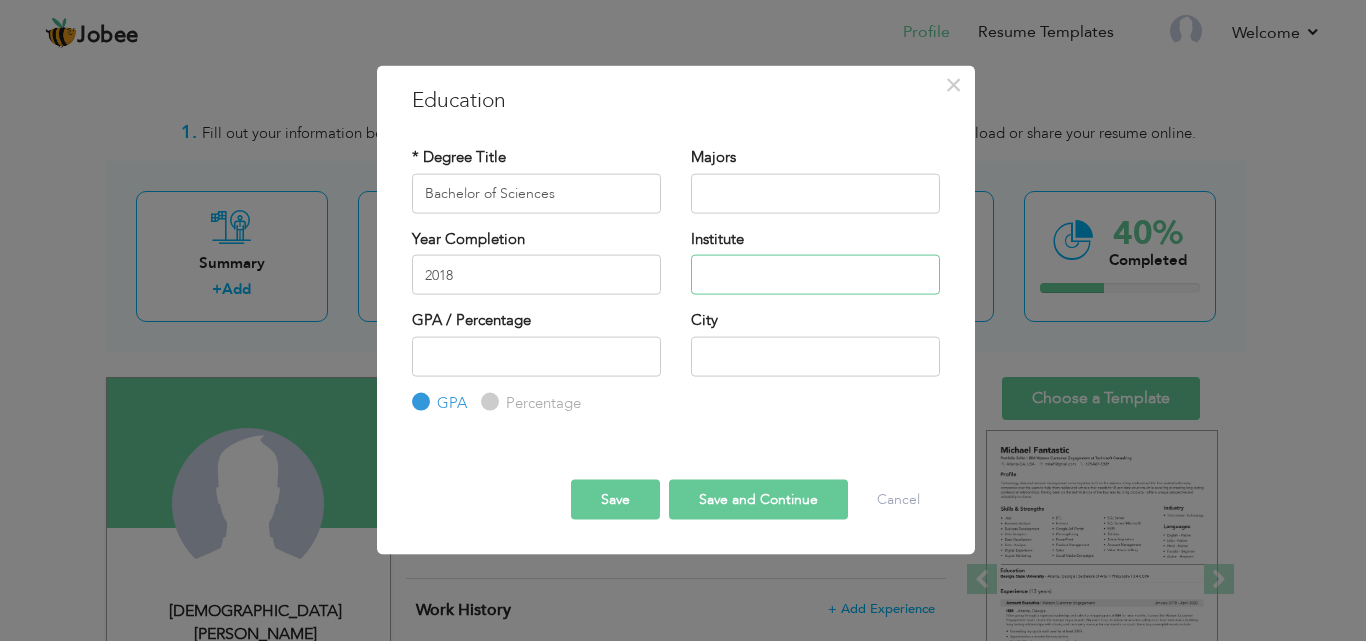 click at bounding box center [815, 275] 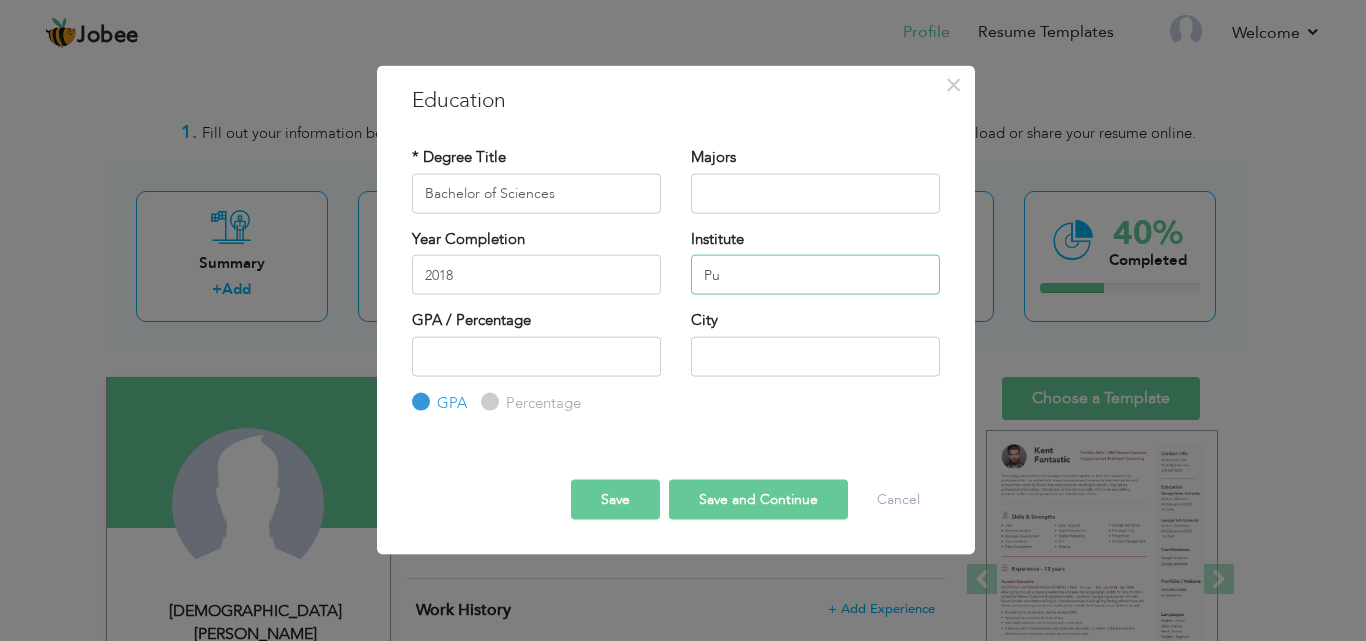 type on "P" 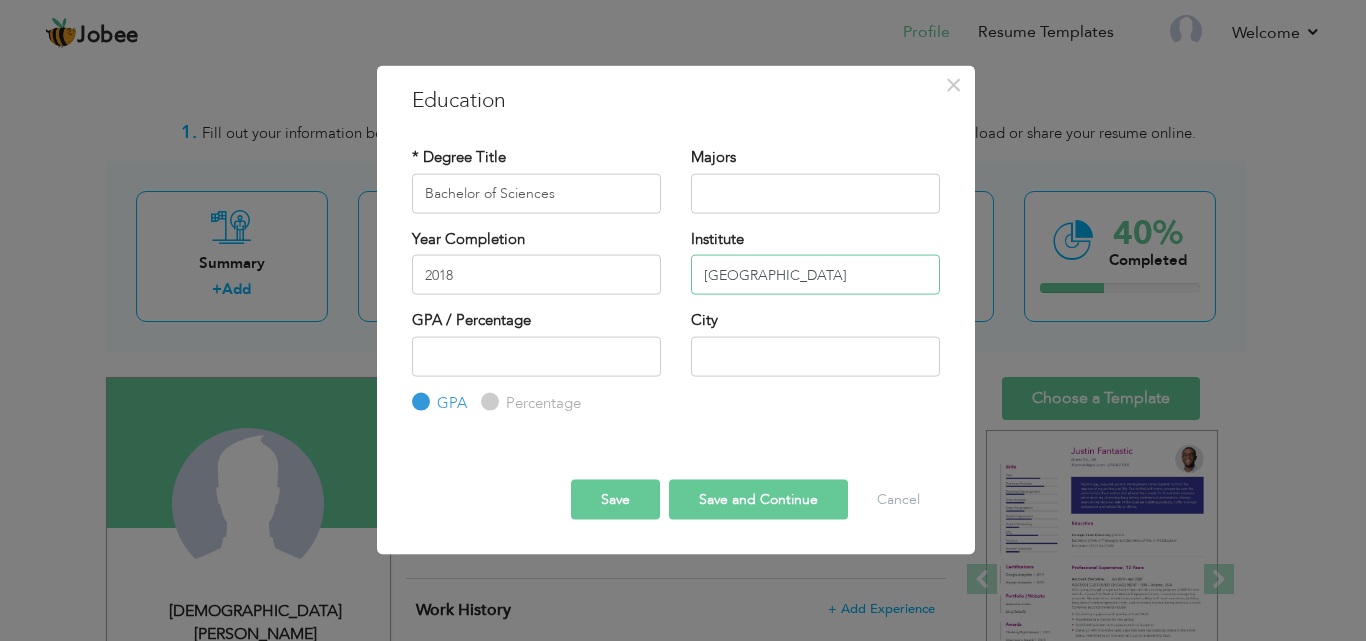 type on "University of Punjab" 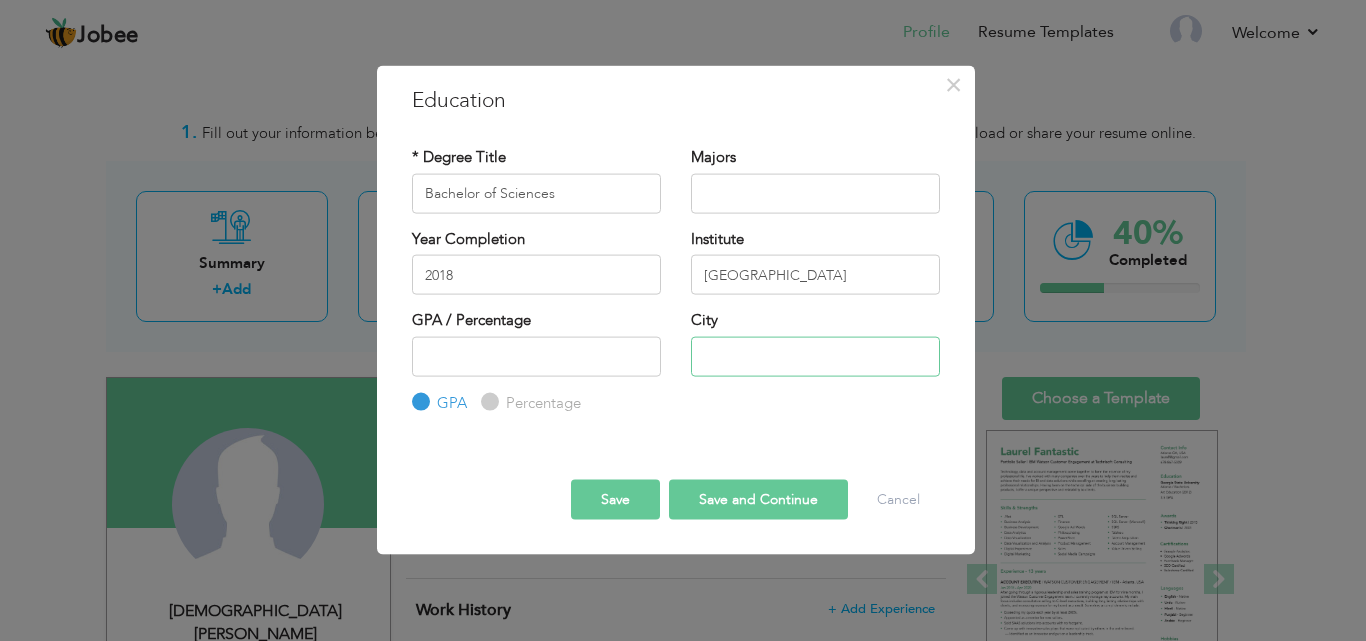 click at bounding box center [815, 356] 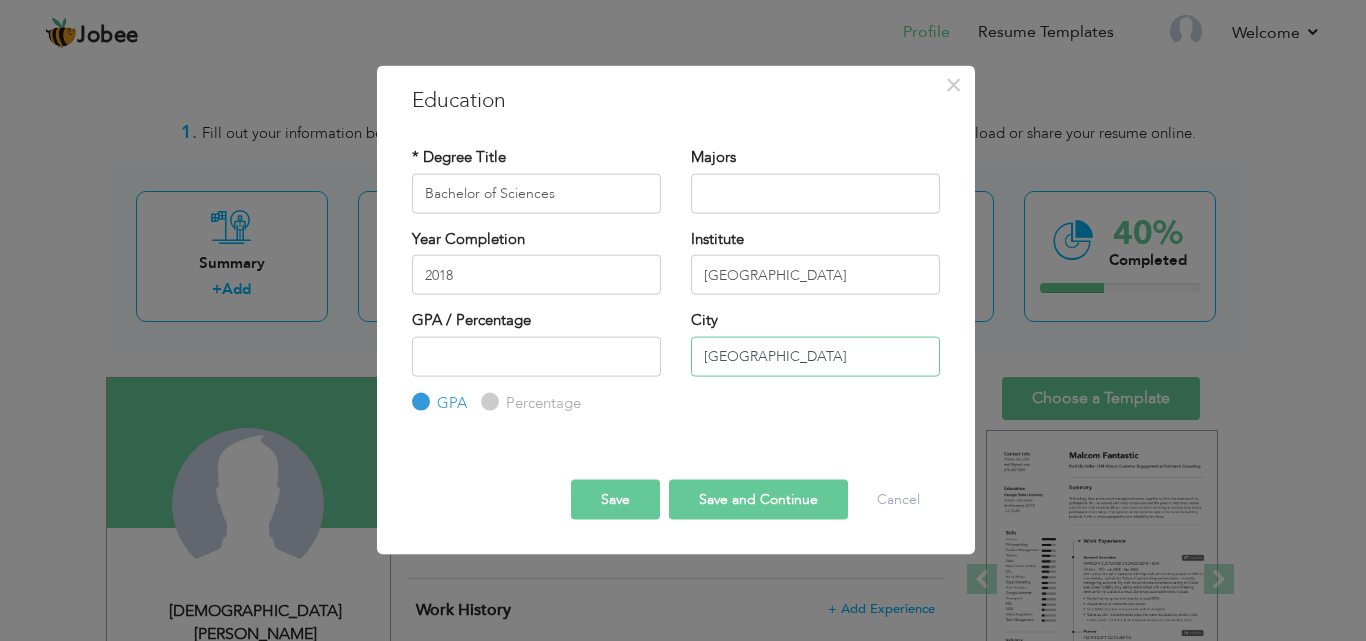 type on "Faisalabad" 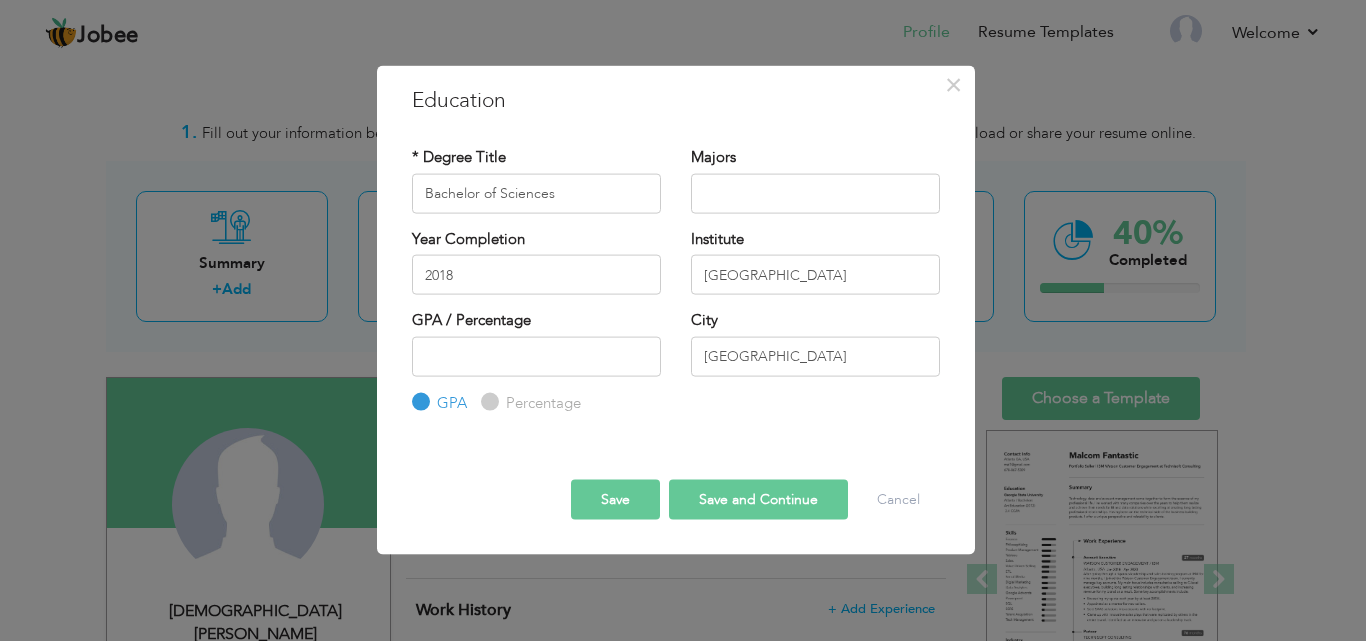 click on "Save and Continue" at bounding box center (758, 500) 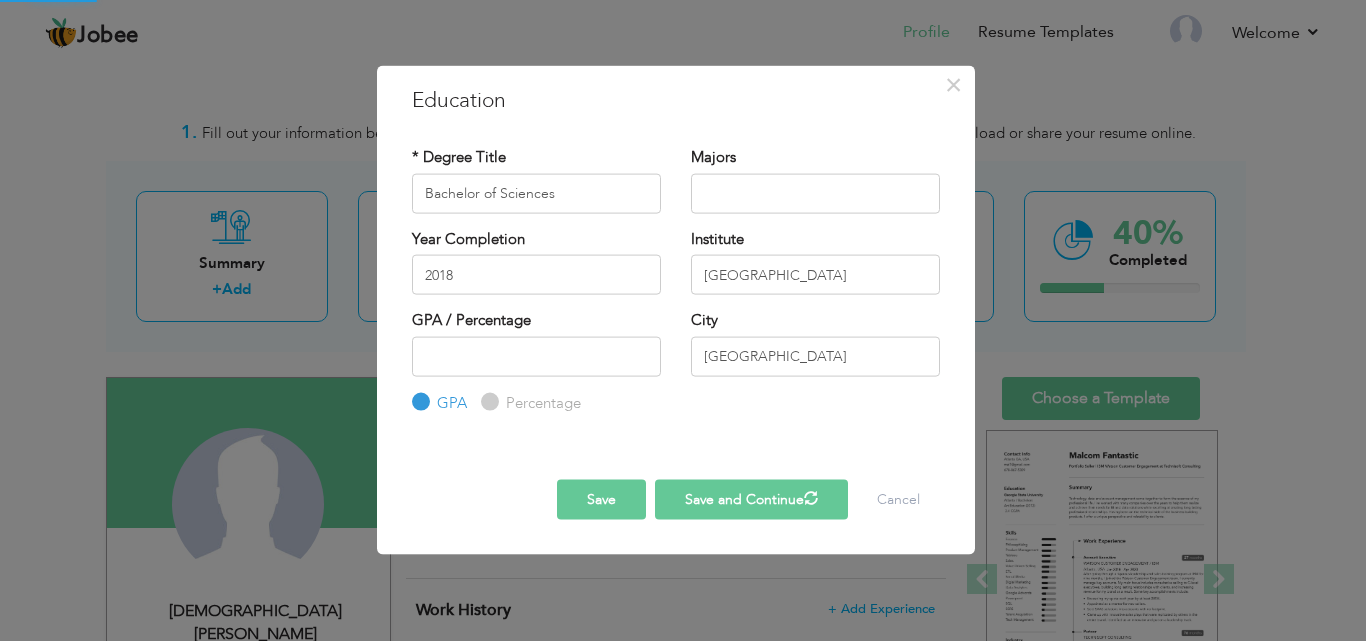 type 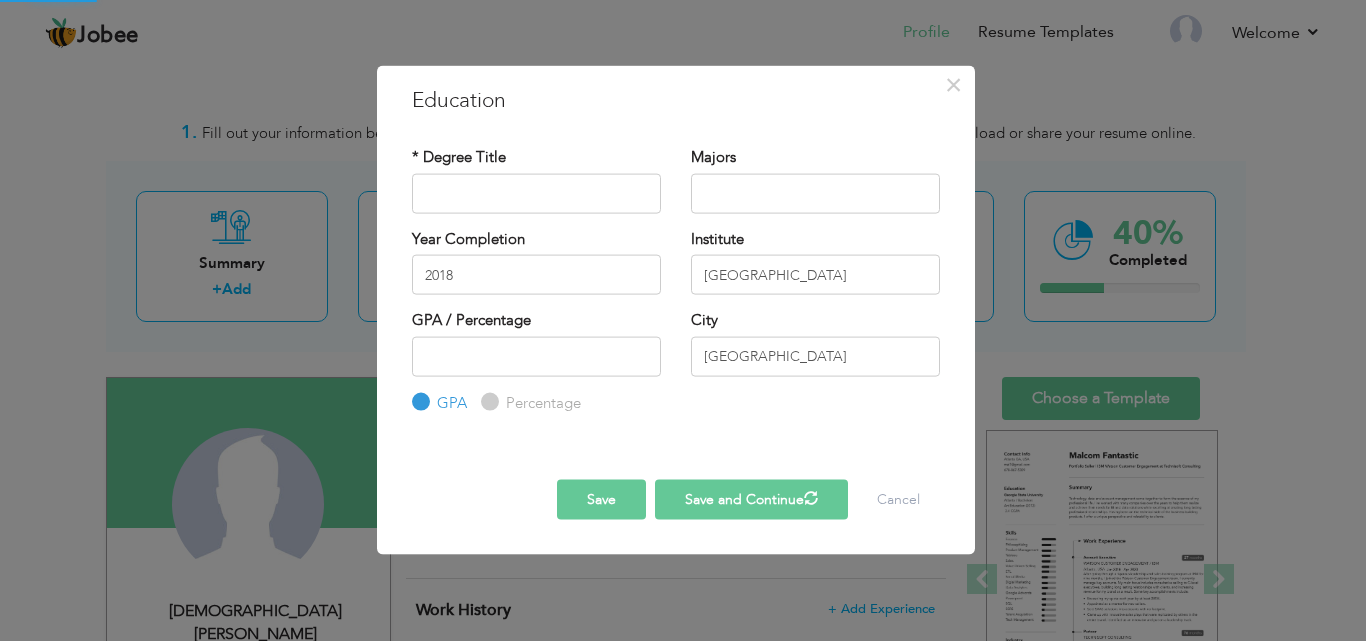 type 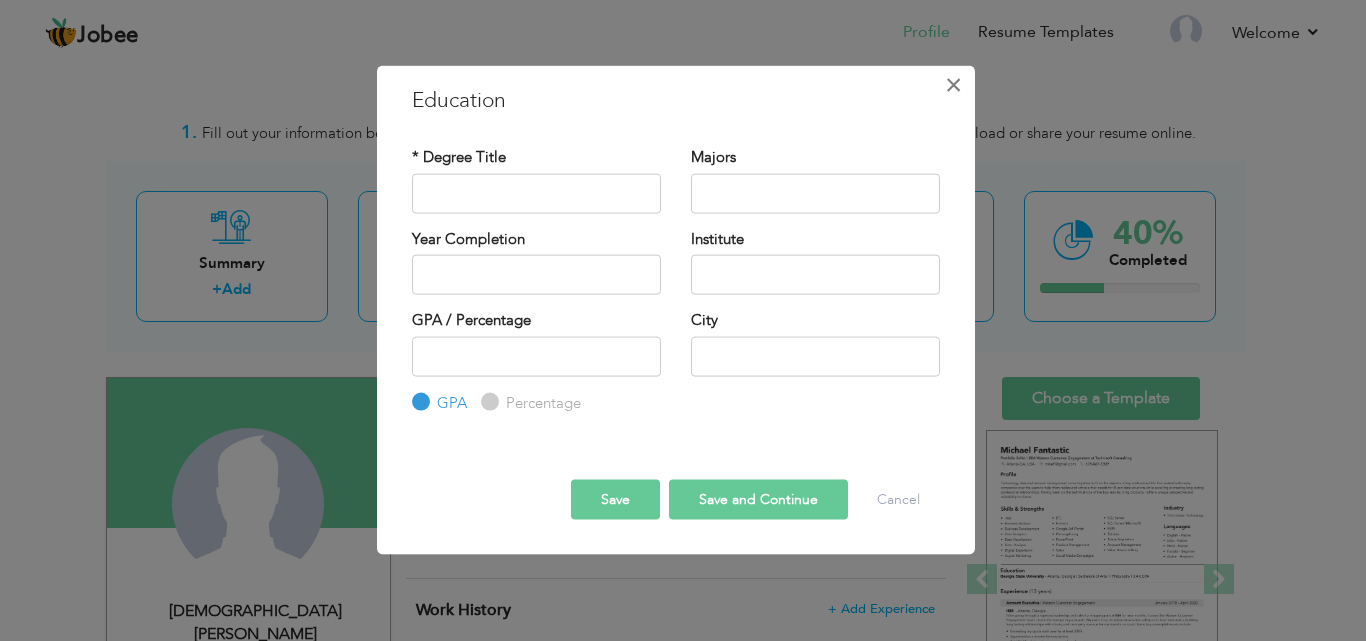click on "×" at bounding box center [953, 84] 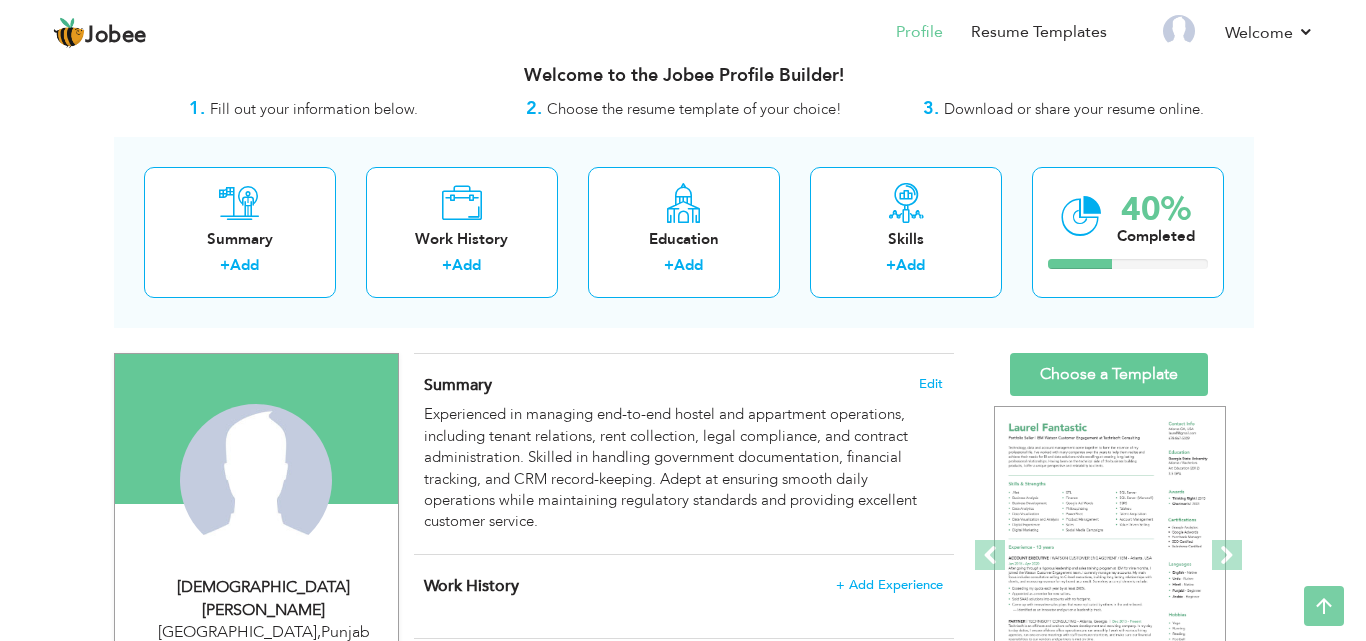 scroll, scrollTop: 0, scrollLeft: 0, axis: both 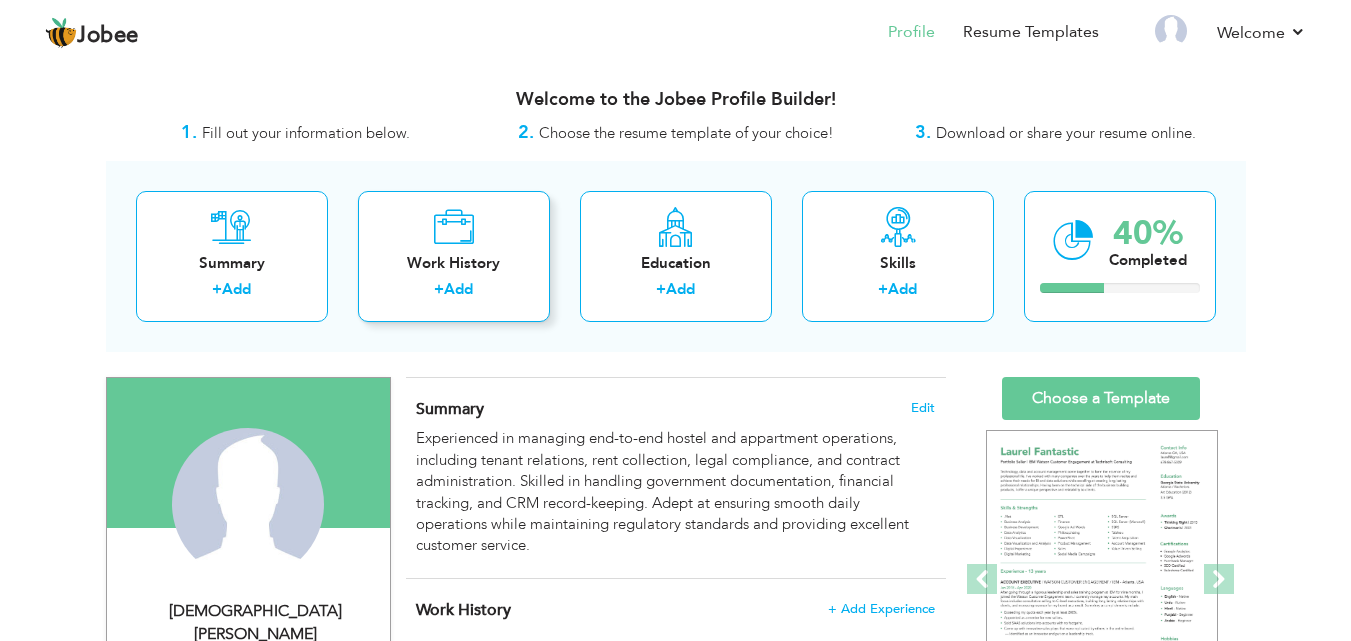click on "Work History
+  Add" at bounding box center [454, 256] 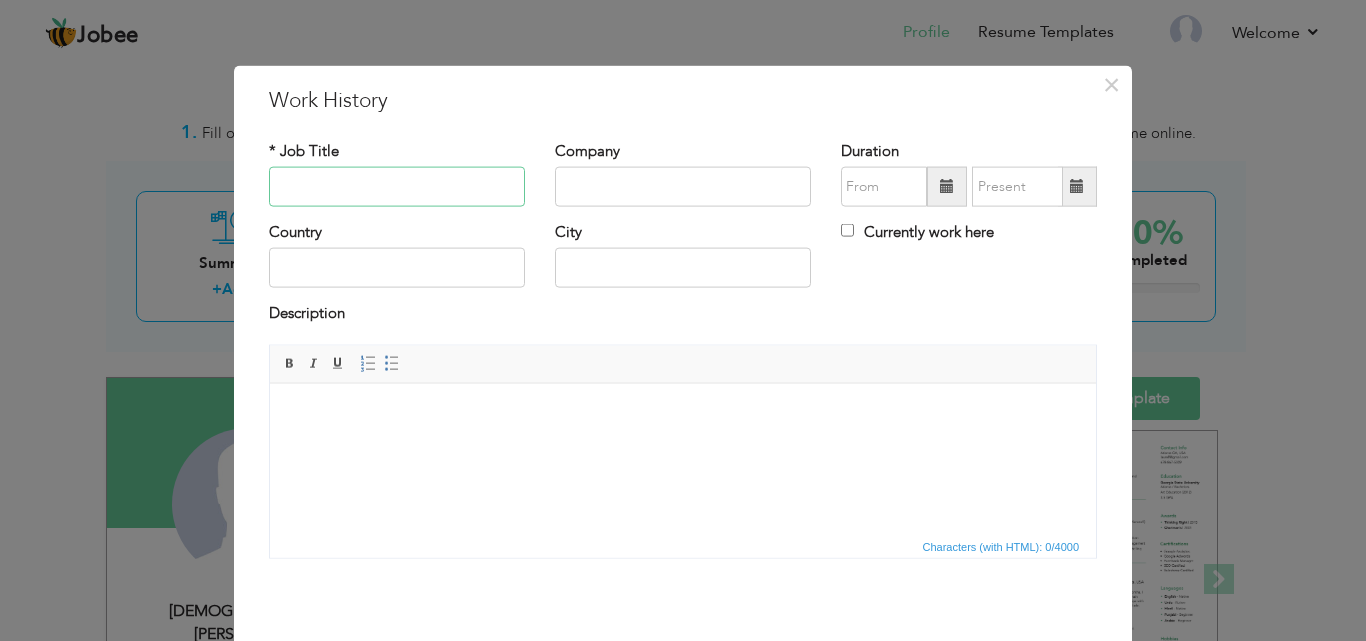 click at bounding box center (397, 187) 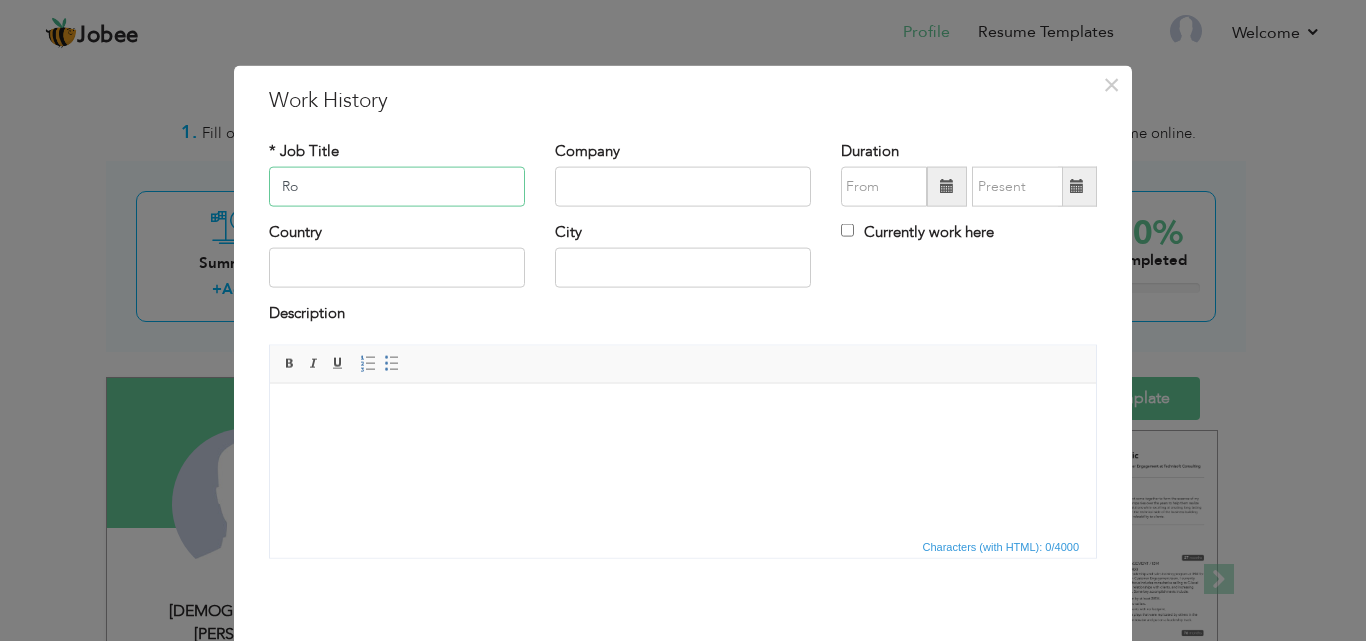 type on "R" 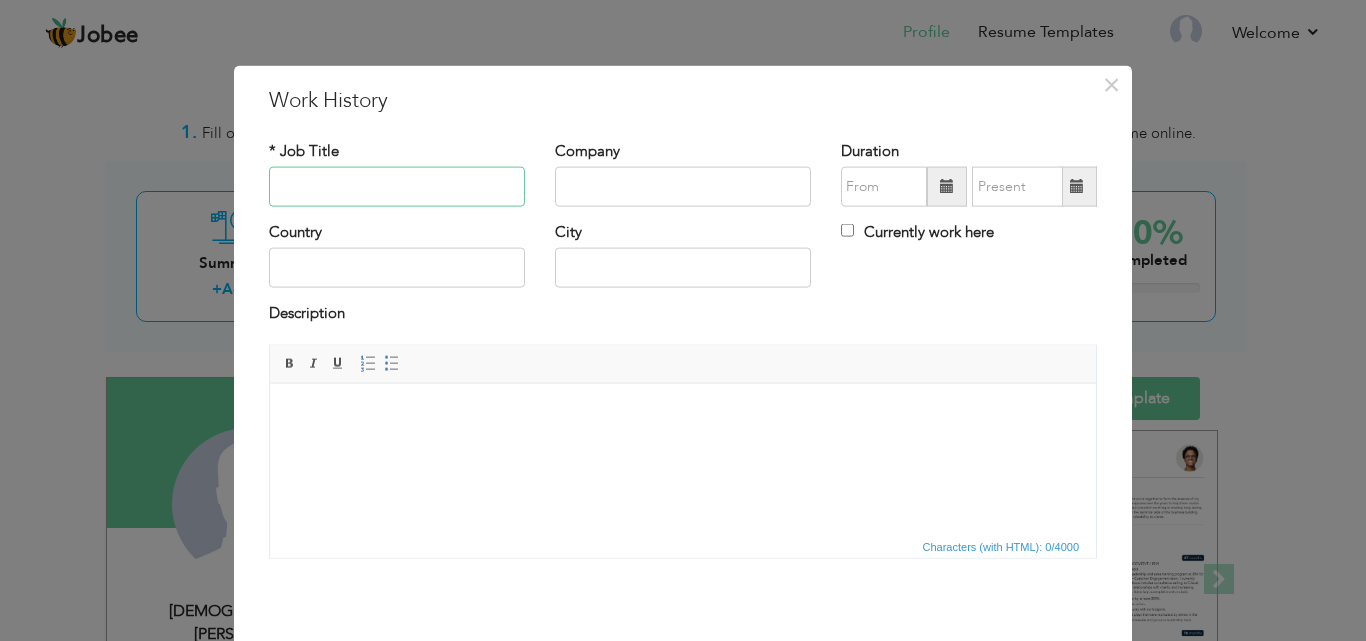 paste on "Leasing and Marketing Executive" 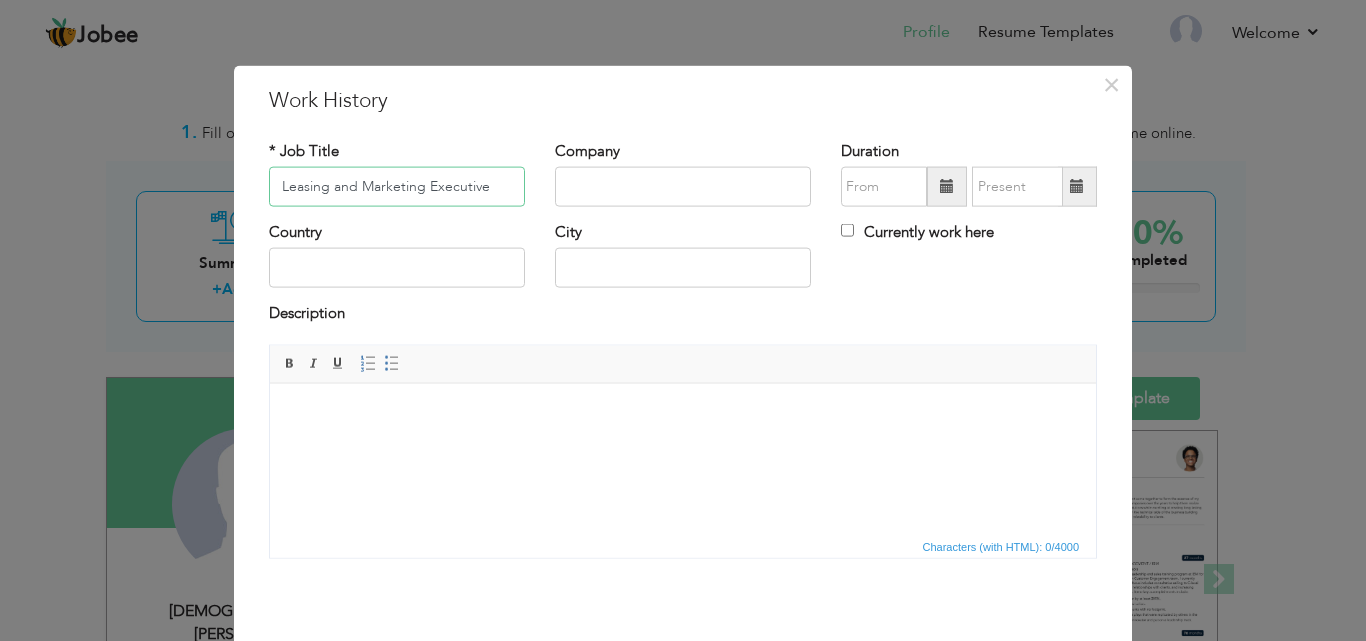 type on "Leasing and Marketing Executive" 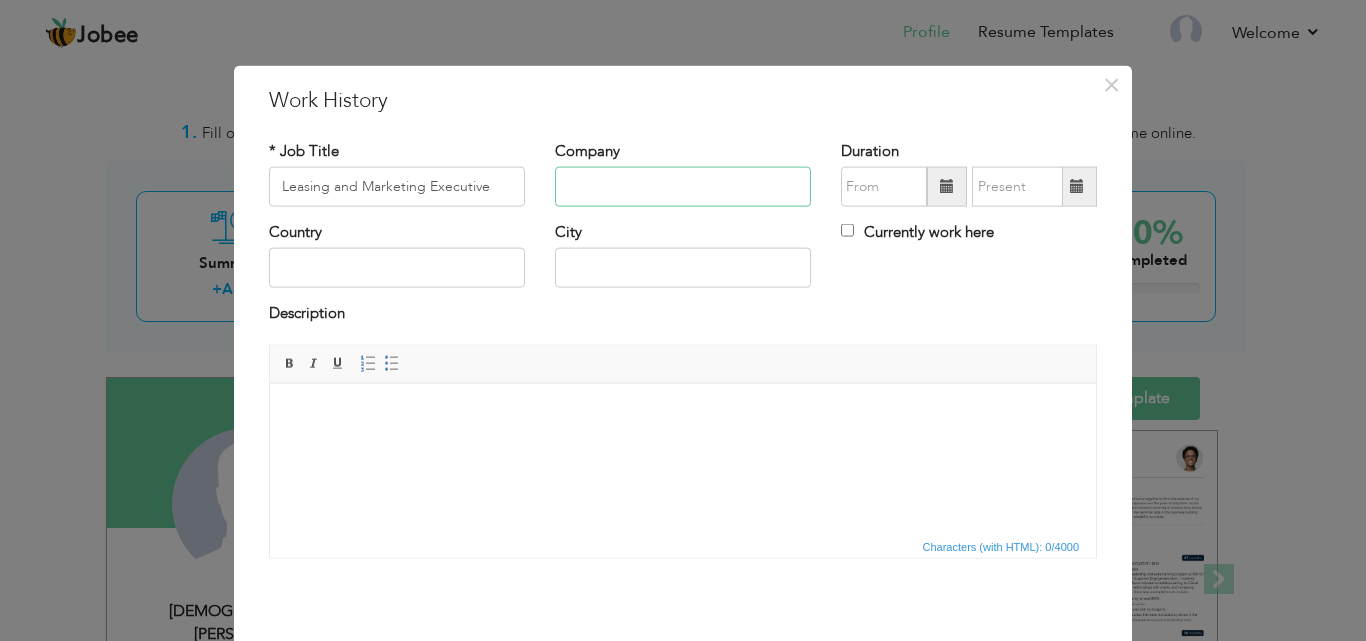 click at bounding box center (683, 187) 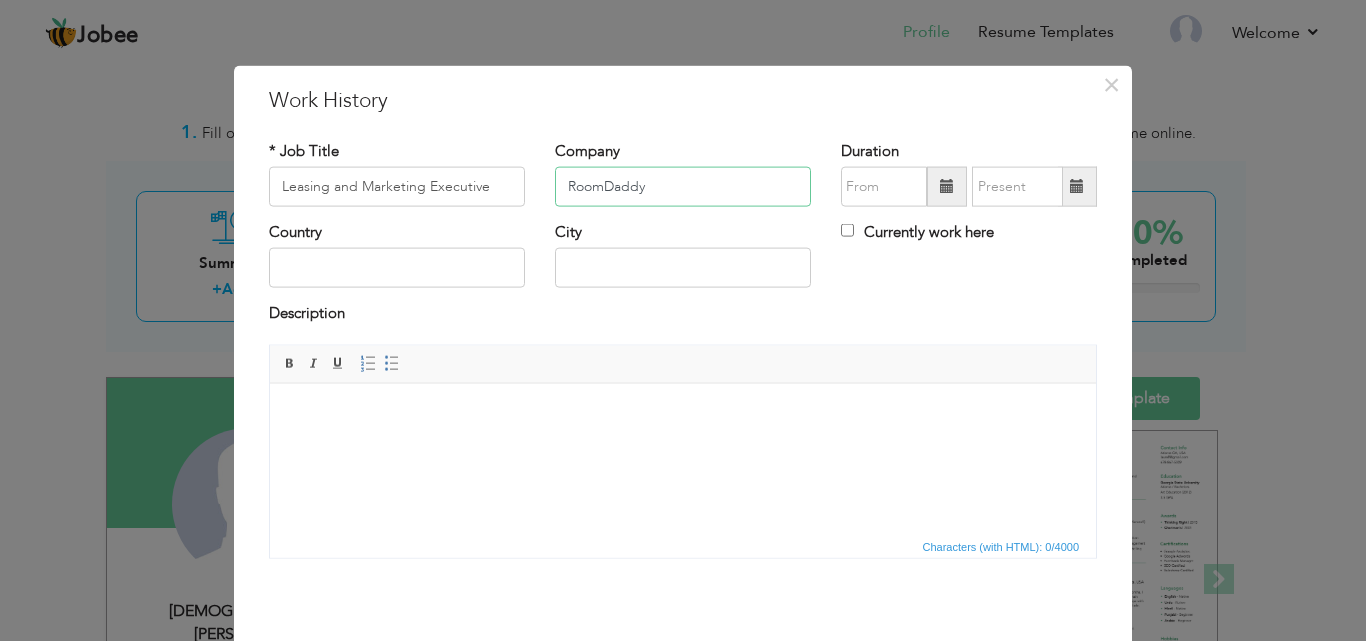 type on "RoomDaddy" 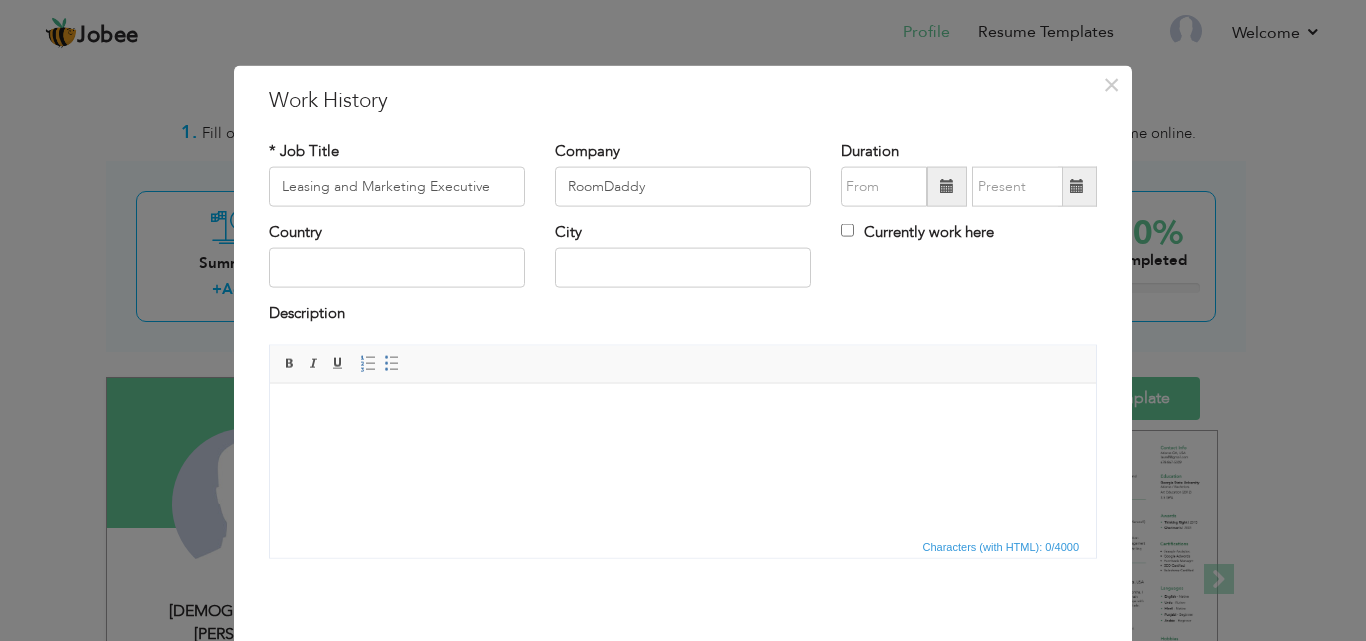 click at bounding box center [947, 186] 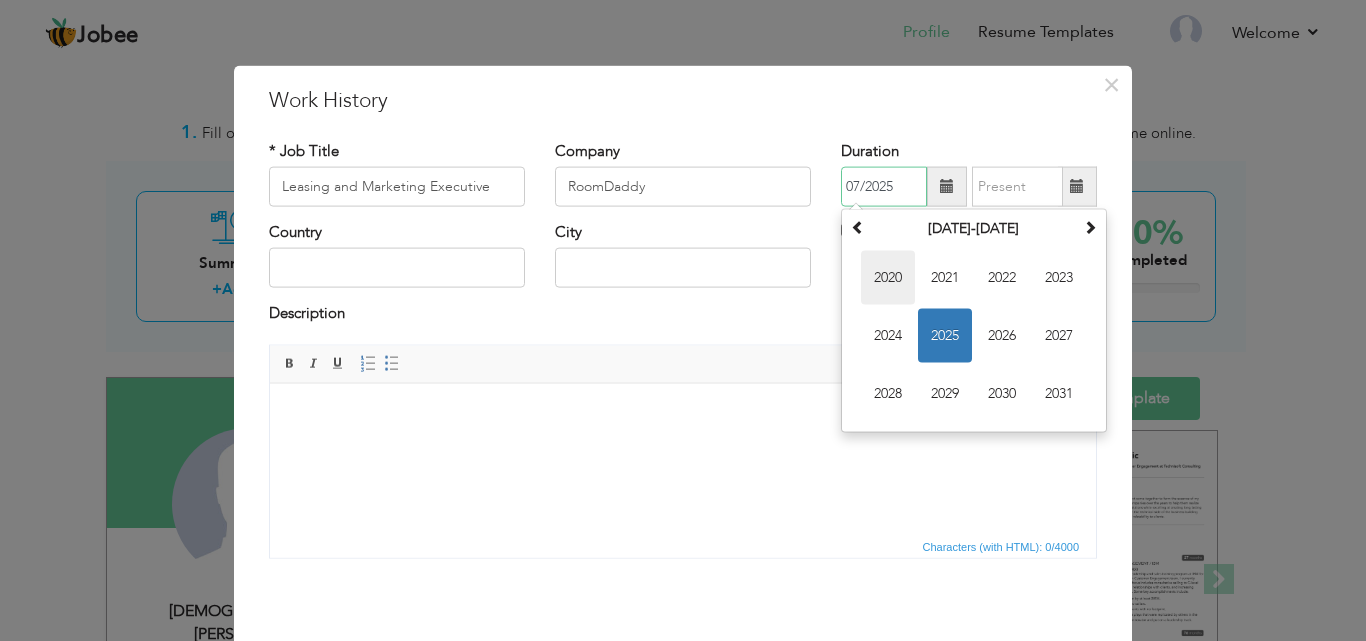click on "2020" at bounding box center [888, 278] 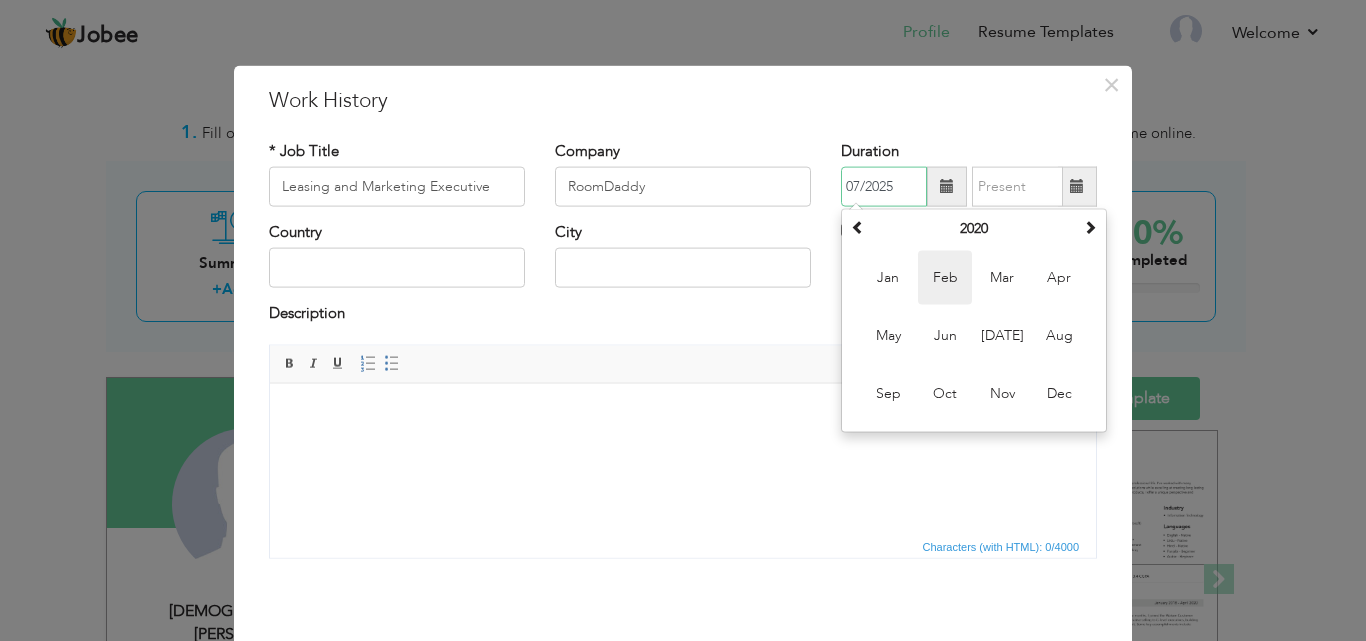 click on "Feb" at bounding box center [945, 278] 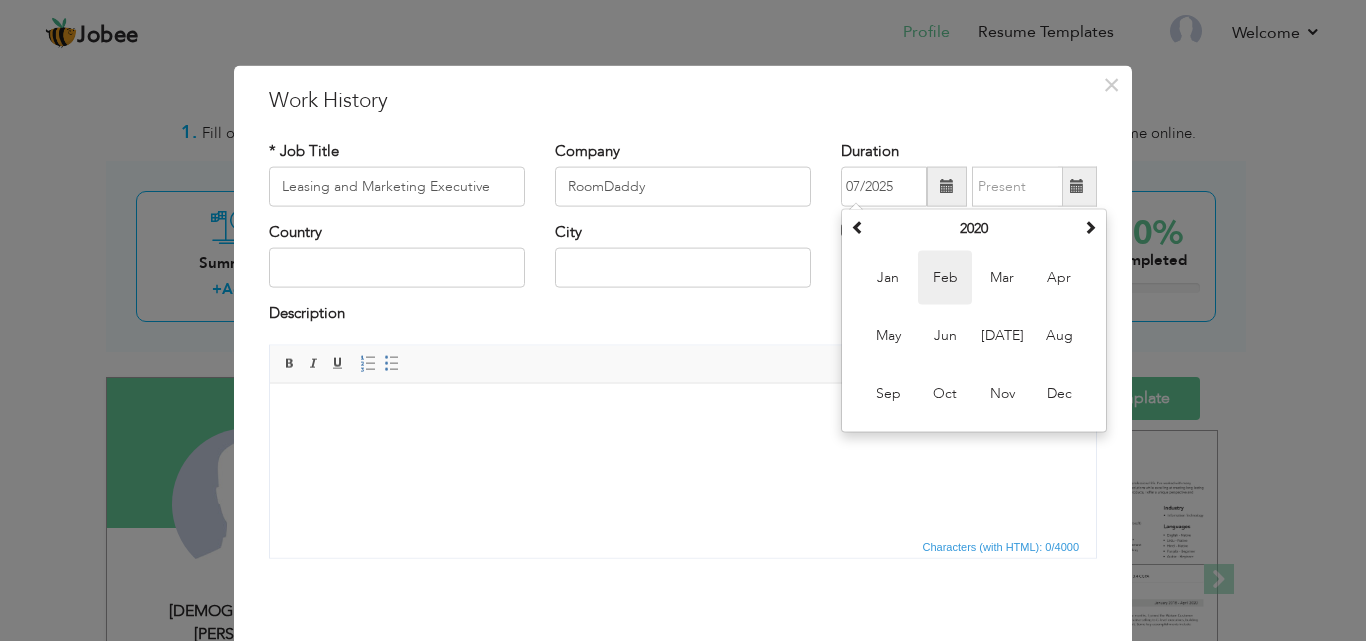 type on "02/2020" 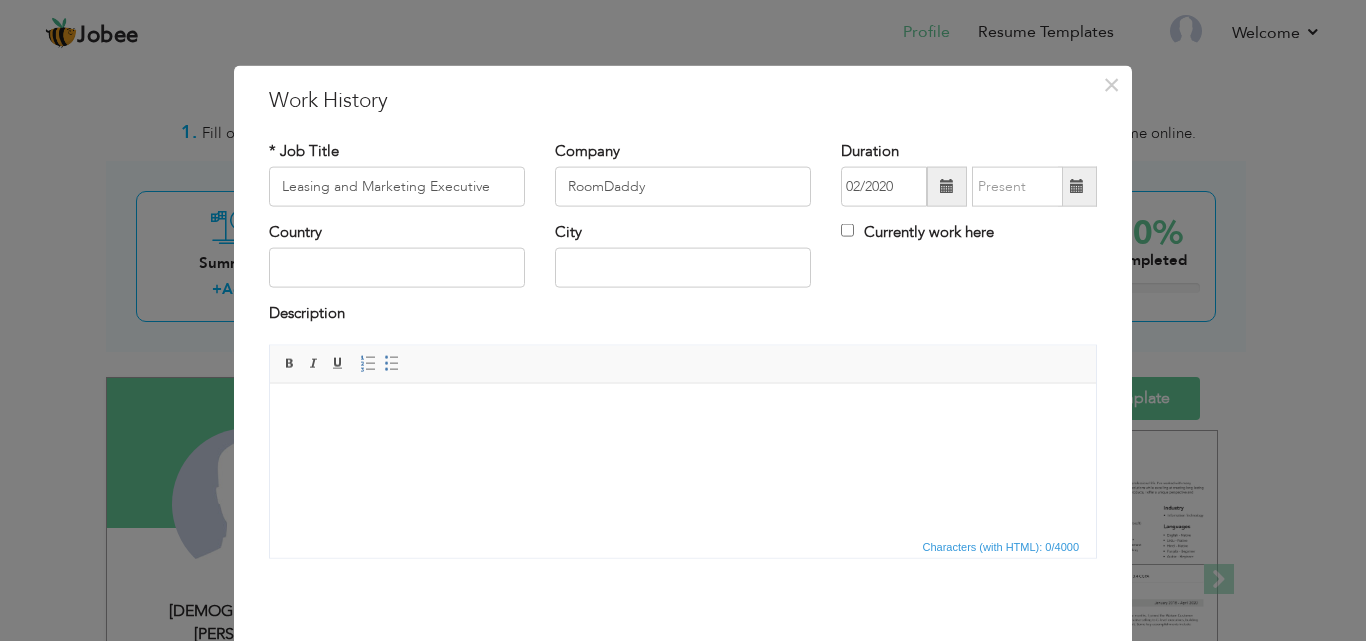 click at bounding box center [1077, 186] 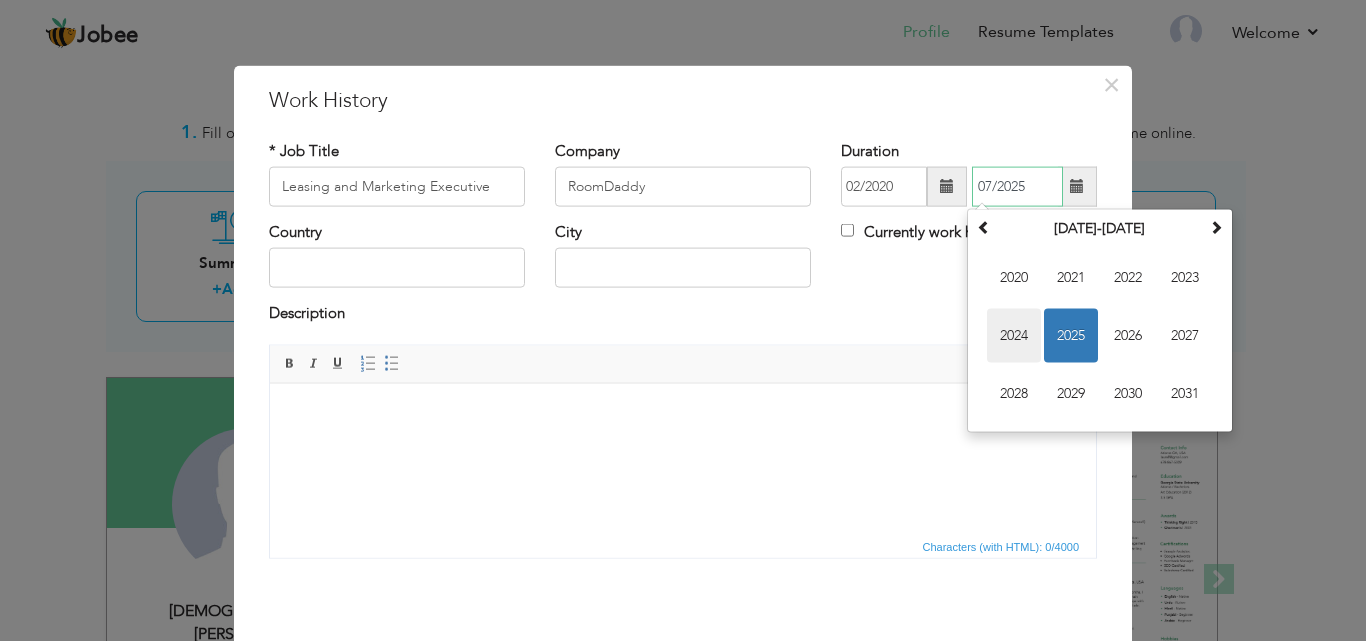 click on "2024" at bounding box center [1014, 336] 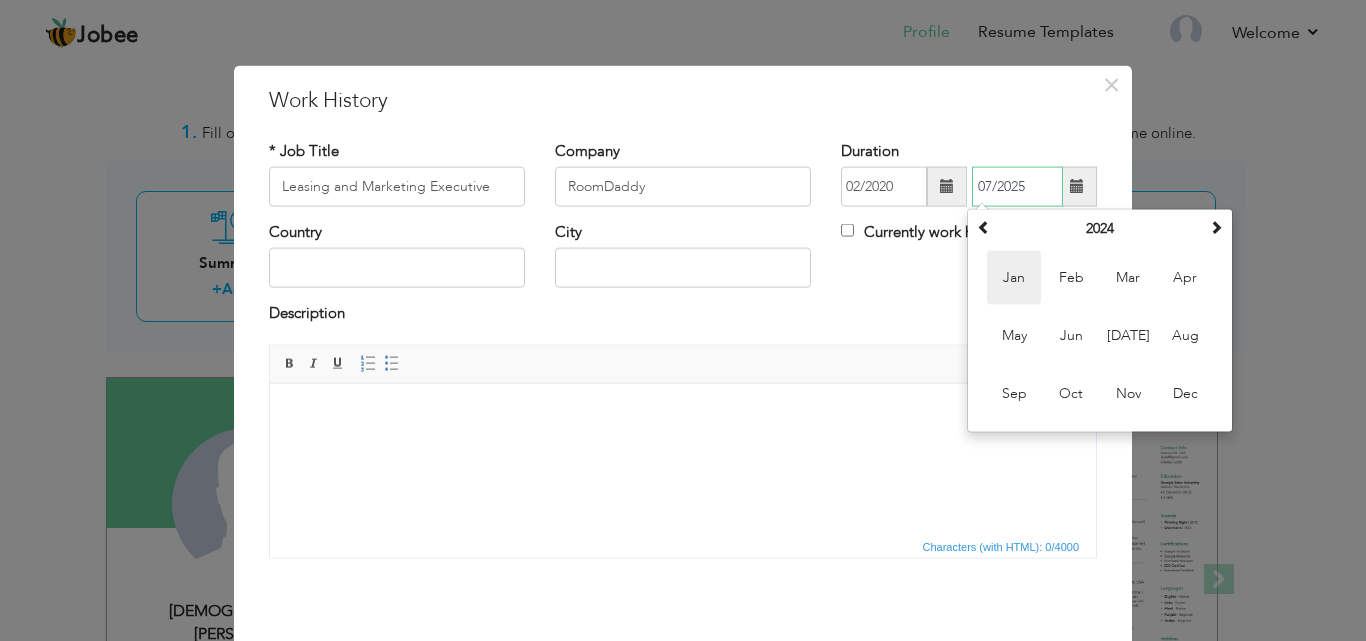 click on "Jan" at bounding box center [1014, 278] 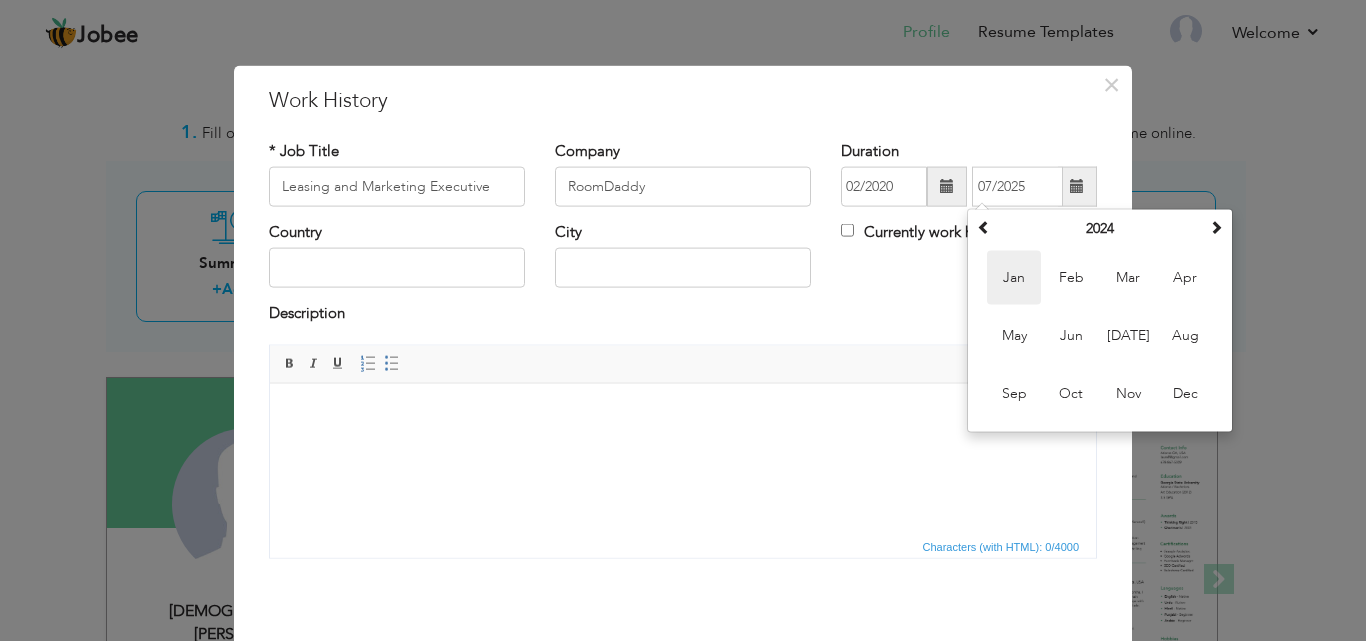 type on "01/2024" 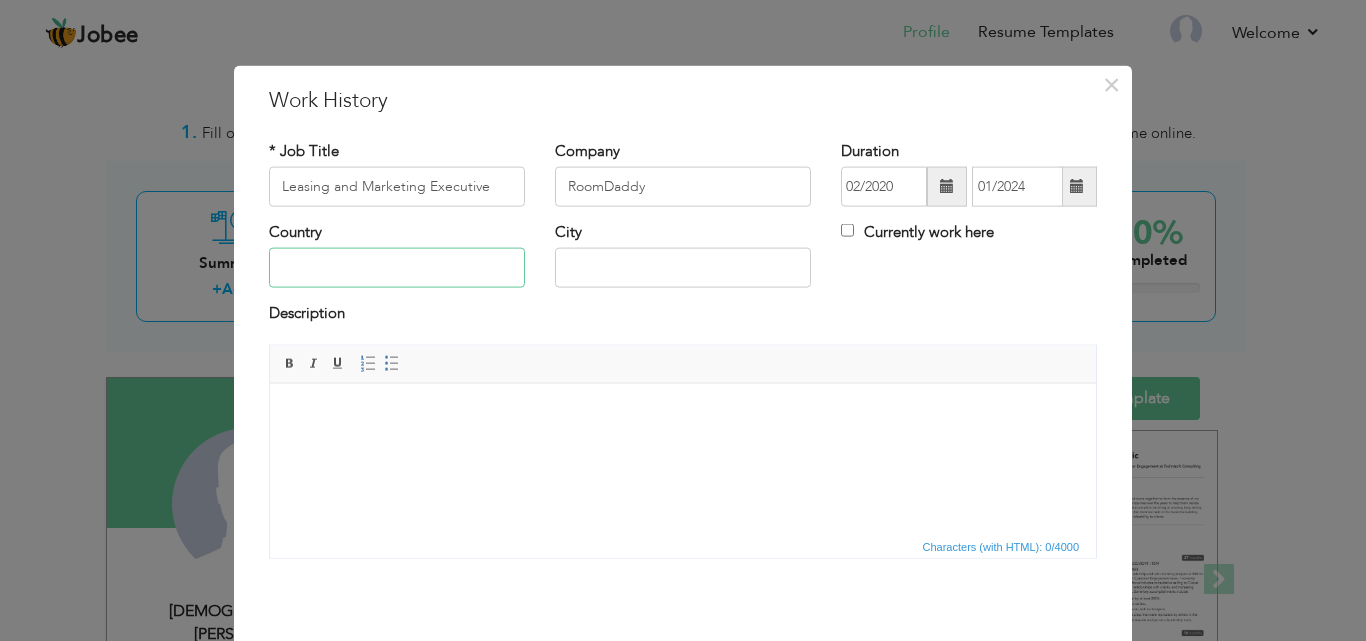 click at bounding box center [397, 268] 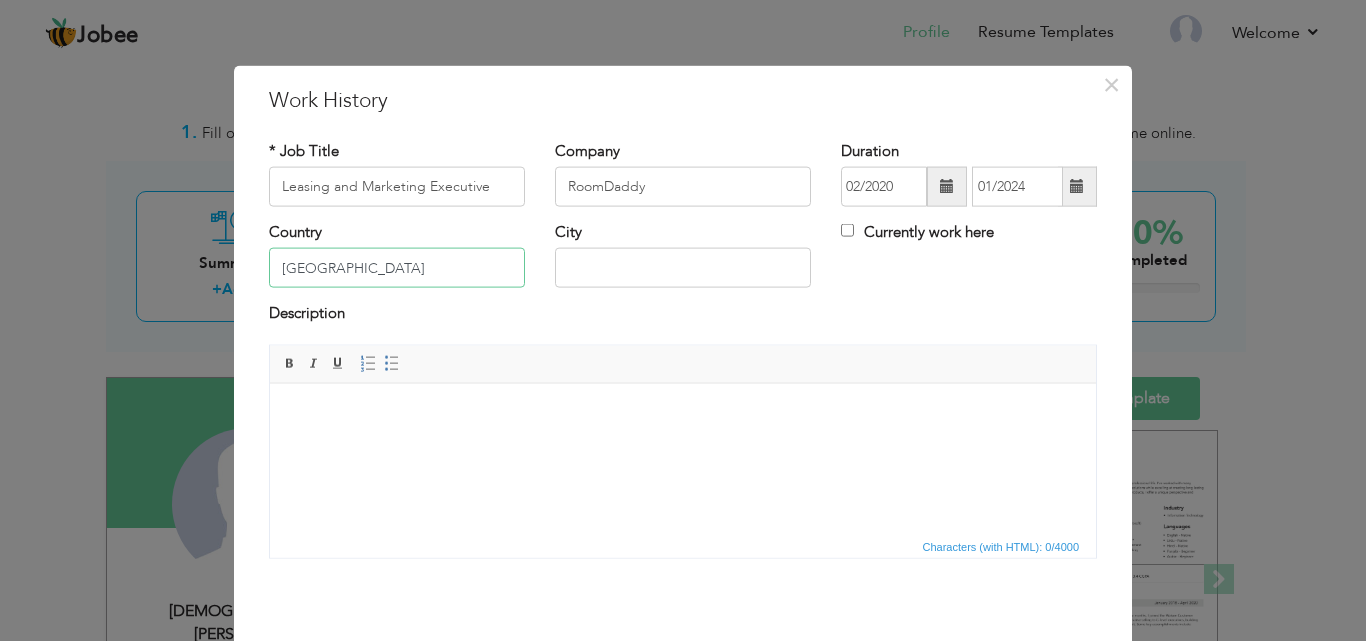 type on "Dubai" 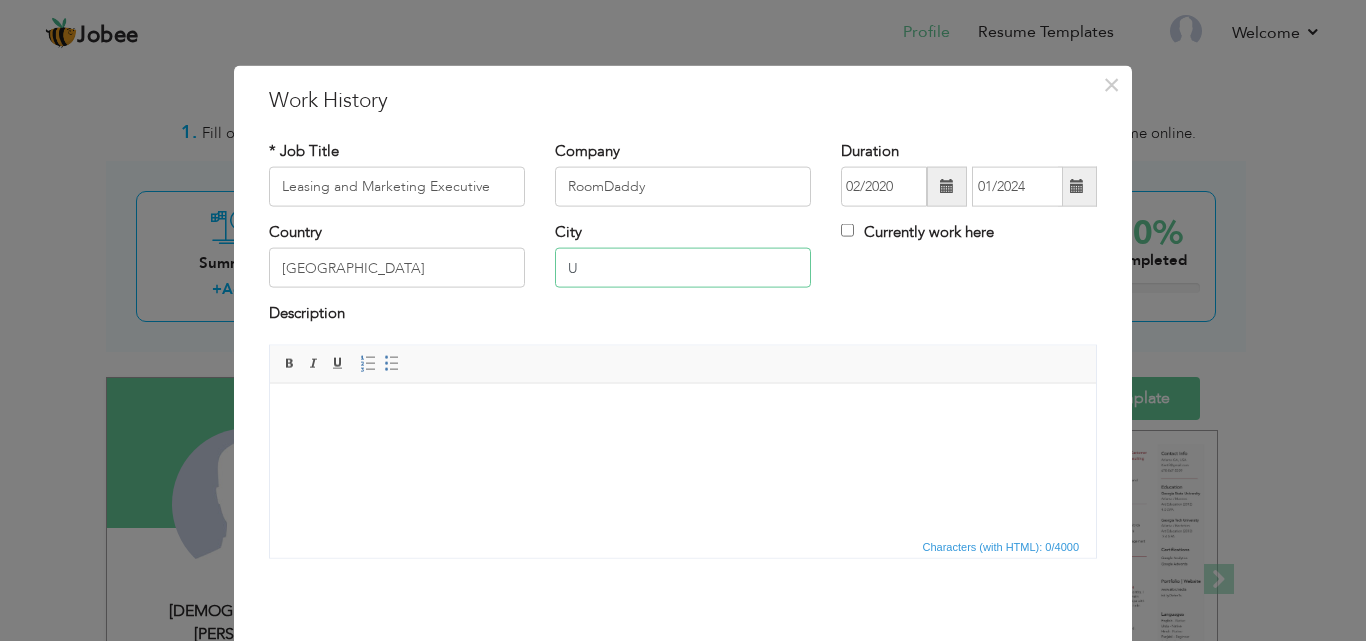 type on "U" 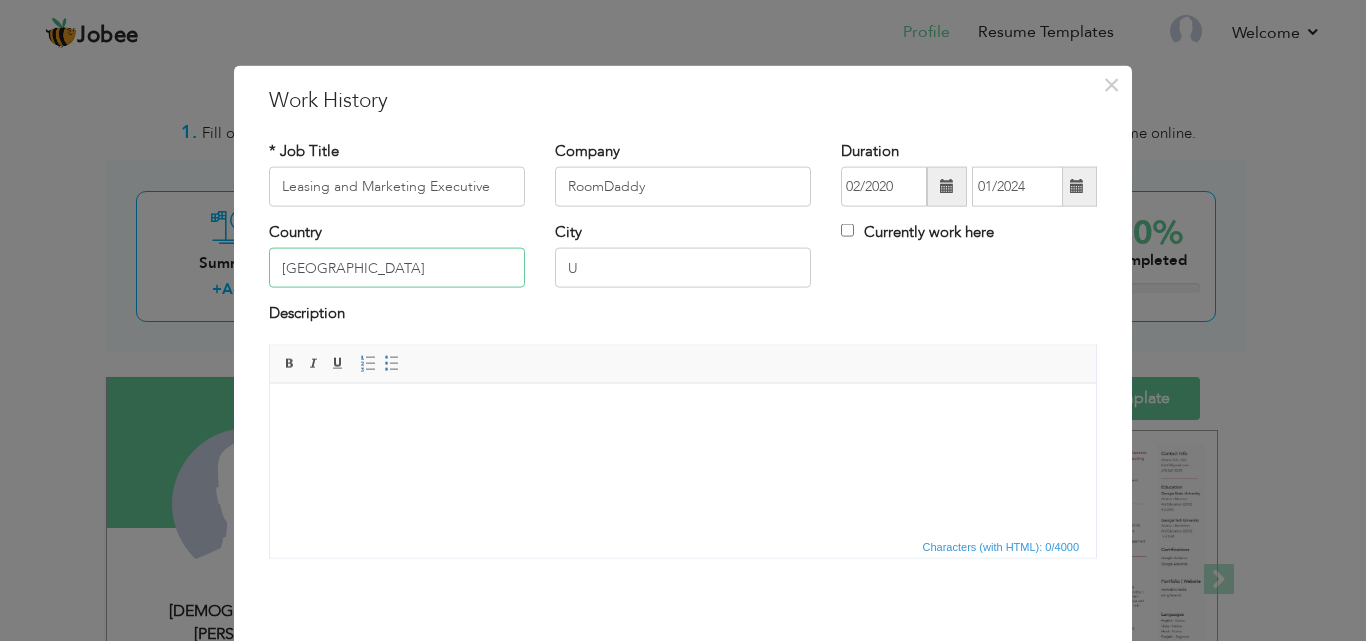 click on "Dubai" at bounding box center (397, 268) 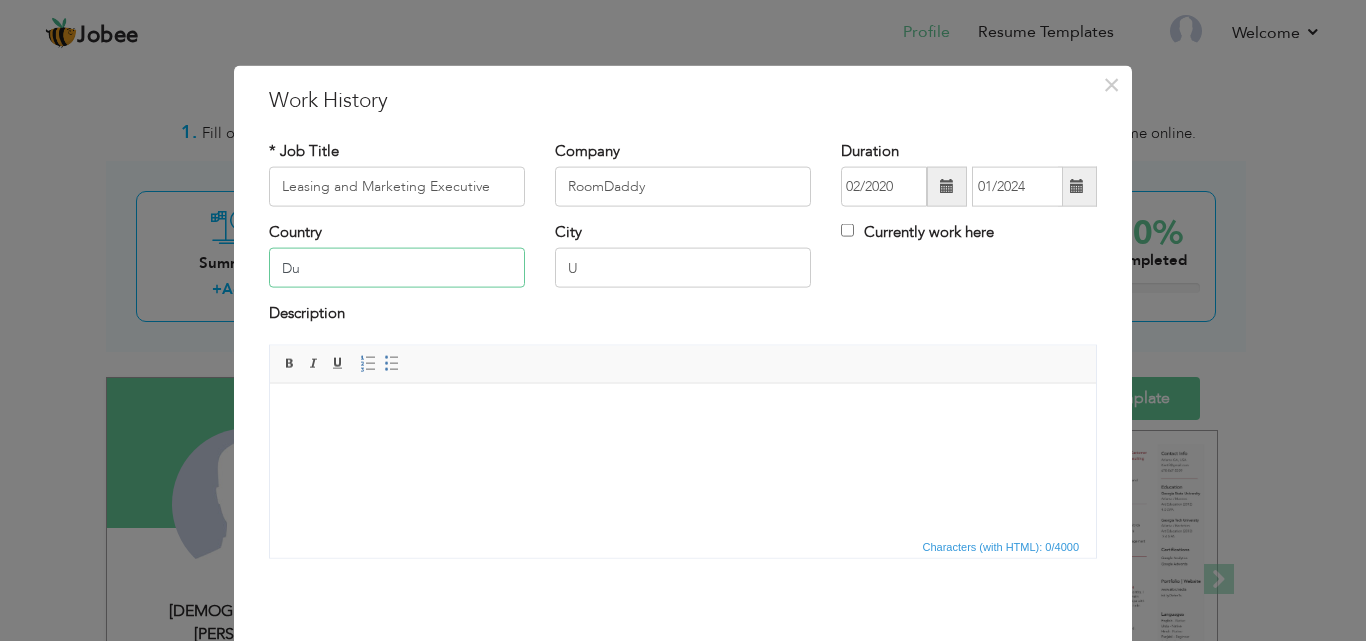 type on "D" 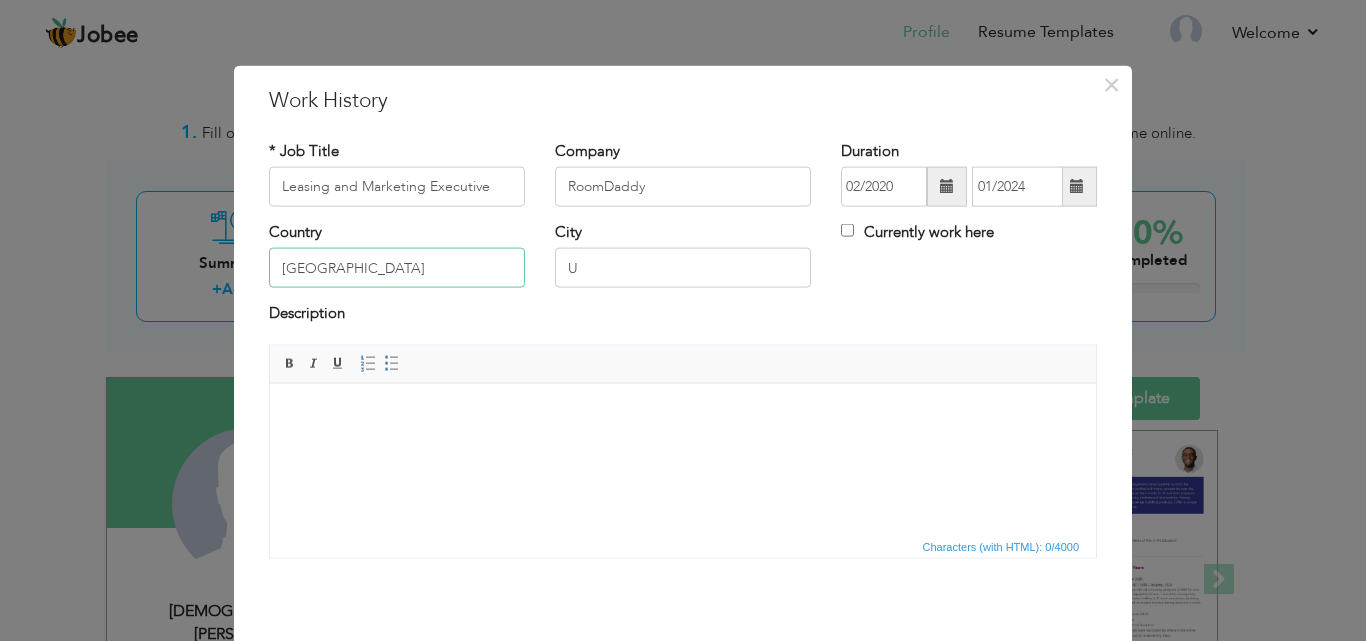 type on "UAE" 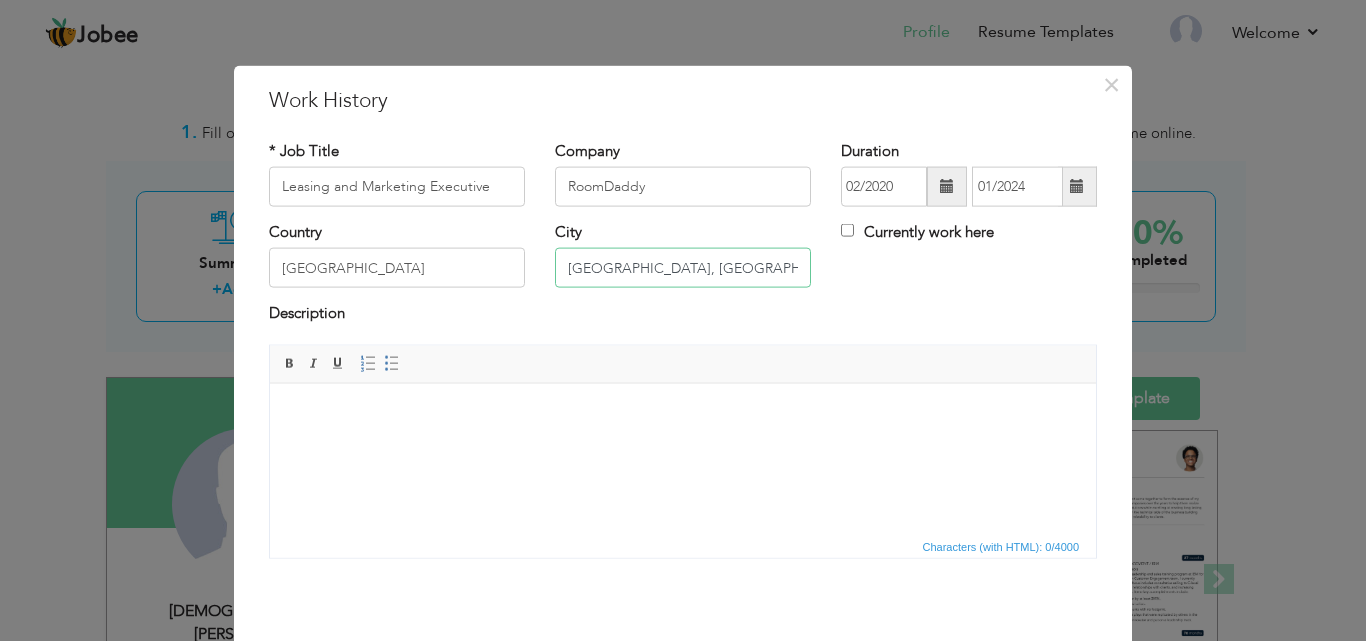 type on "Dubai, Sharjah, Abu Dhabi" 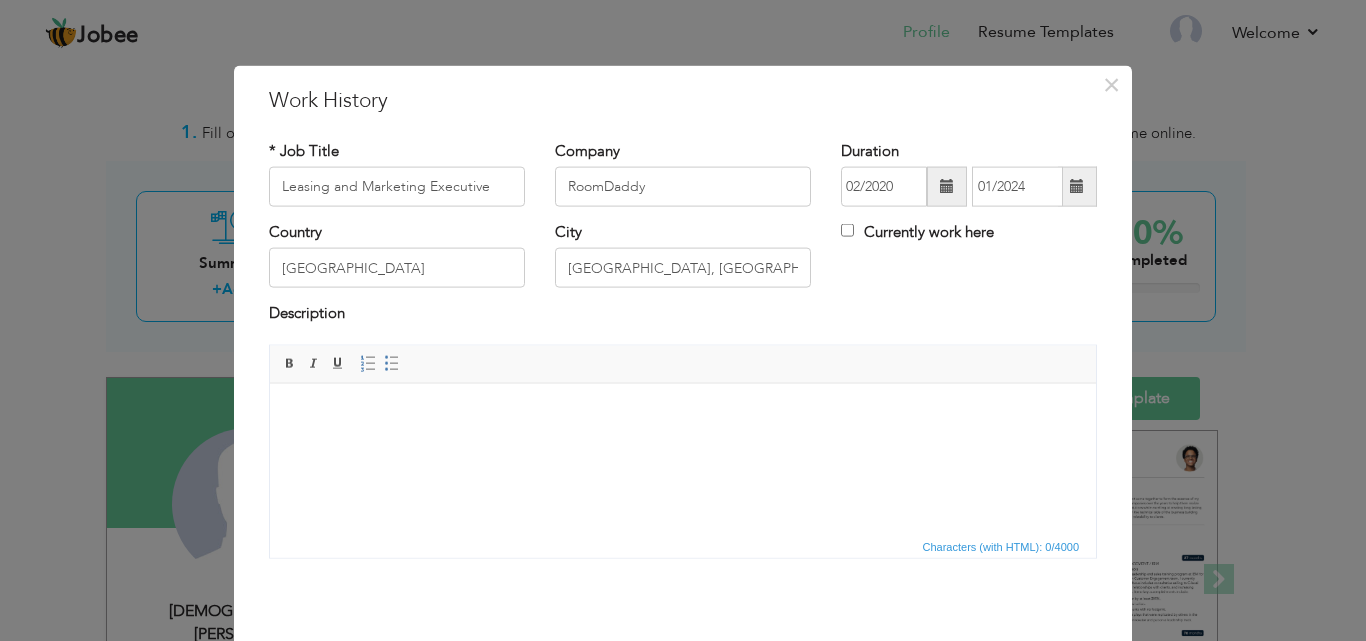 click at bounding box center (683, 413) 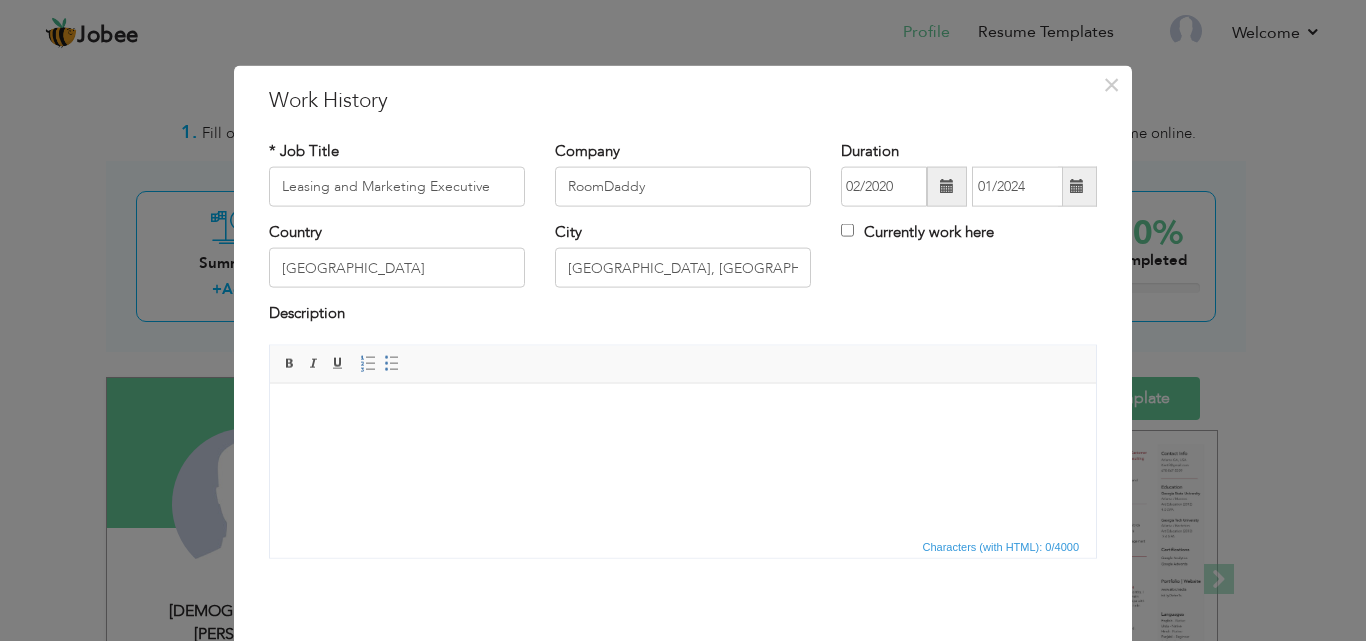 paste 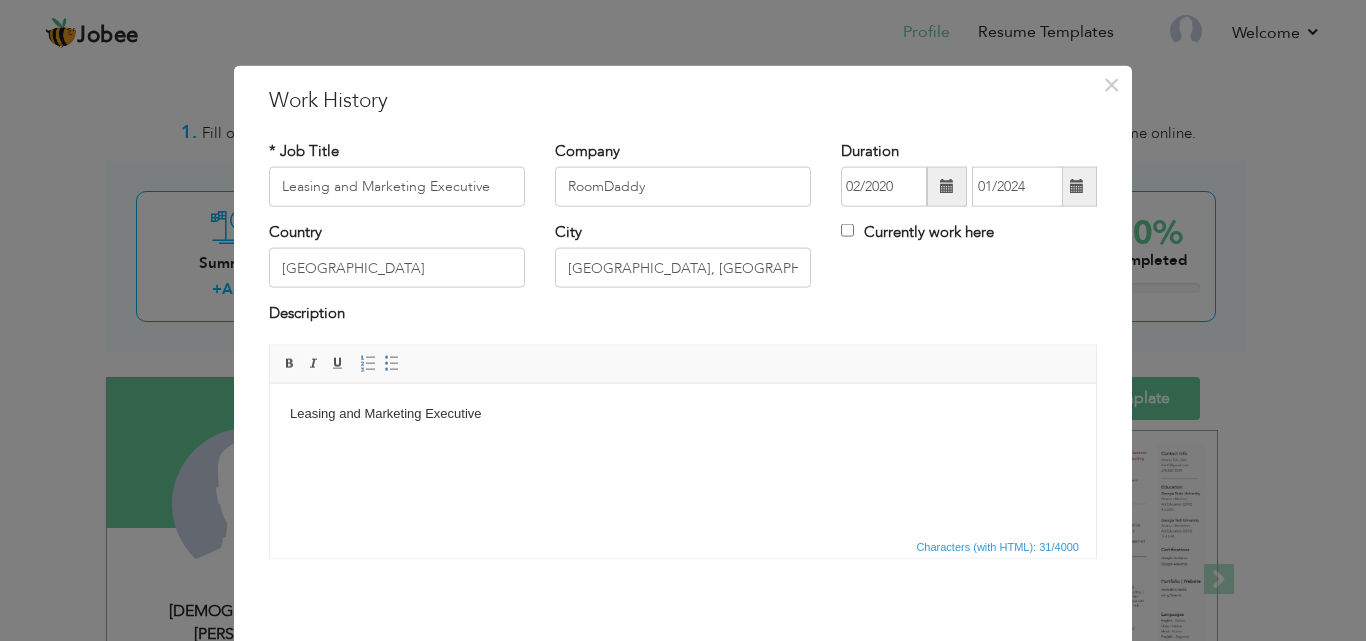 type 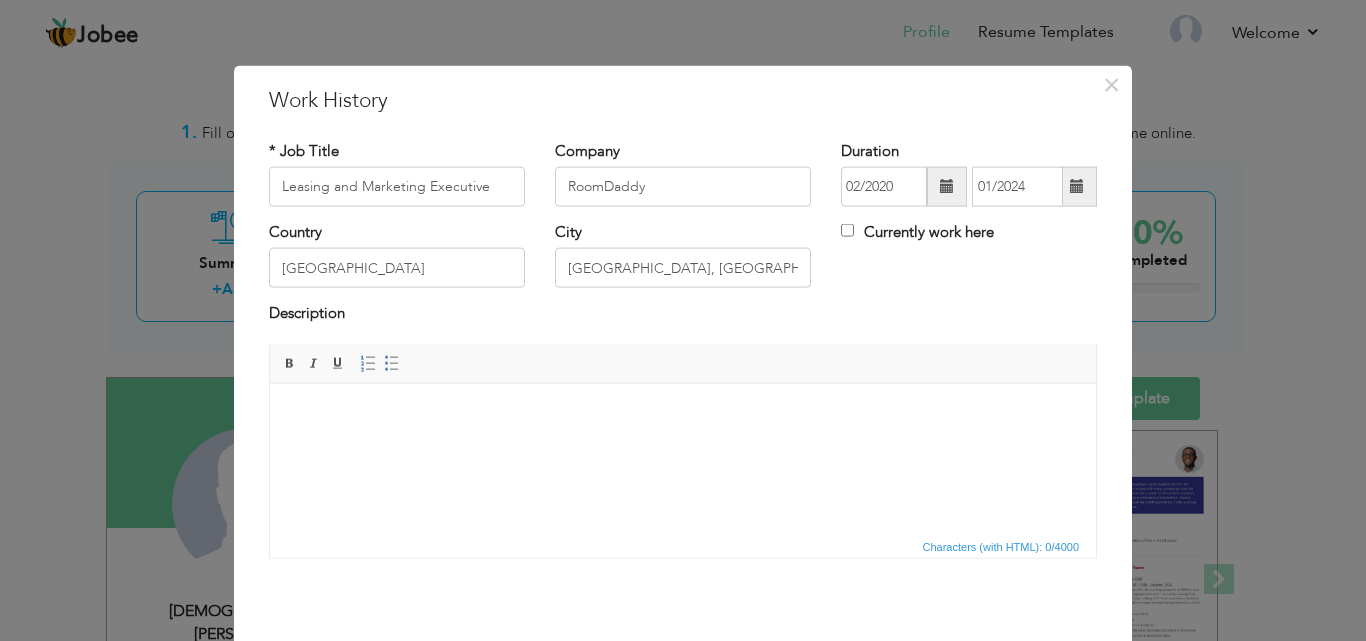 click at bounding box center [683, 413] 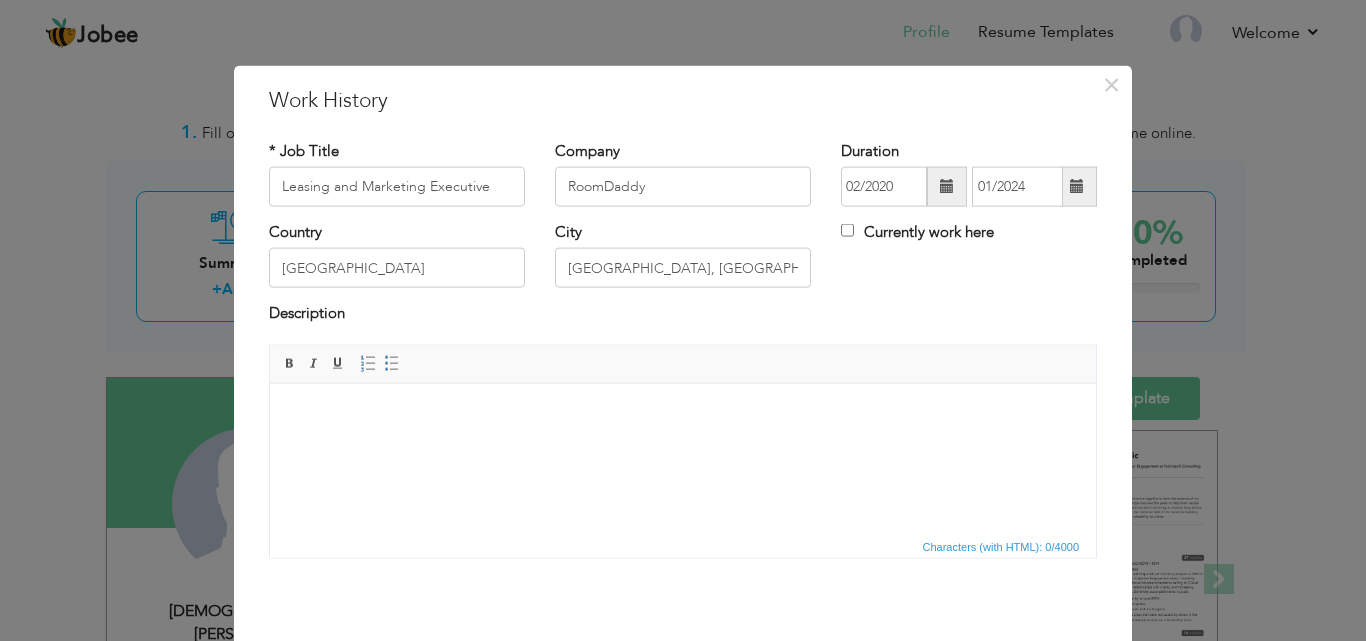 click at bounding box center (683, 413) 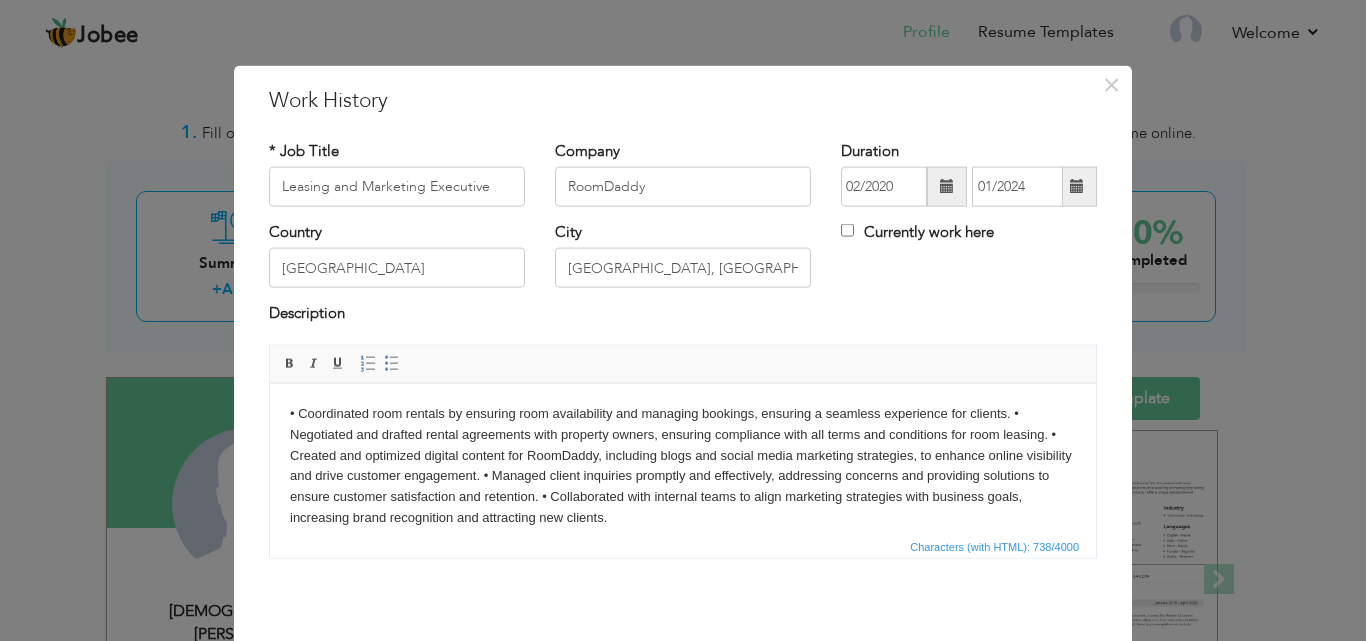 click on "• Coordinated room rentals by ensuring room availability and managing bookings, ensuring a seamless experience for clients. • Negotiated and drafted rental agreements with property owners, ensuring compliance with all terms and conditions for room leasing. • Created and optimized digital content for RoomDaddy, including blogs and social media marketing strategies, to enhance online visibility and drive customer engagement. • Managed client inquiries promptly and effectively, addressing concerns and providing solutions to ensure customer satisfaction and retention. • Collaborated with internal teams to align marketing strategies with business goals, increasing brand recognition and attracting new clients." at bounding box center [683, 465] 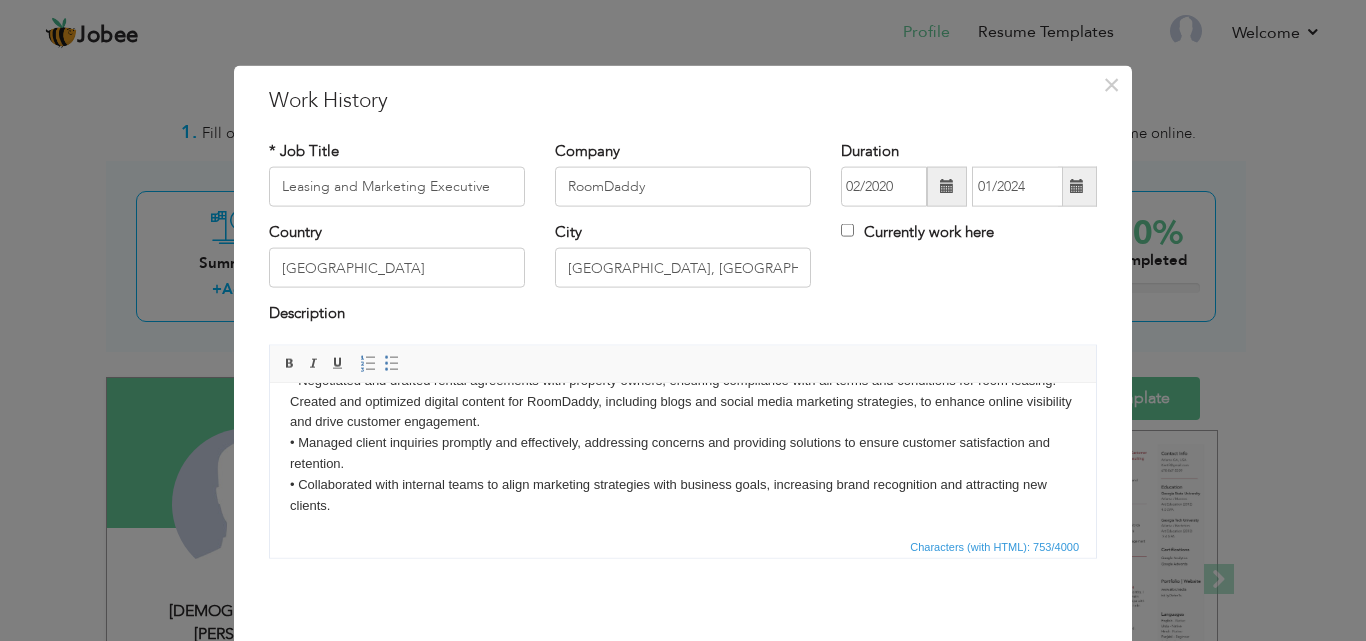 scroll, scrollTop: 56, scrollLeft: 0, axis: vertical 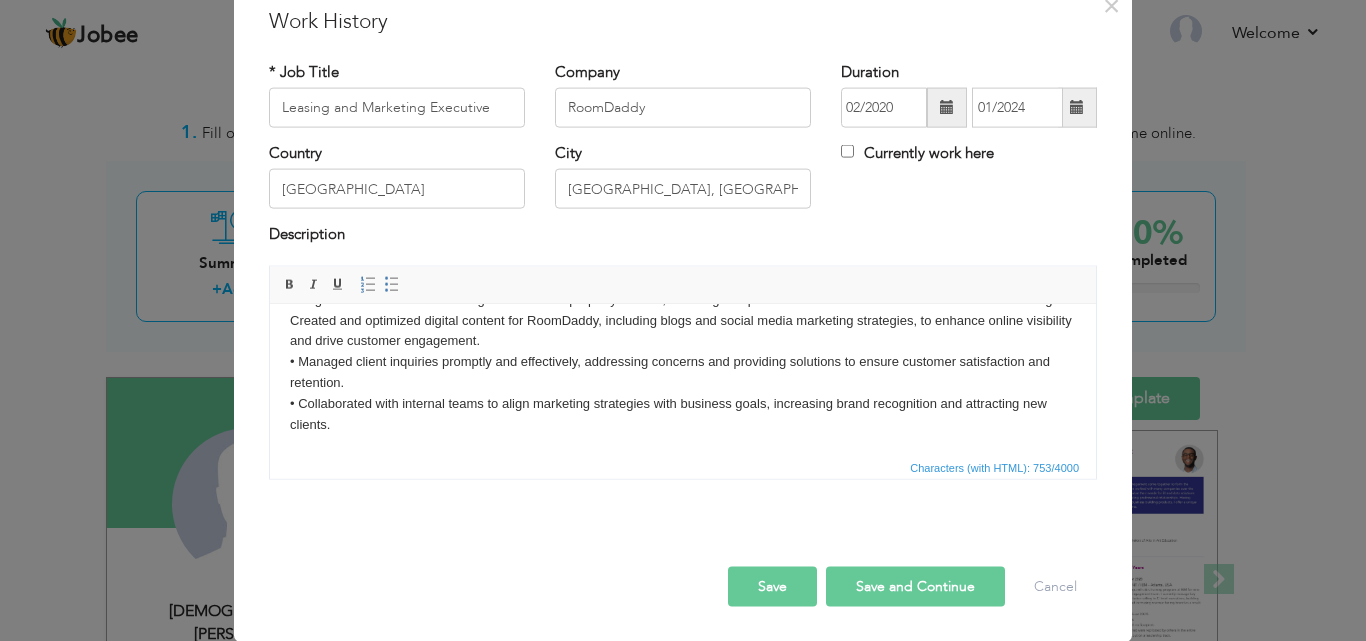 click on "Save and Continue" at bounding box center (915, 586) 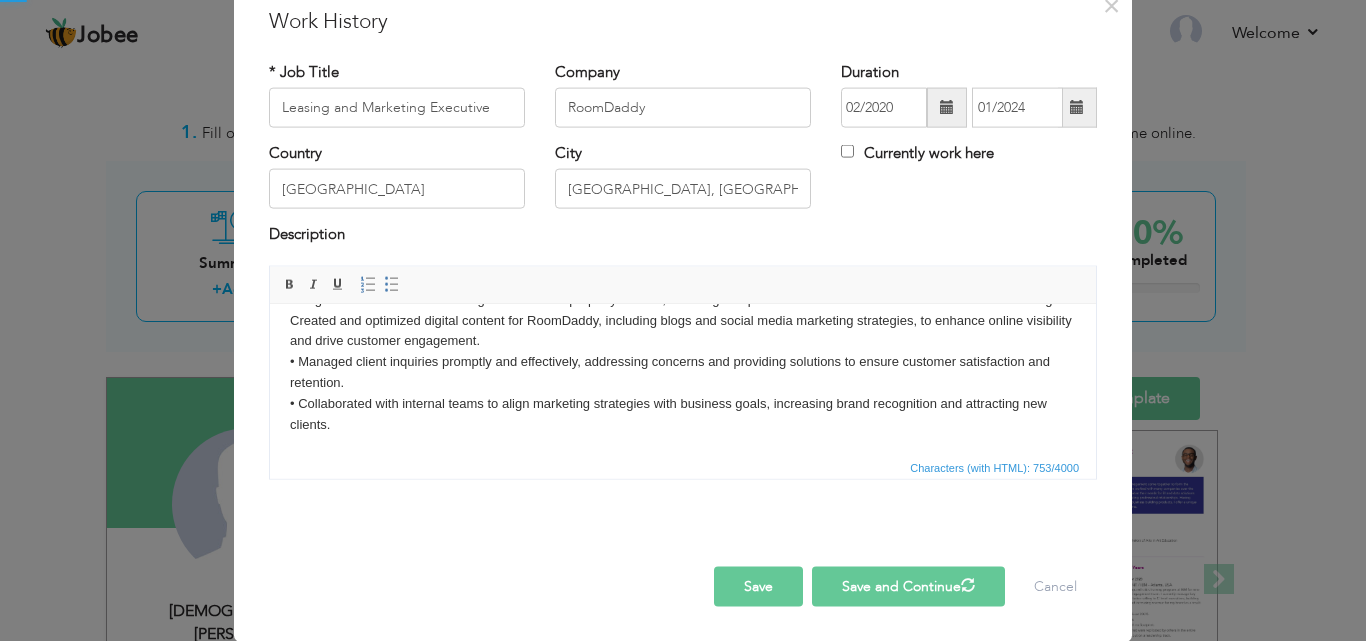 type 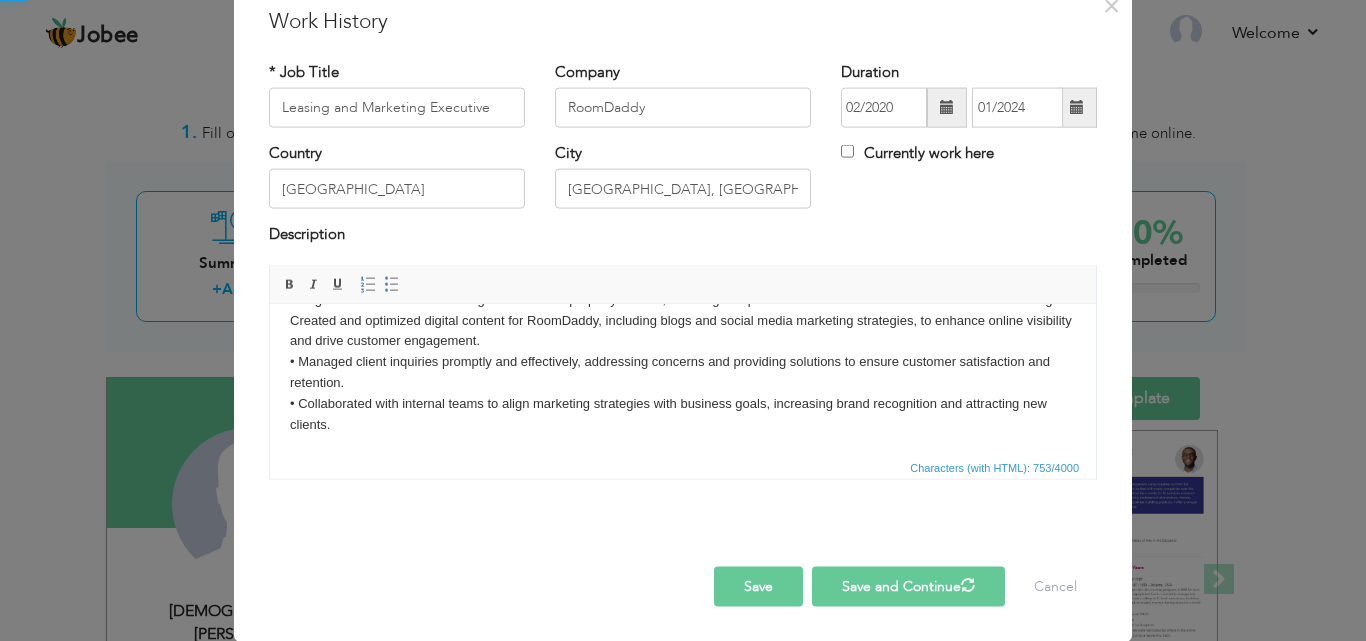 type 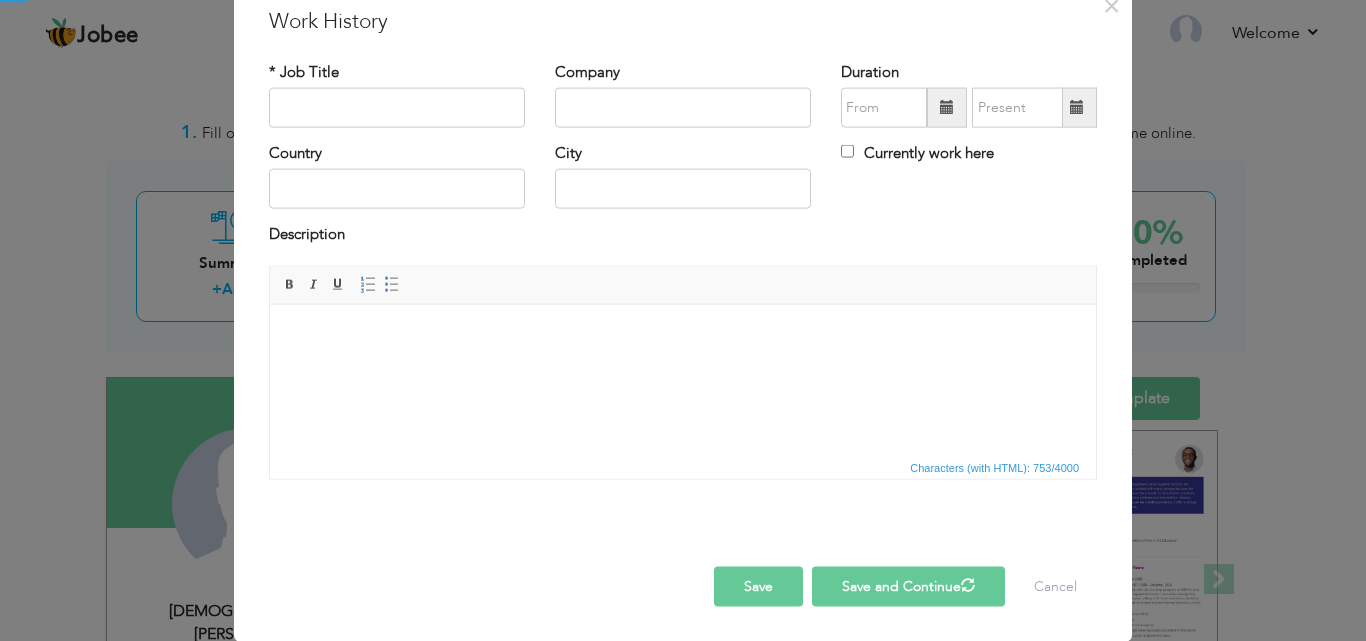 scroll, scrollTop: 0, scrollLeft: 0, axis: both 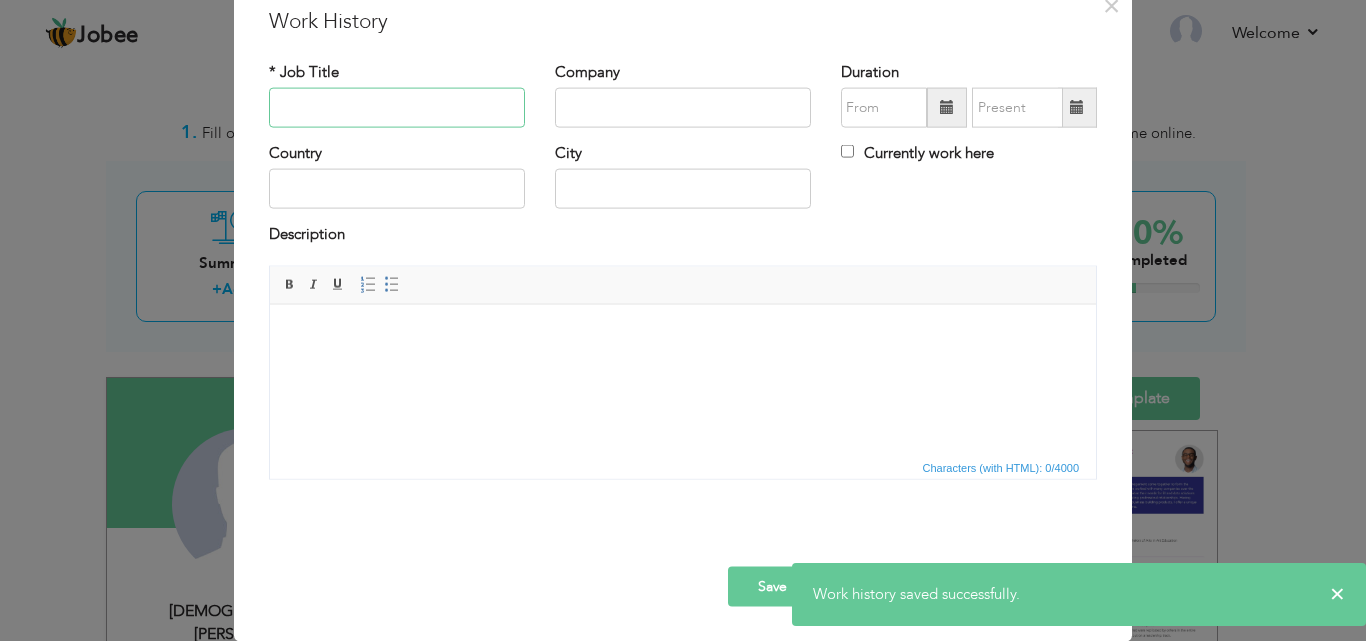 click at bounding box center (397, 108) 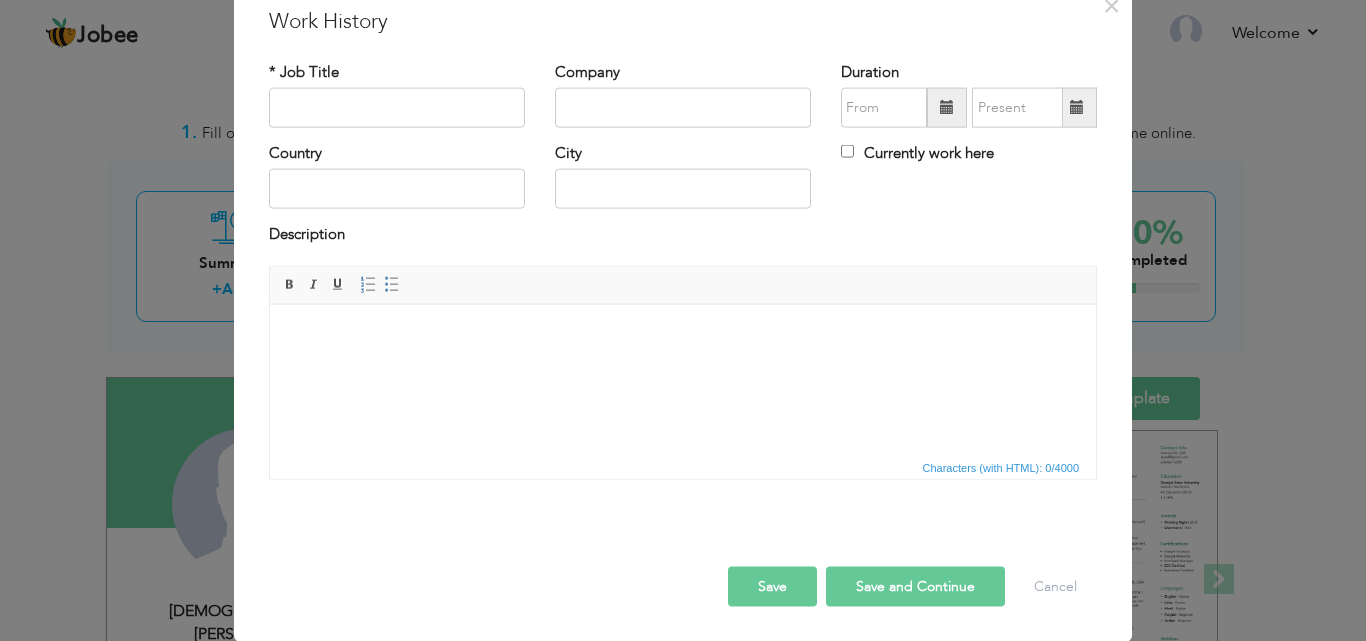 click at bounding box center [683, 334] 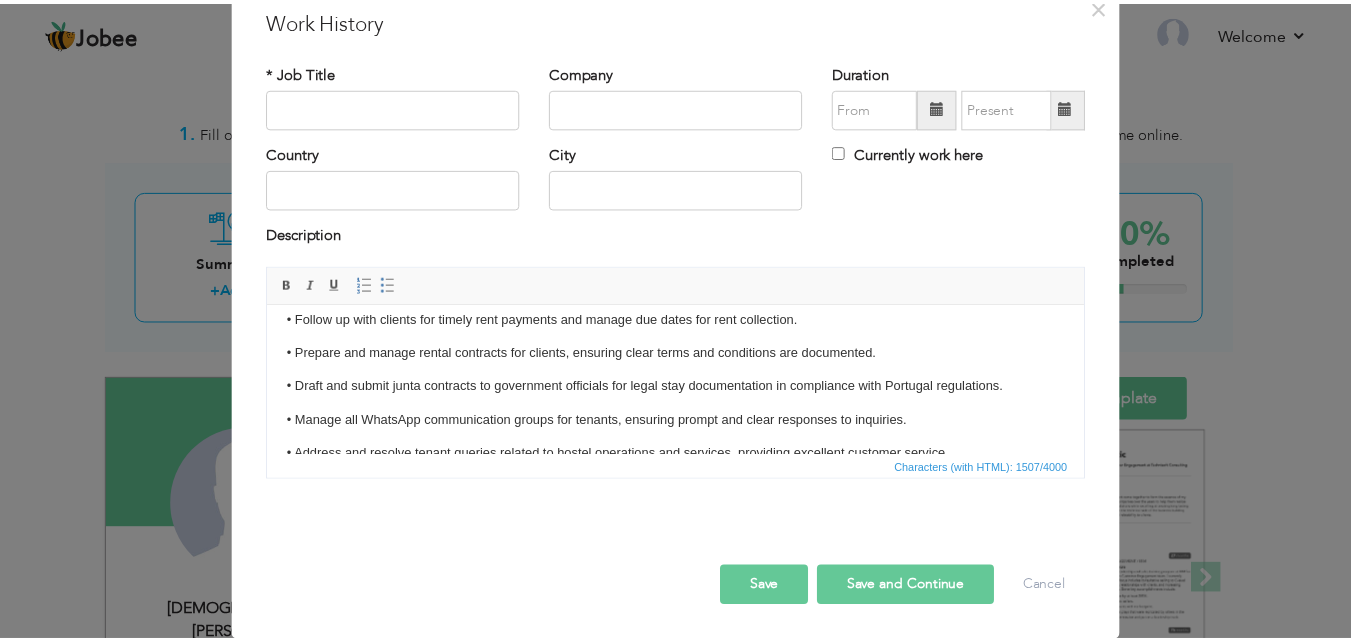 scroll, scrollTop: 0, scrollLeft: 0, axis: both 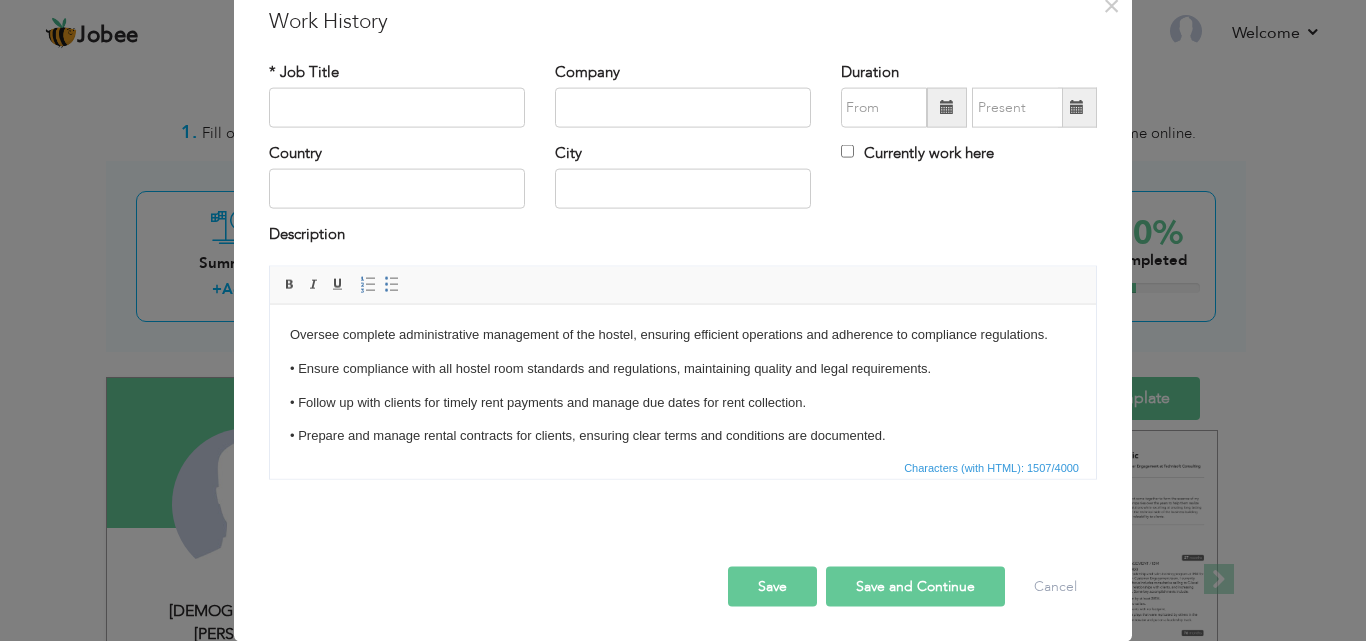 click on "Oversee complete administrative management of the hostel, ensuring efficient operations and adherence to compliance regulations. • Ensure compliance with all hostel room standards and regulations, maintaining quality and legal requirements. • Follow up with clients for timely rent payments and manage due dates for rent collection. • Prepare and manage rental contracts for clients, ensuring clear terms and conditions are documented. • Draft and submit junta contracts to government officials for legal stay documentation in compliance with Portugal regulations. • Manage all WhatsApp communication groups for tenants, ensuring prompt and clear responses to inquiries. • Address and resolve tenant queries related to hostel operations and services, providing excellent customer service. • Supervise and manage the camera surveillance system for the Mosaico Hostel, ensuring security protocols are followed." at bounding box center [683, 520] 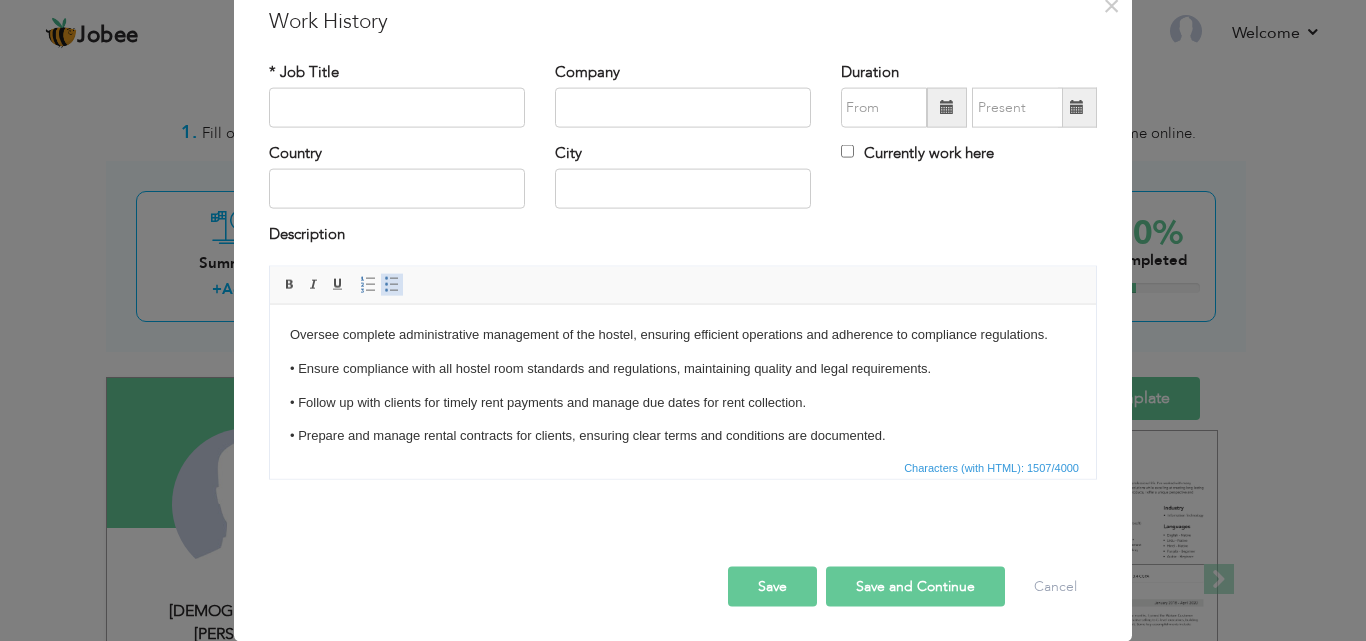 click at bounding box center (392, 284) 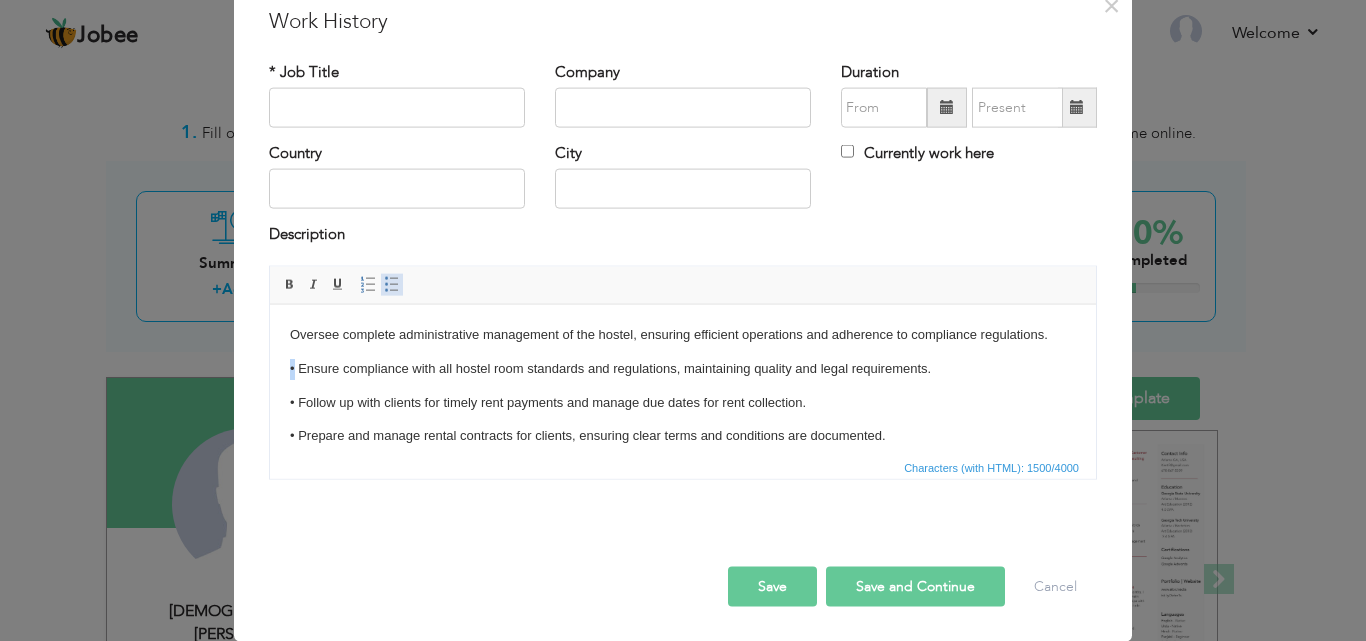copy on "•" 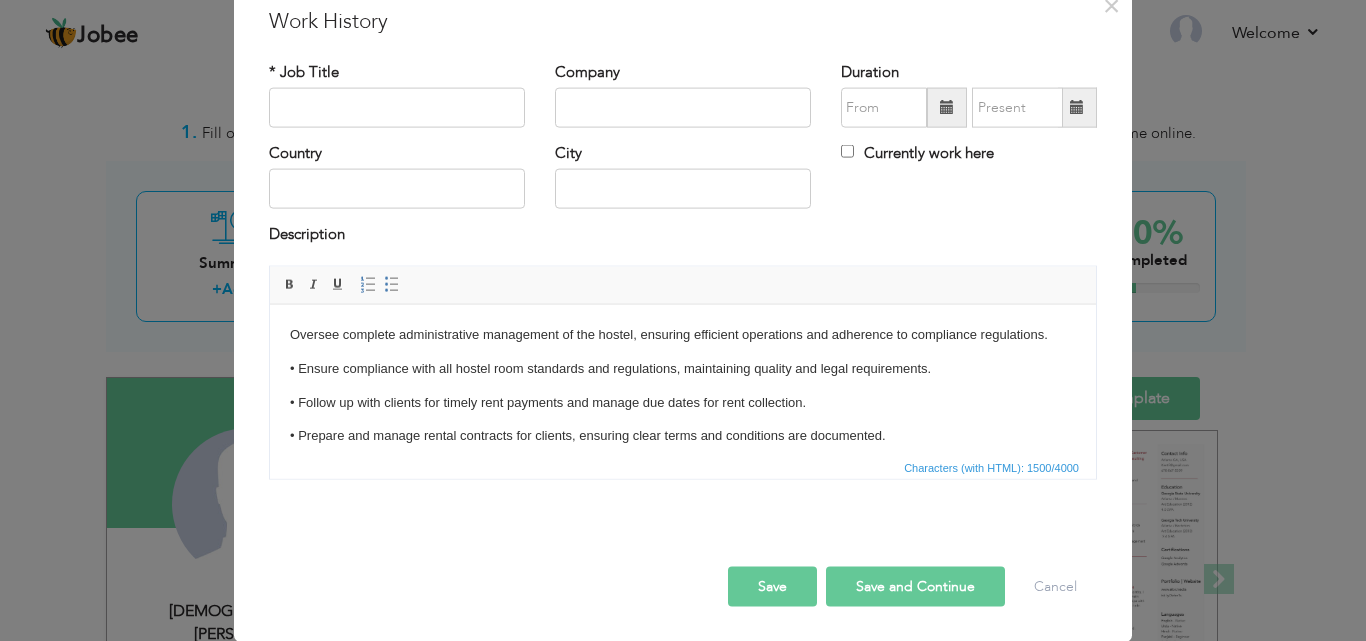 click on "Oversee complete administrative management of the hostel, ensuring efficient operations and adherence to compliance regulations. • Ensure compliance with all hostel room standards and regulations, maintaining quality and legal requirements. • Follow up with clients for timely rent payments and manage due dates for rent collection. • Prepare and manage rental contracts for clients, ensuring clear terms and conditions are documented. • Draft and submit junta contracts to government officials for legal stay documentation in compliance with Portugal regulations. • Manage all WhatsApp communication groups for tenants, ensuring prompt and clear responses to inquiries. • Address and resolve tenant queries related to hostel operations and services, providing excellent customer service. • Supervise and manage the camera surveillance system for the Mosaico Hostel, ensuring security protocols are followed." at bounding box center (683, 520) 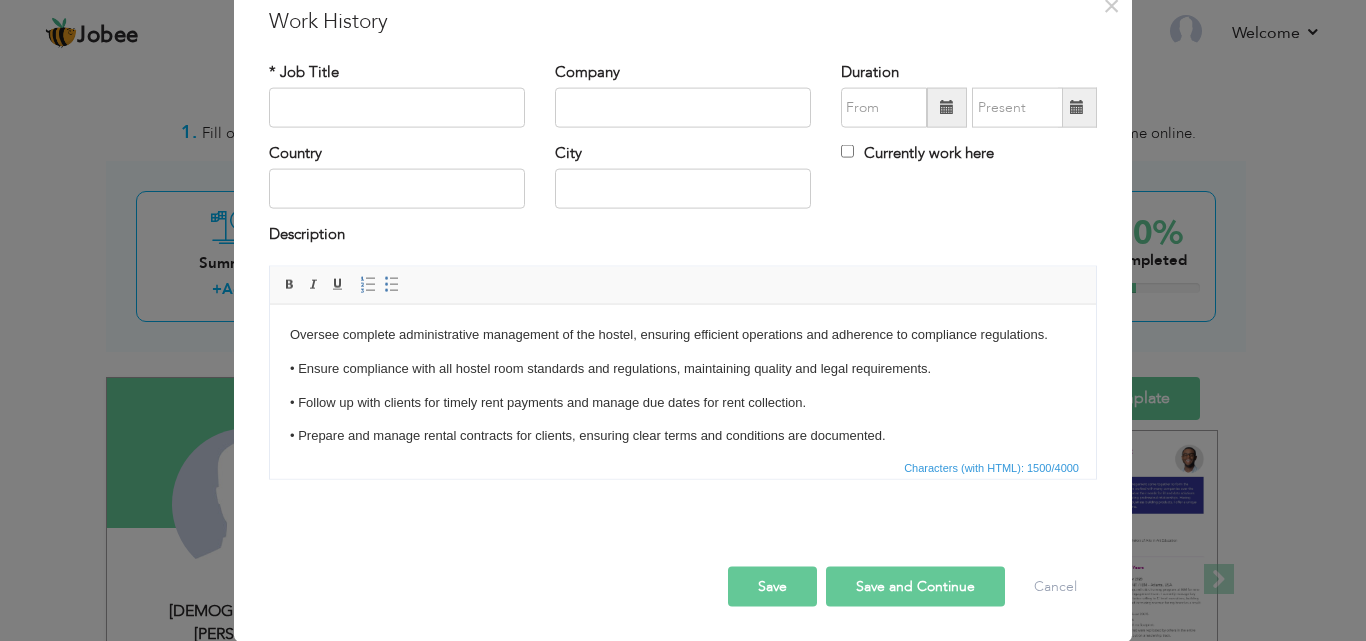 paste 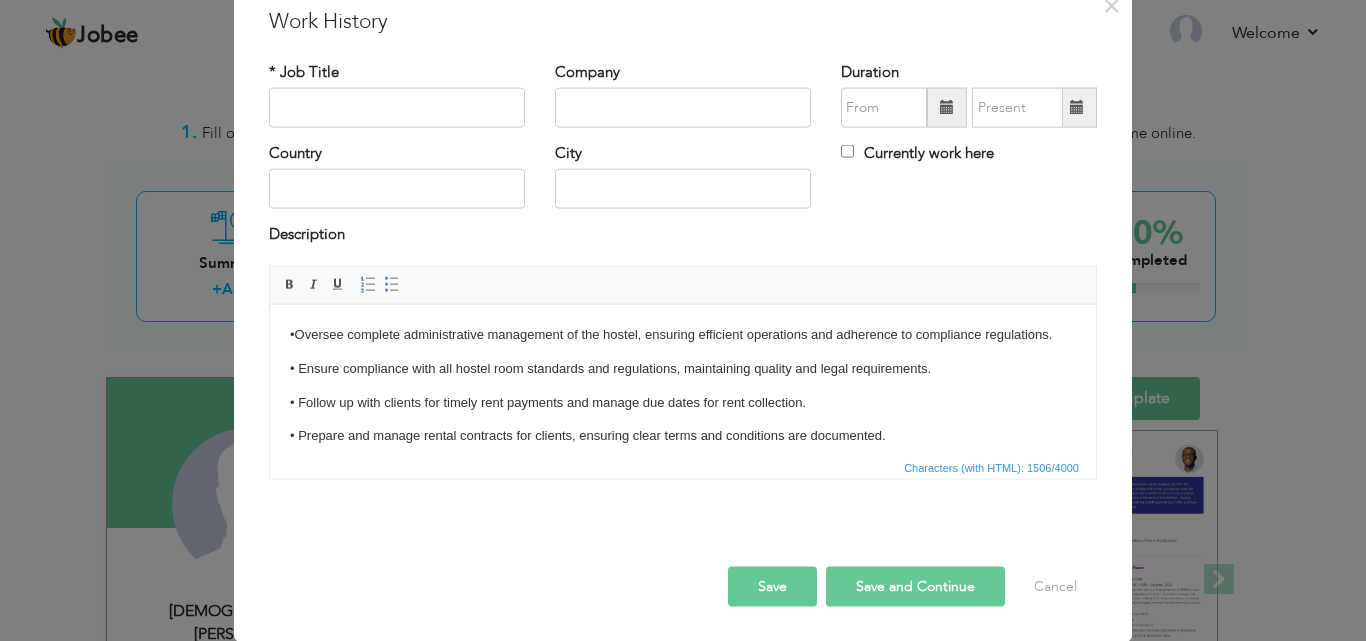 type 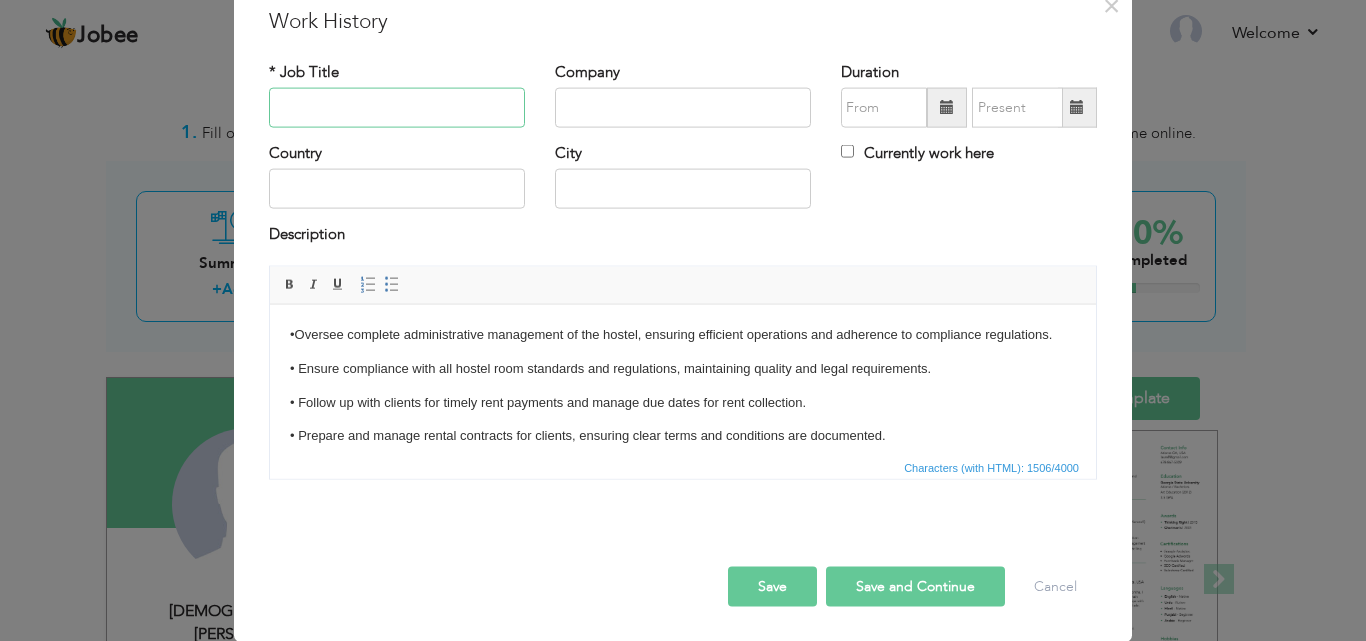 click at bounding box center [397, 108] 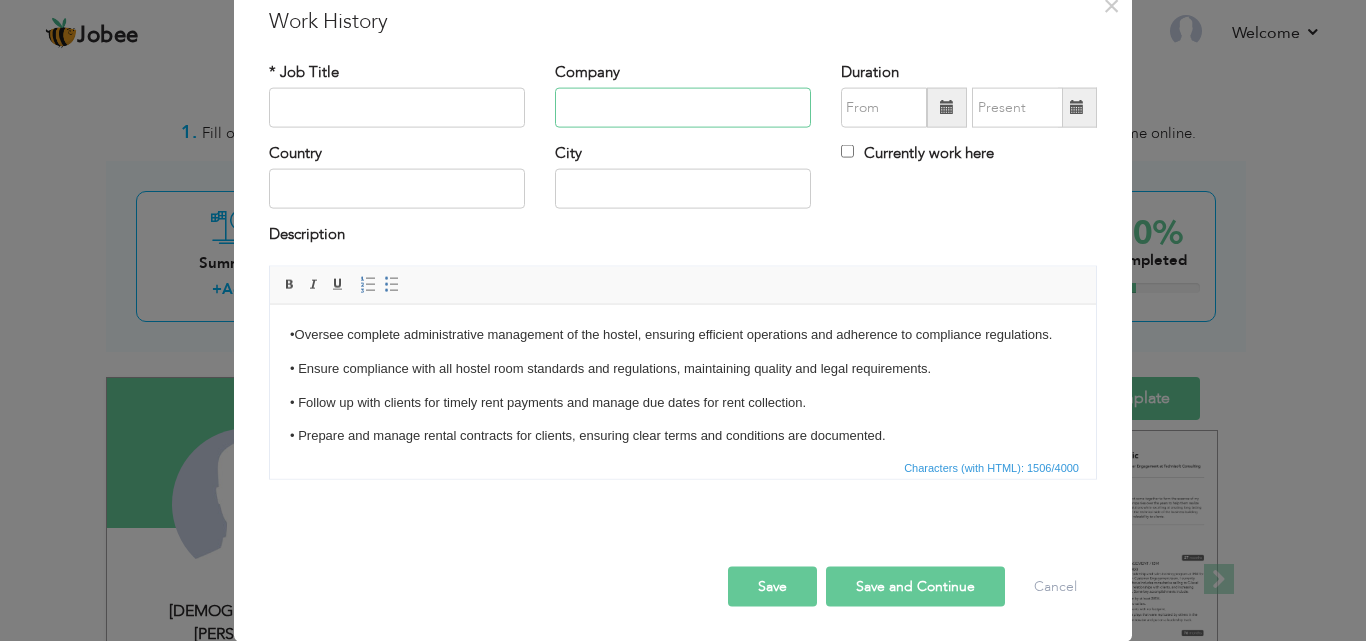 click at bounding box center (683, 108) 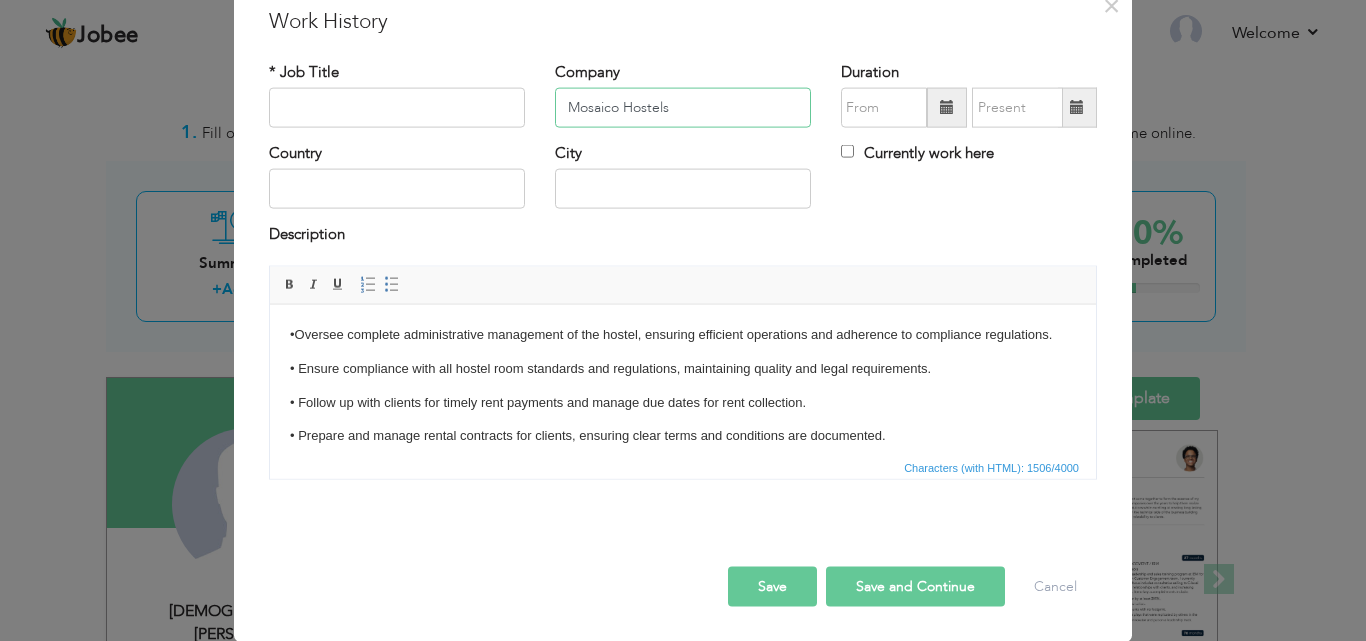 type on "Mosaico Hostels" 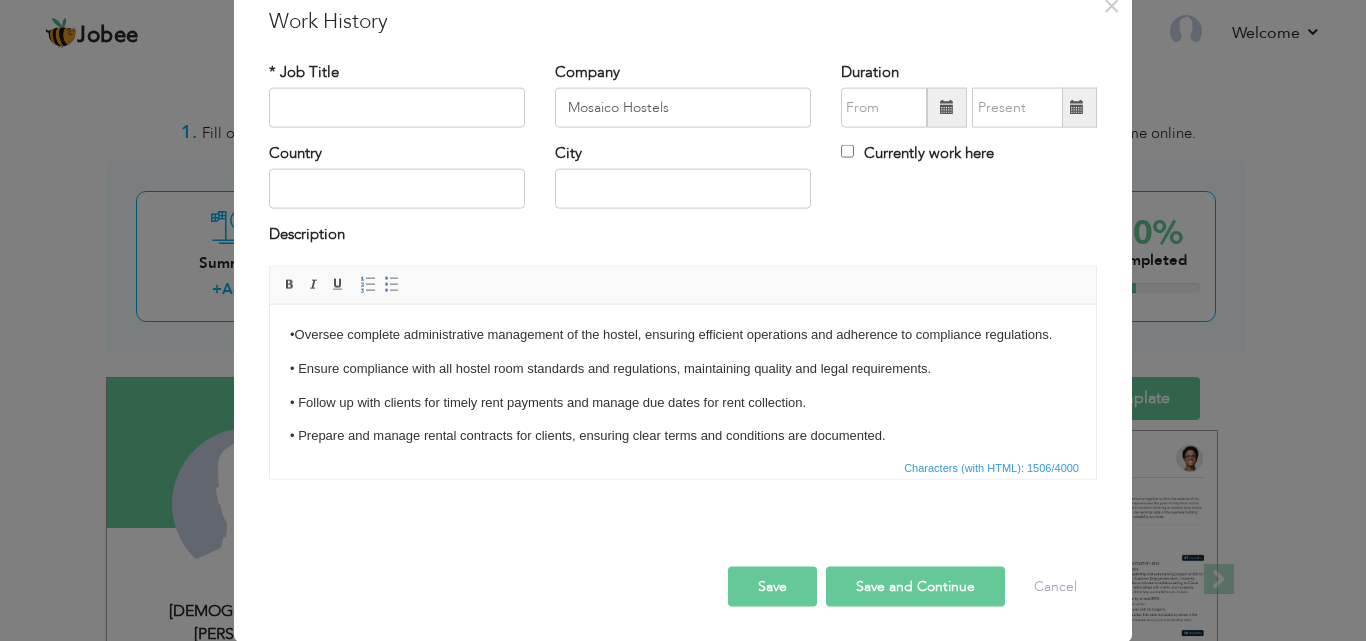 click at bounding box center (947, 108) 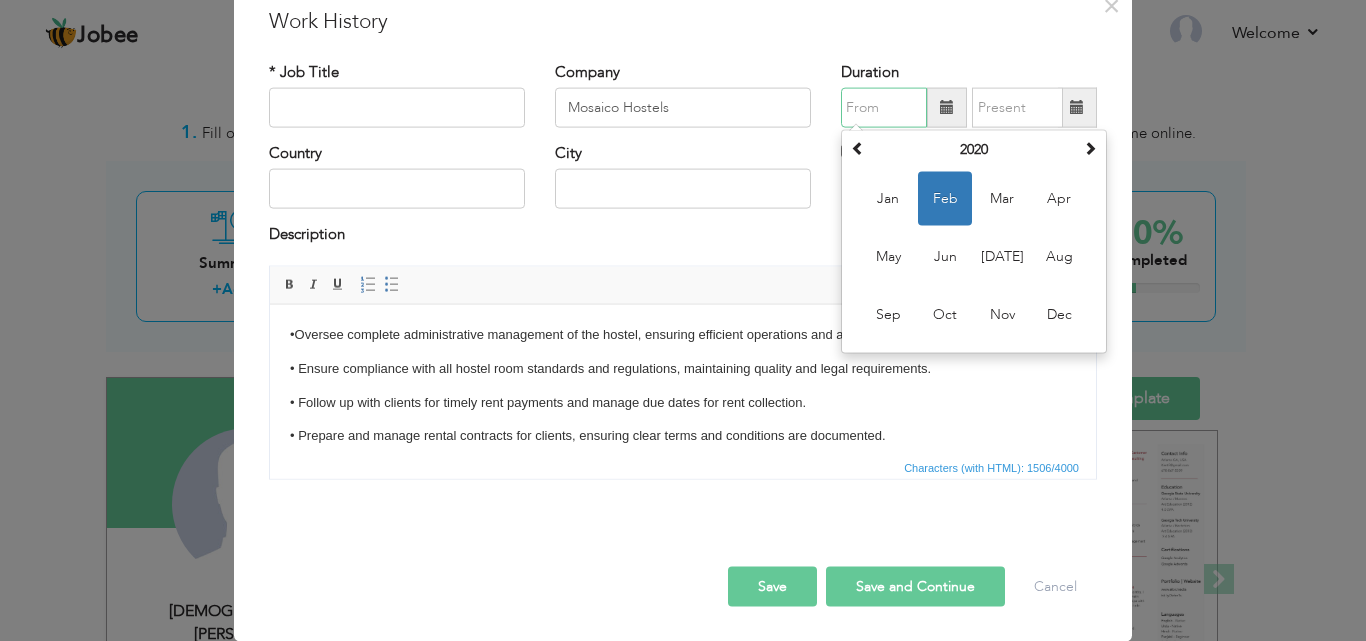 click on "Feb" at bounding box center [945, 199] 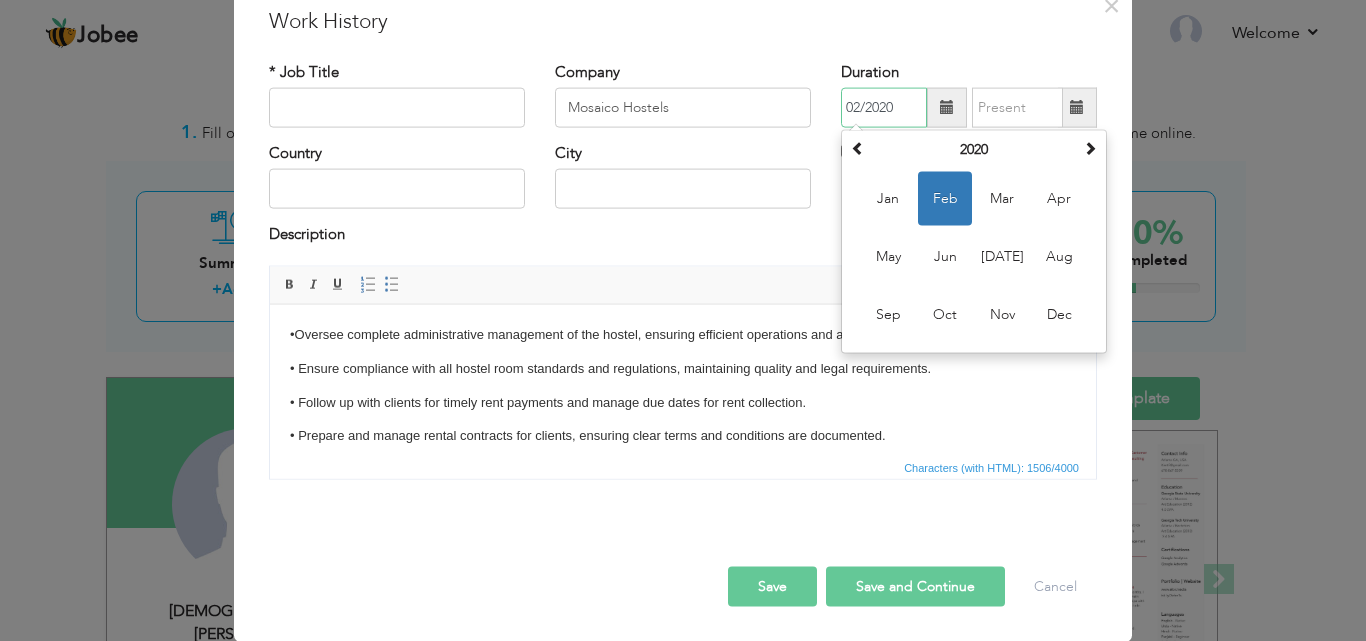 click on "02/2020" at bounding box center [884, 108] 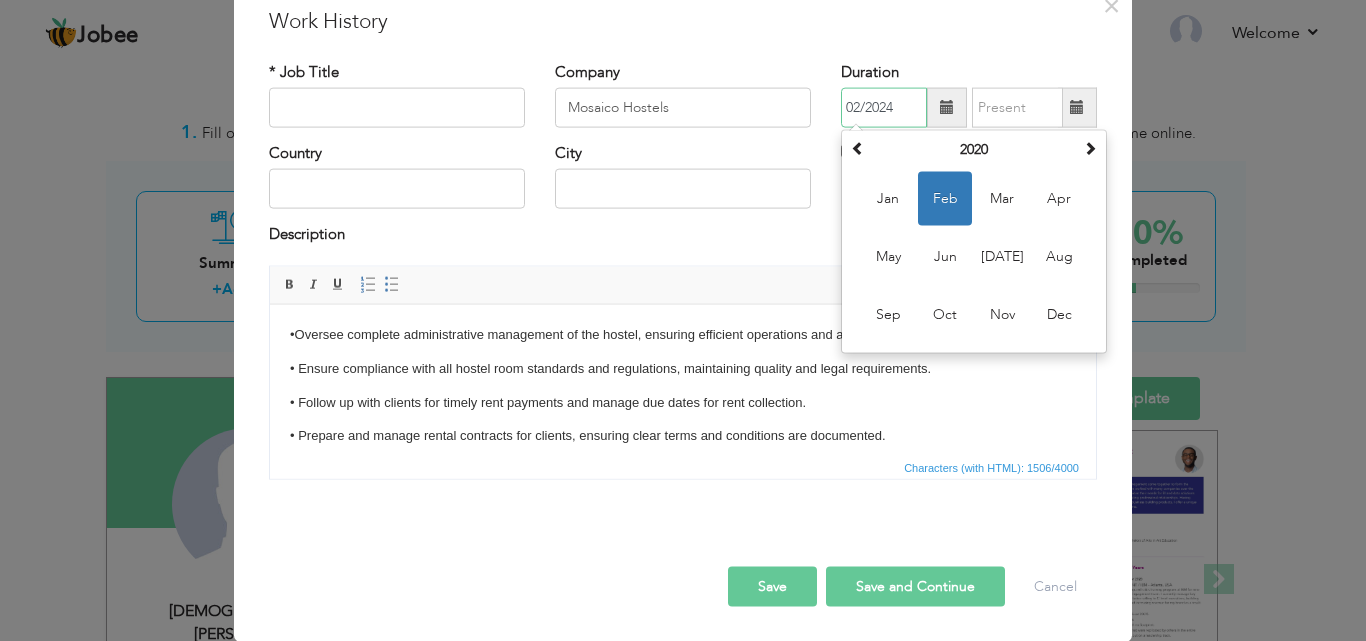 type on "02/2024" 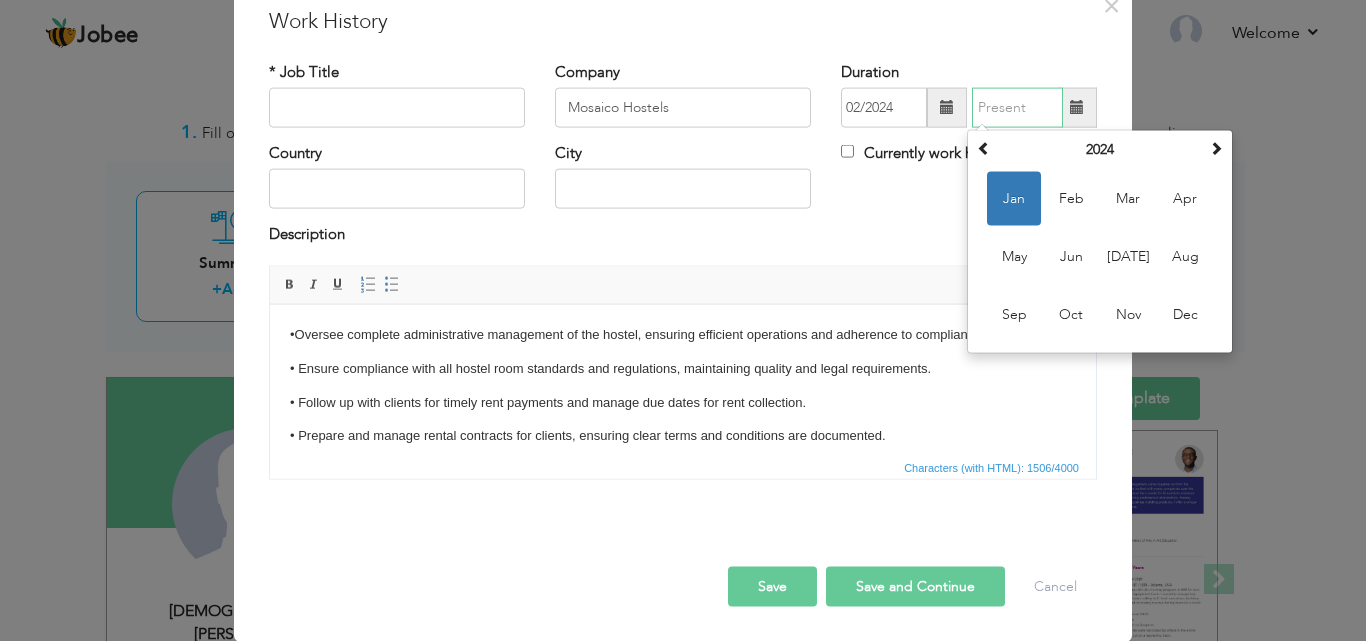 click at bounding box center (1017, 108) 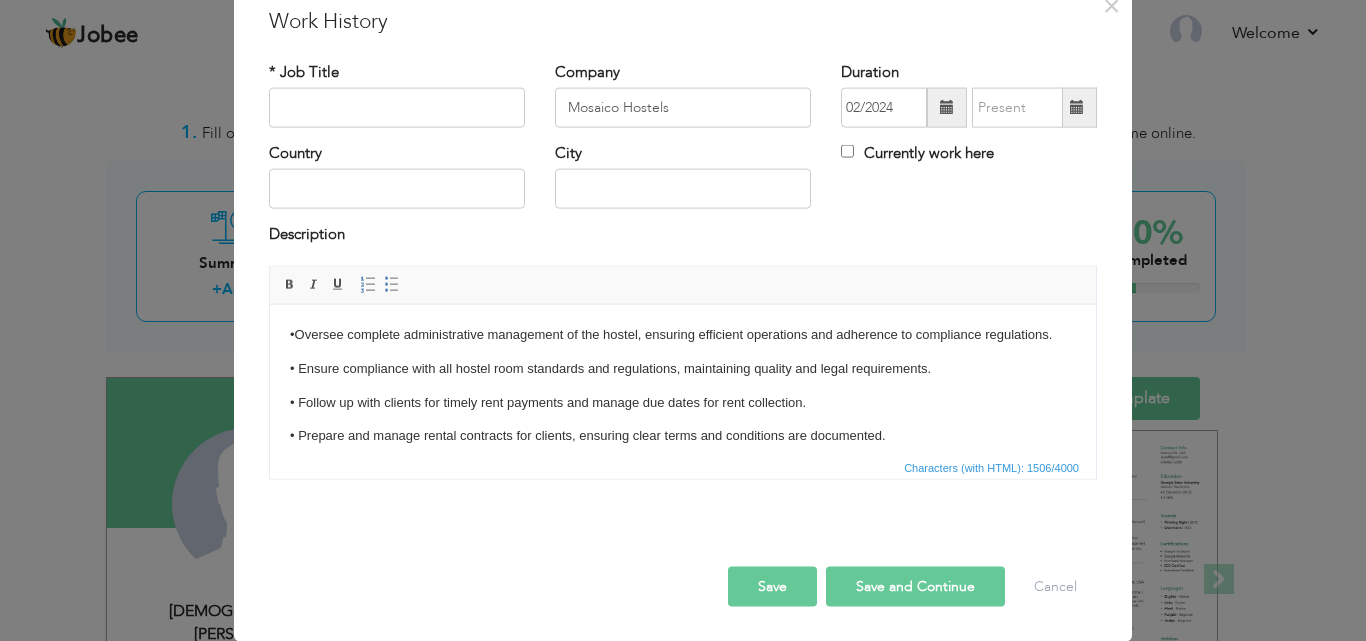 click on "Currently work here" at bounding box center (917, 153) 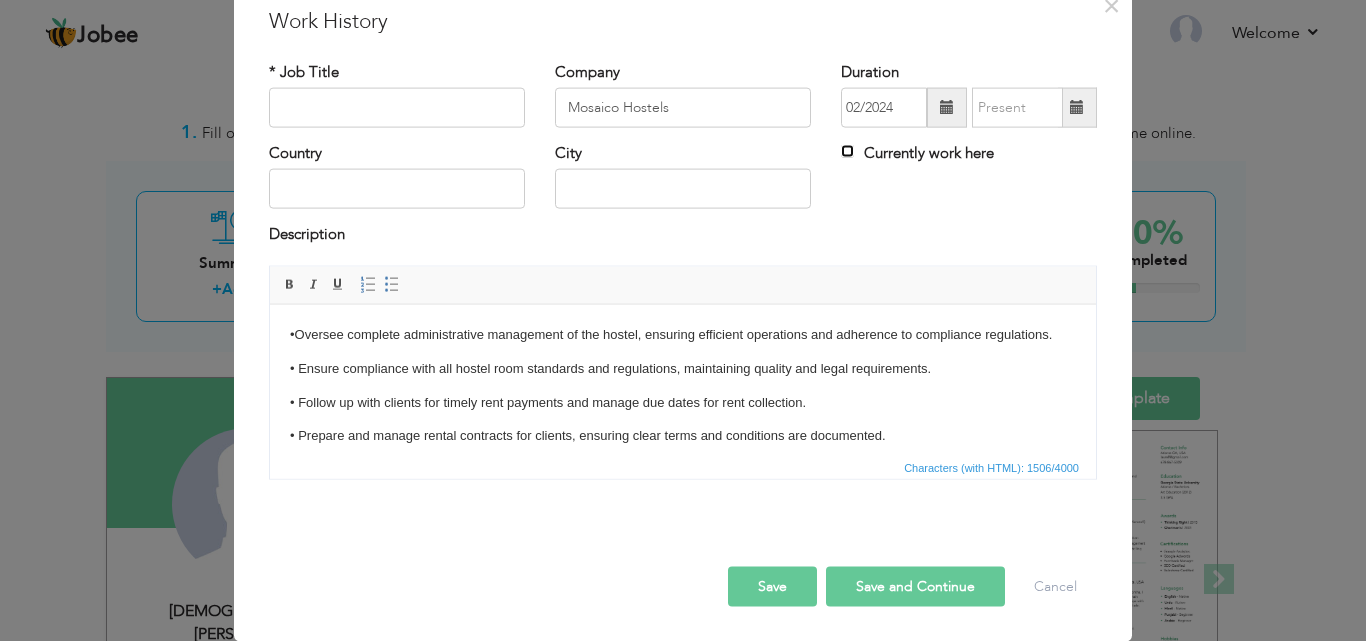 click on "Currently work here" at bounding box center [847, 151] 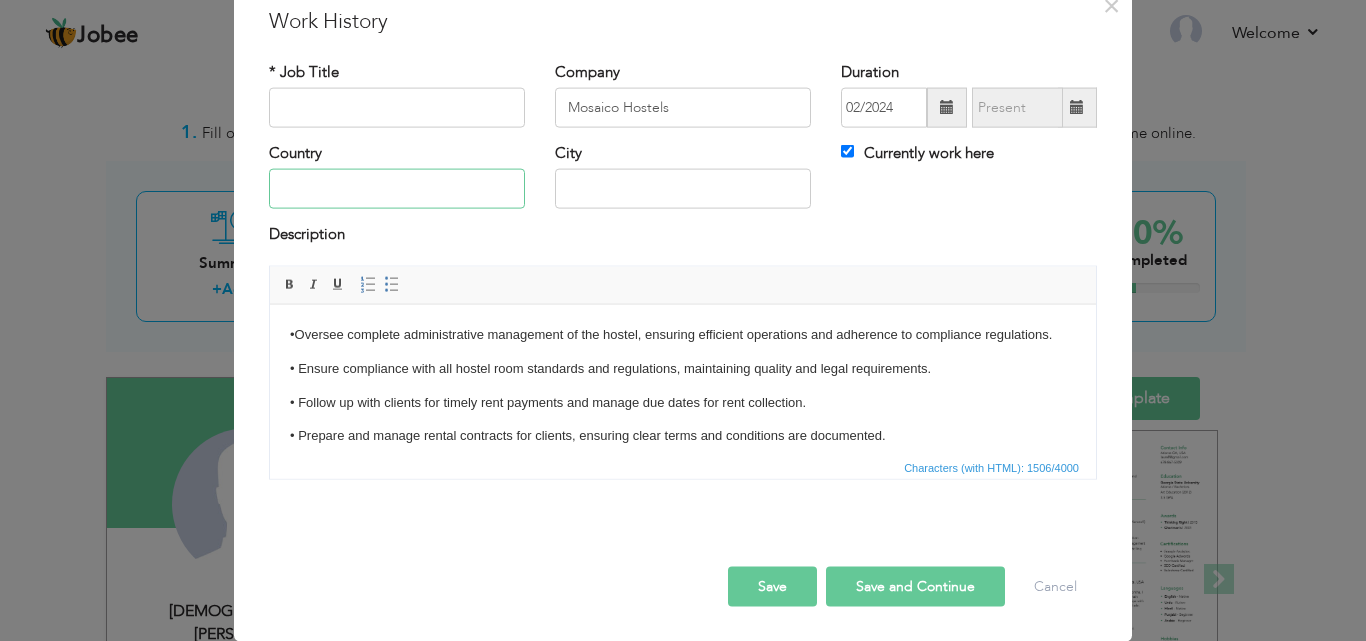 click at bounding box center (397, 189) 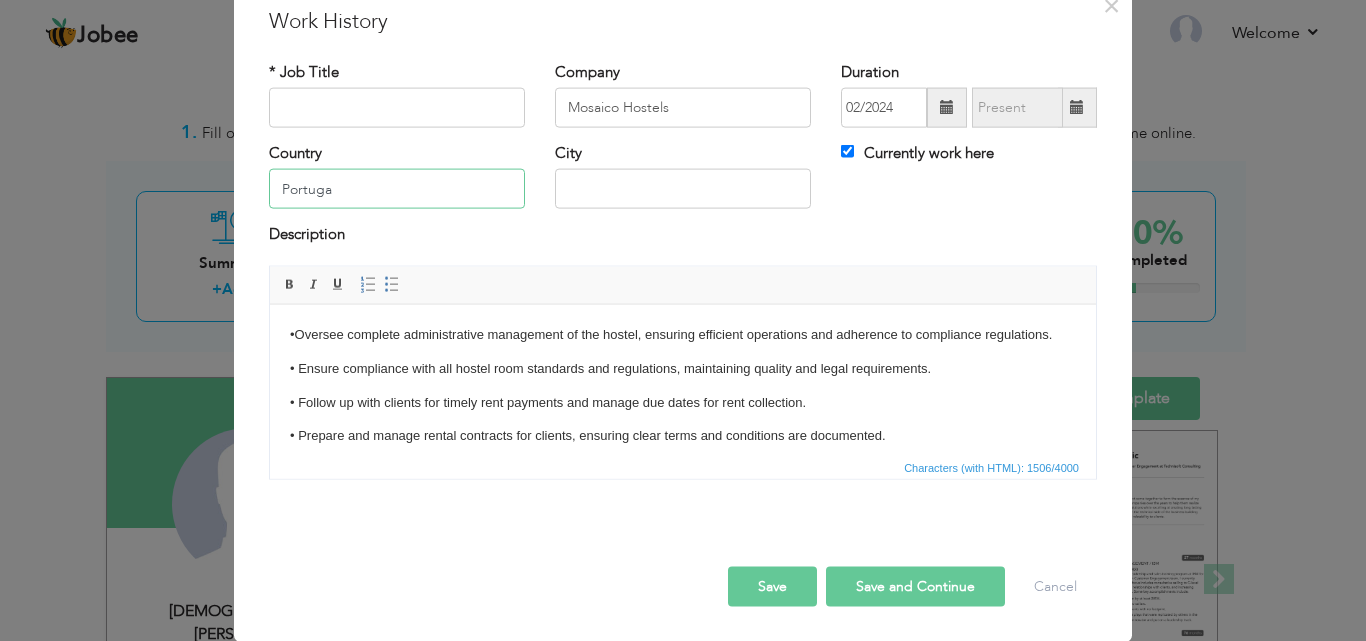 type on "[GEOGRAPHIC_DATA]" 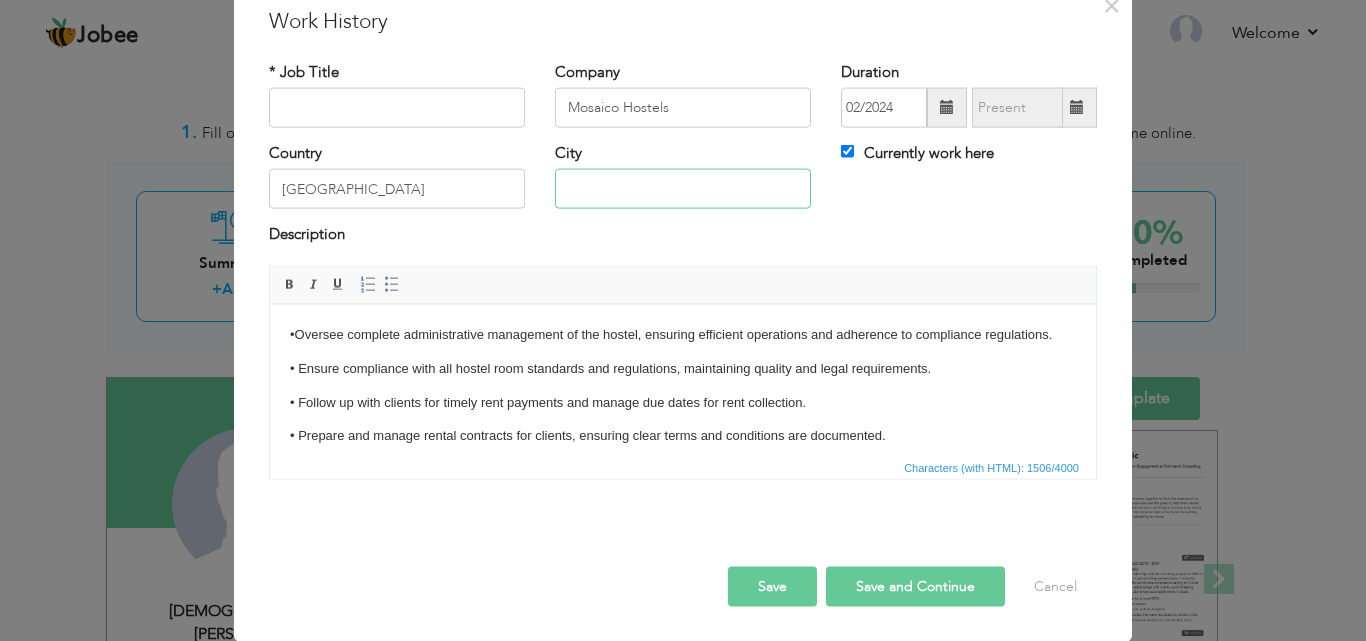 type on "[GEOGRAPHIC_DATA]" 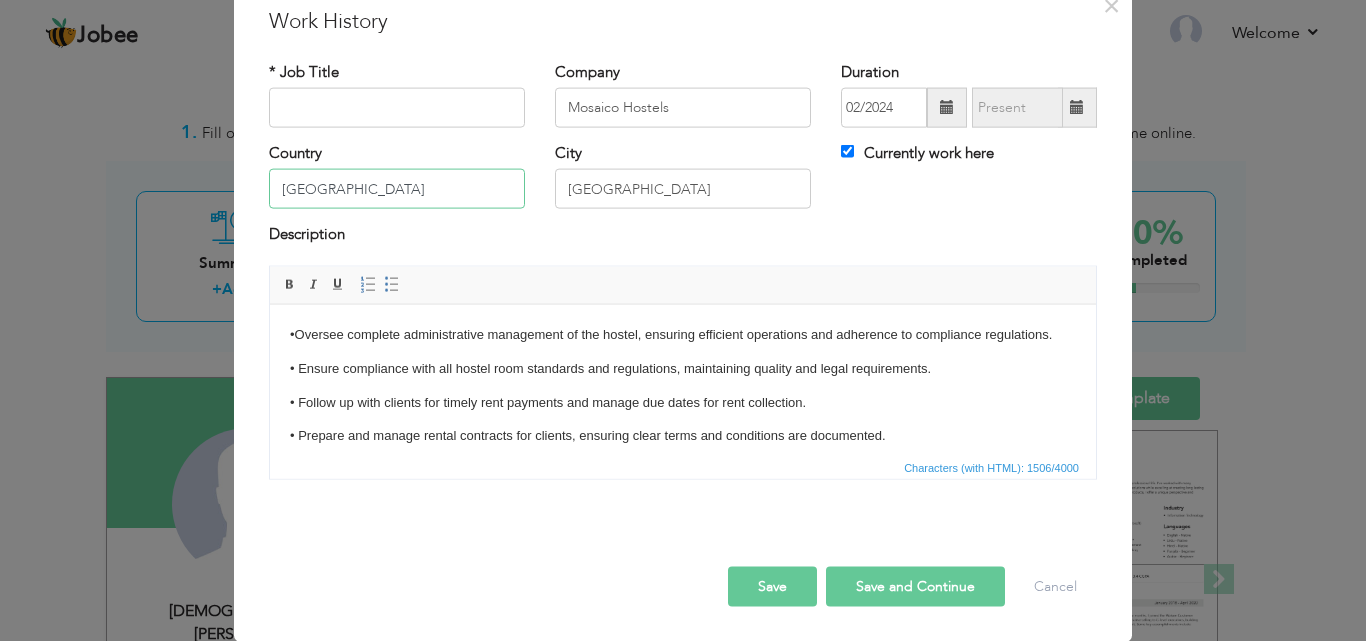 type on "[GEOGRAPHIC_DATA]" 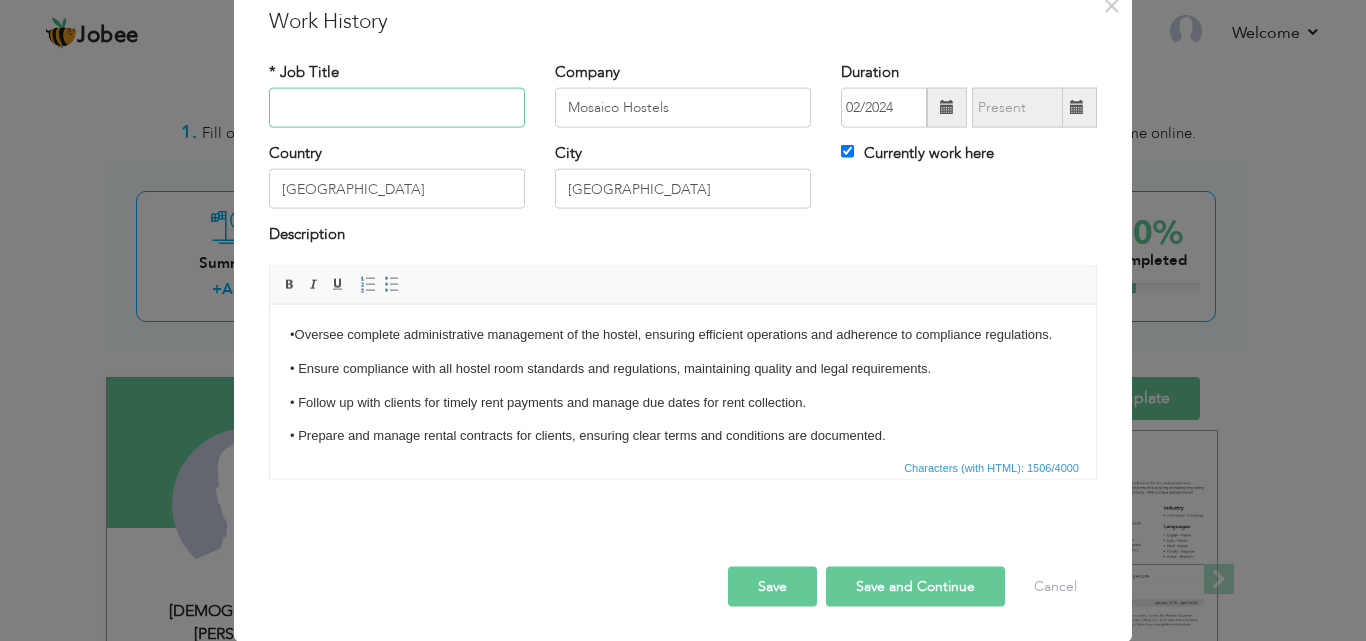 click at bounding box center (397, 108) 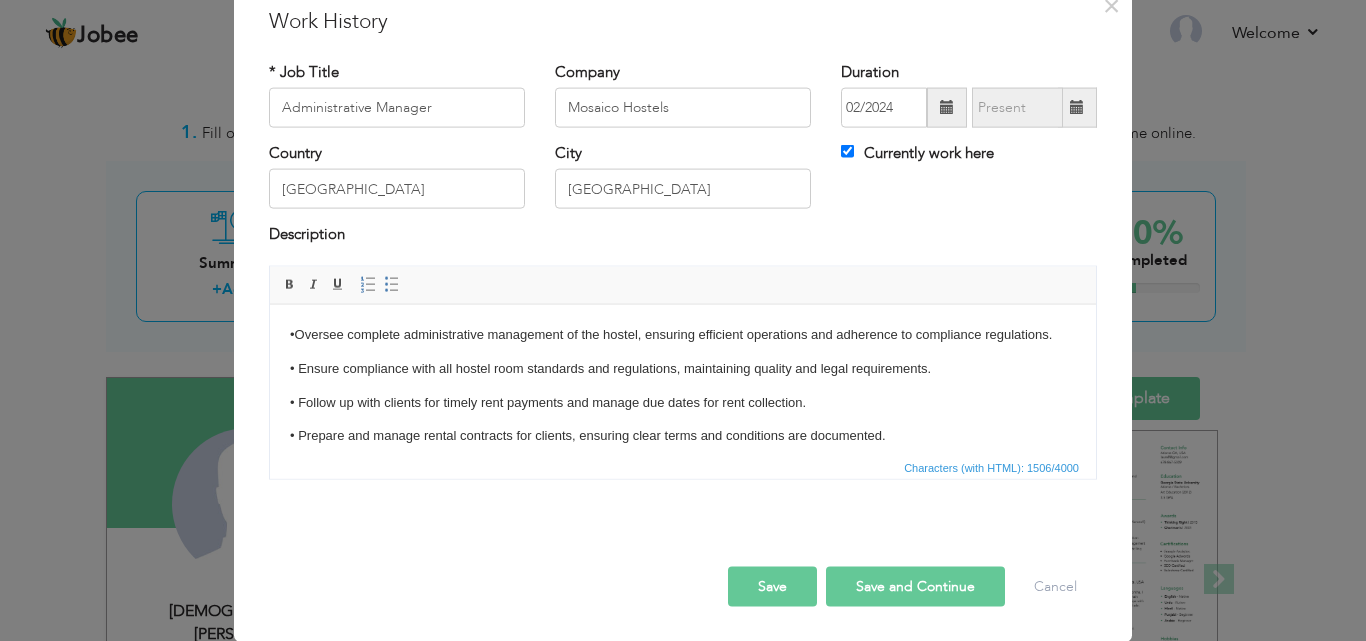 click on "Save" at bounding box center (772, 586) 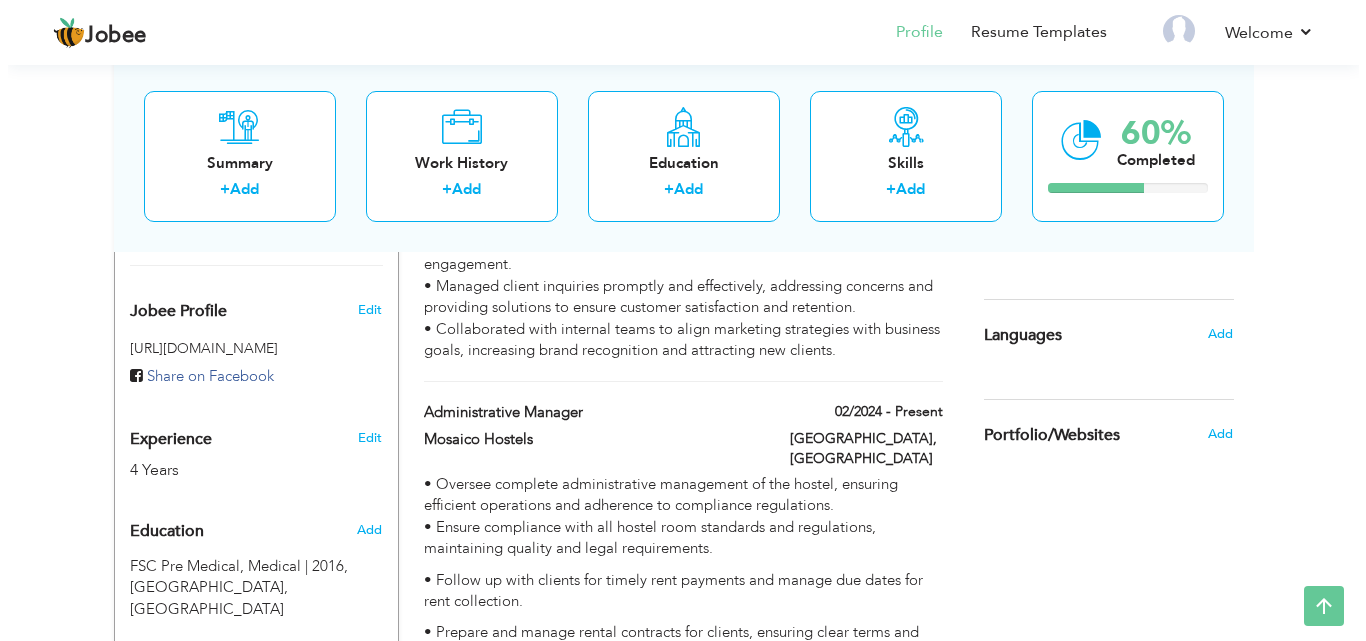 scroll, scrollTop: 643, scrollLeft: 0, axis: vertical 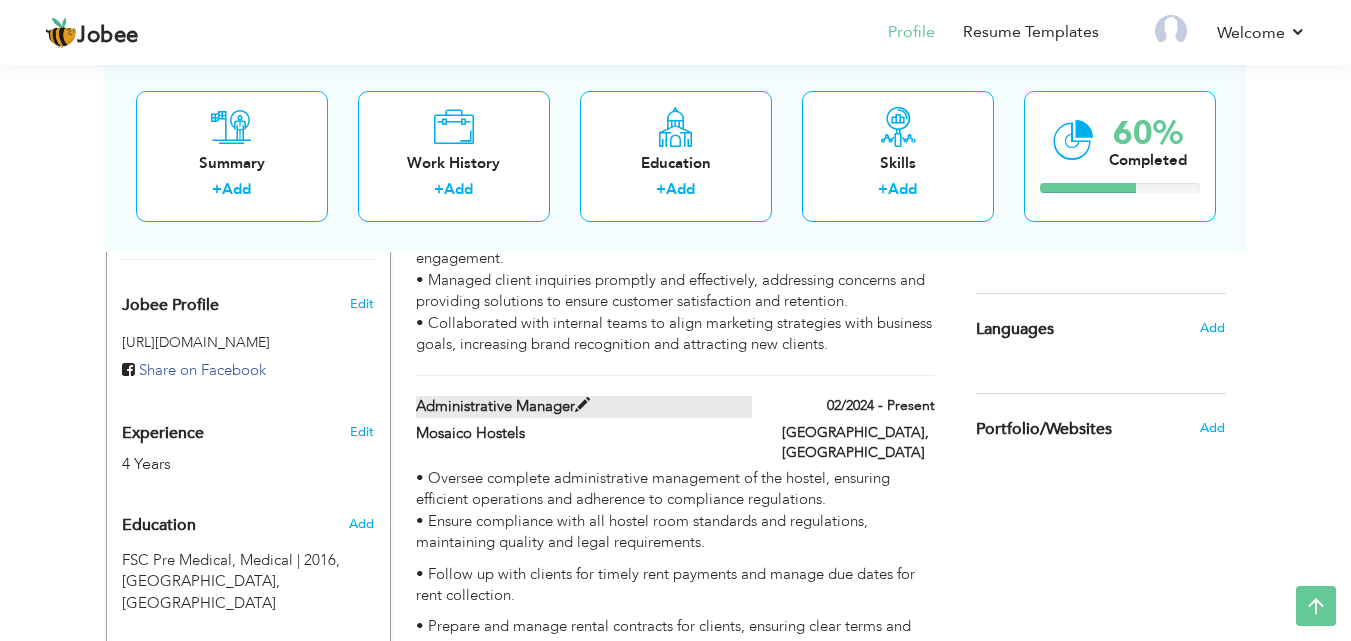 click at bounding box center [582, 405] 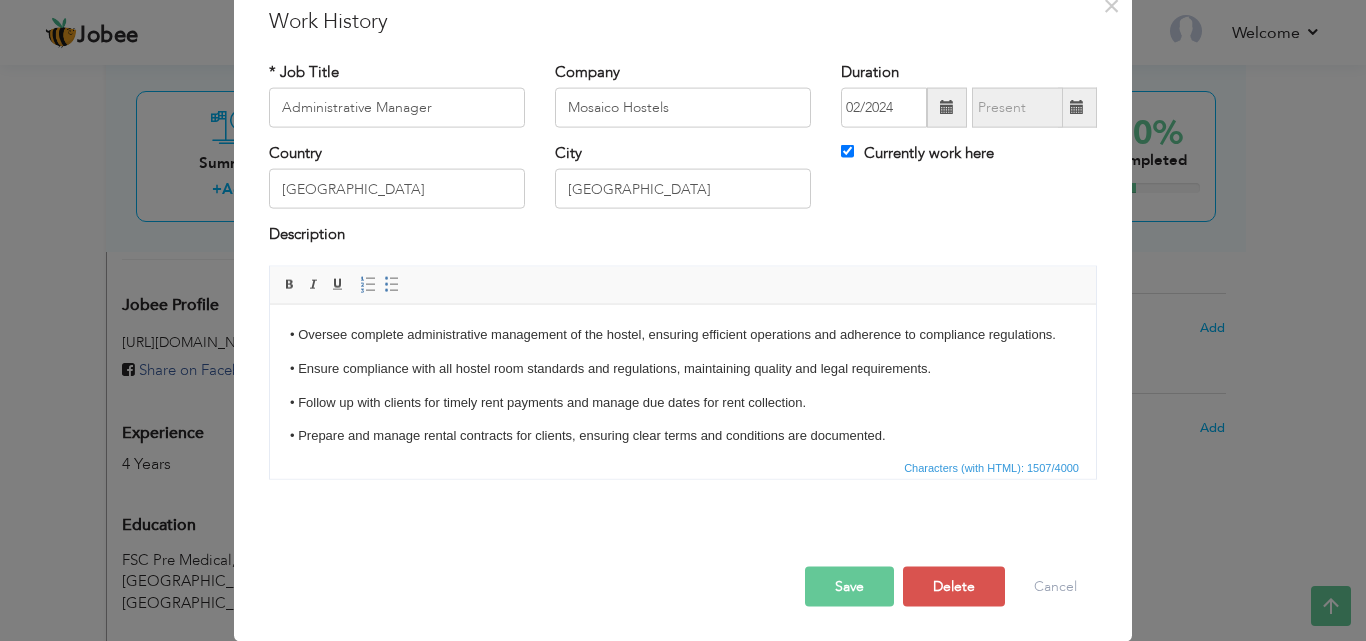 scroll, scrollTop: 0, scrollLeft: 0, axis: both 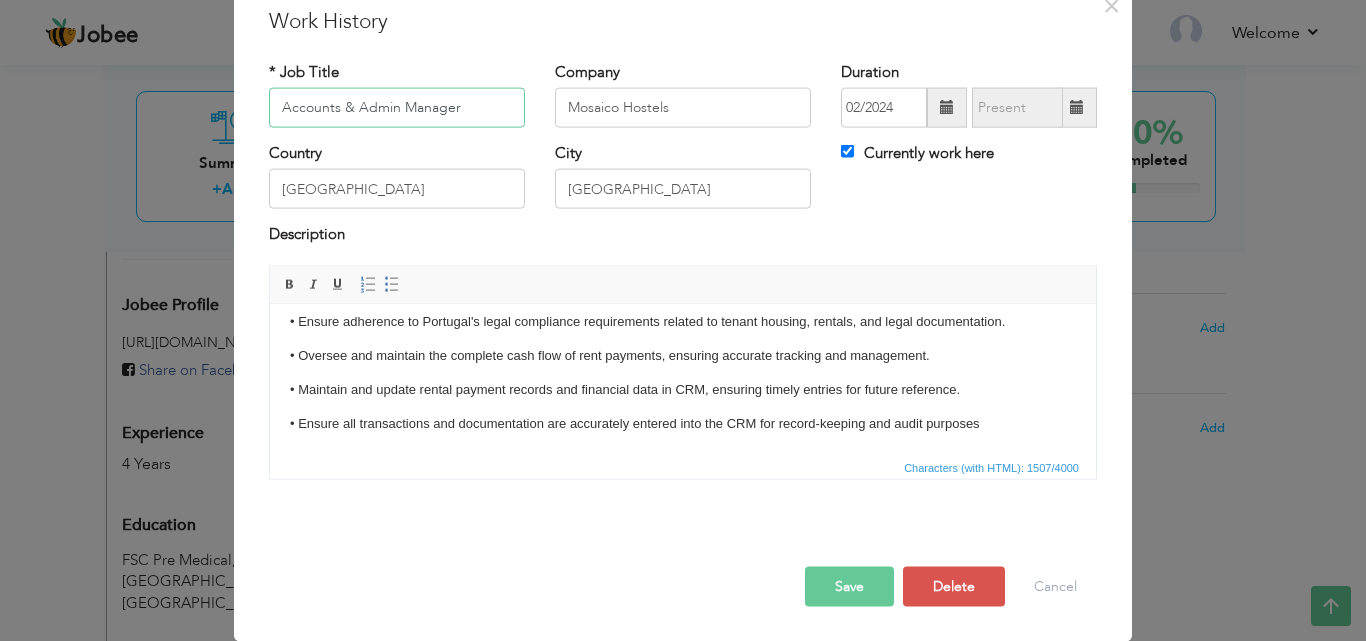 type on "Accounts & Admin Manager" 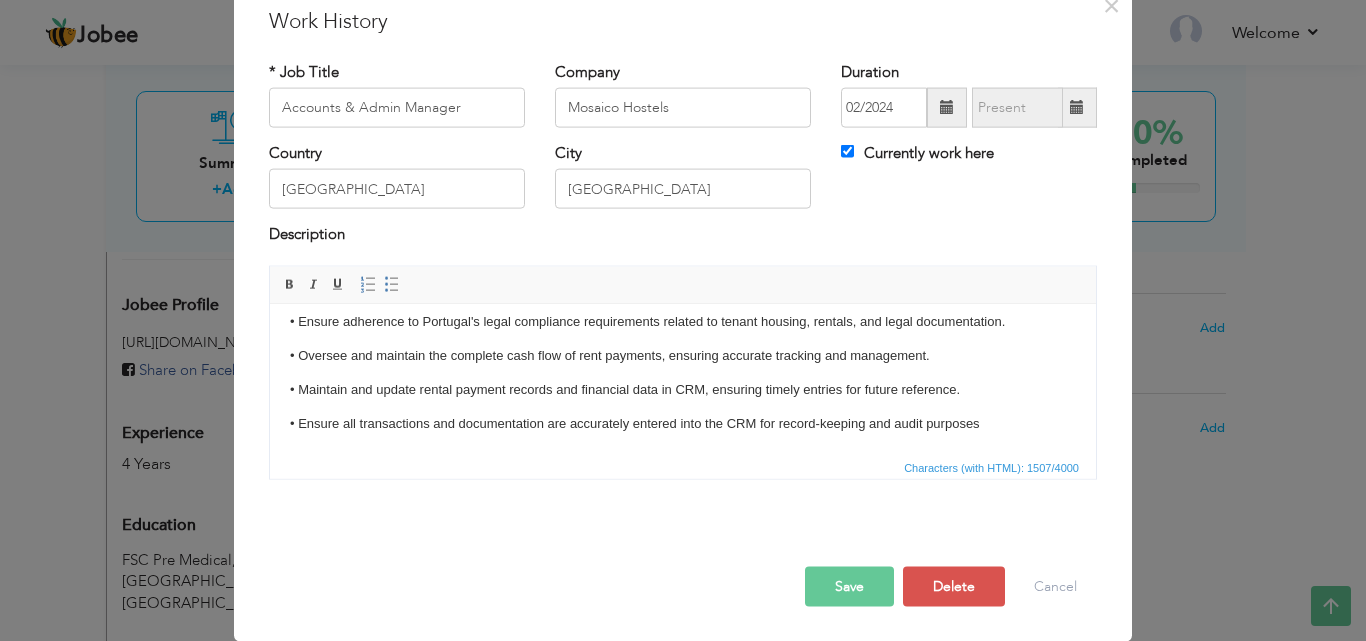 click on "Save" at bounding box center (849, 586) 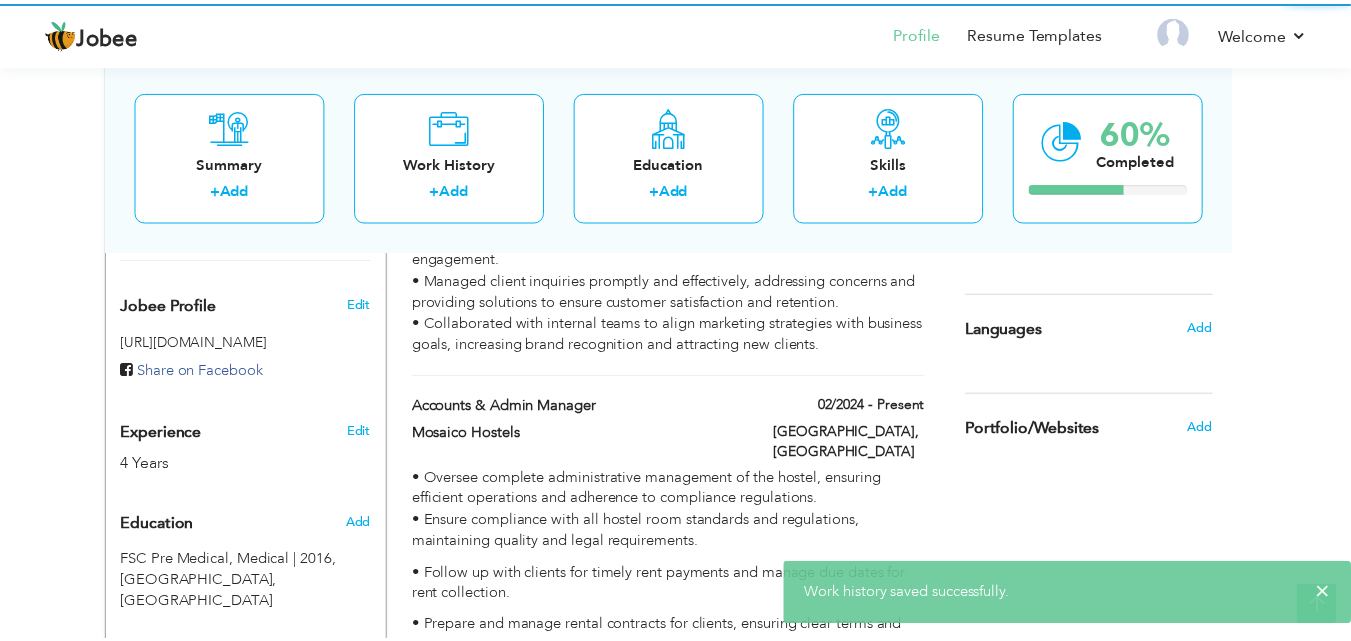 scroll, scrollTop: 0, scrollLeft: 0, axis: both 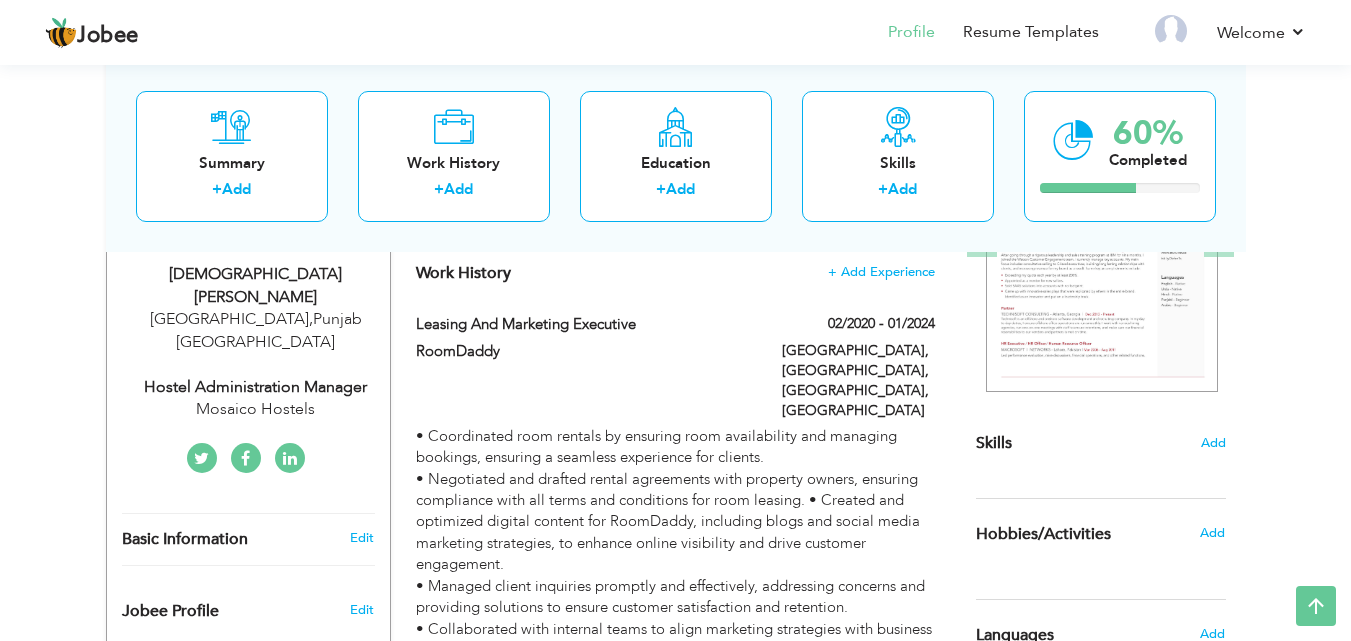click on "Hostel Administration Manager" at bounding box center (256, 387) 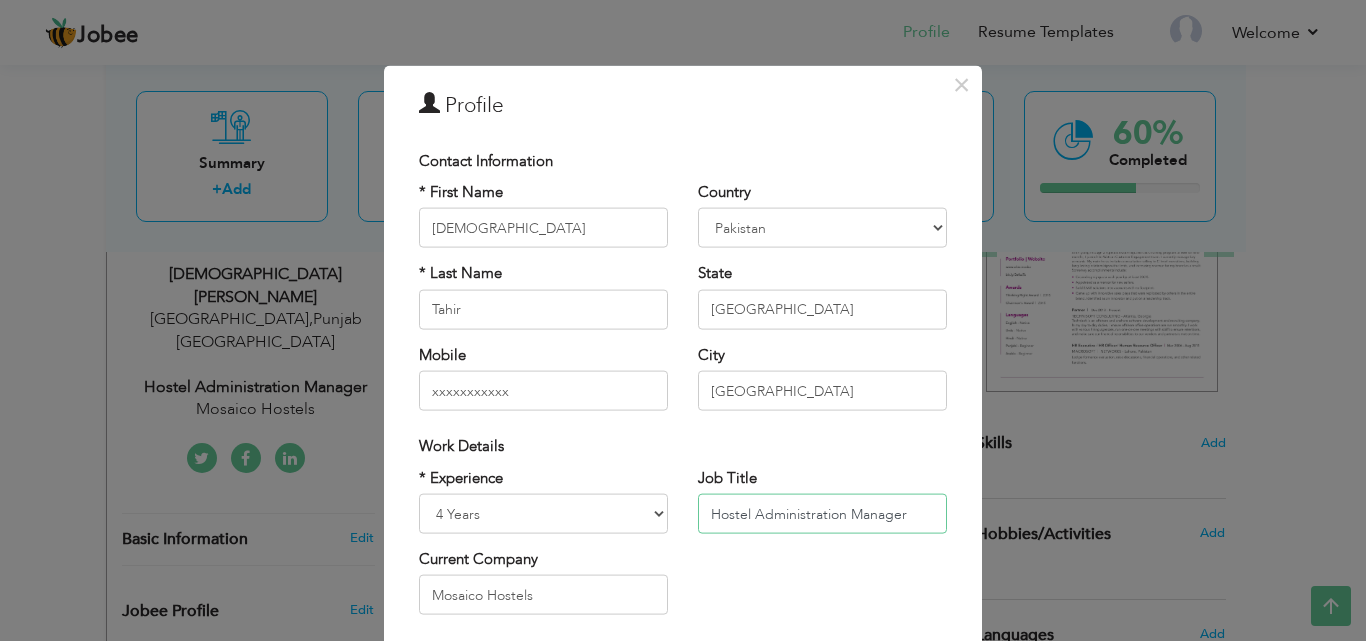 click on "Hostel Administration Manager" at bounding box center (822, 514) 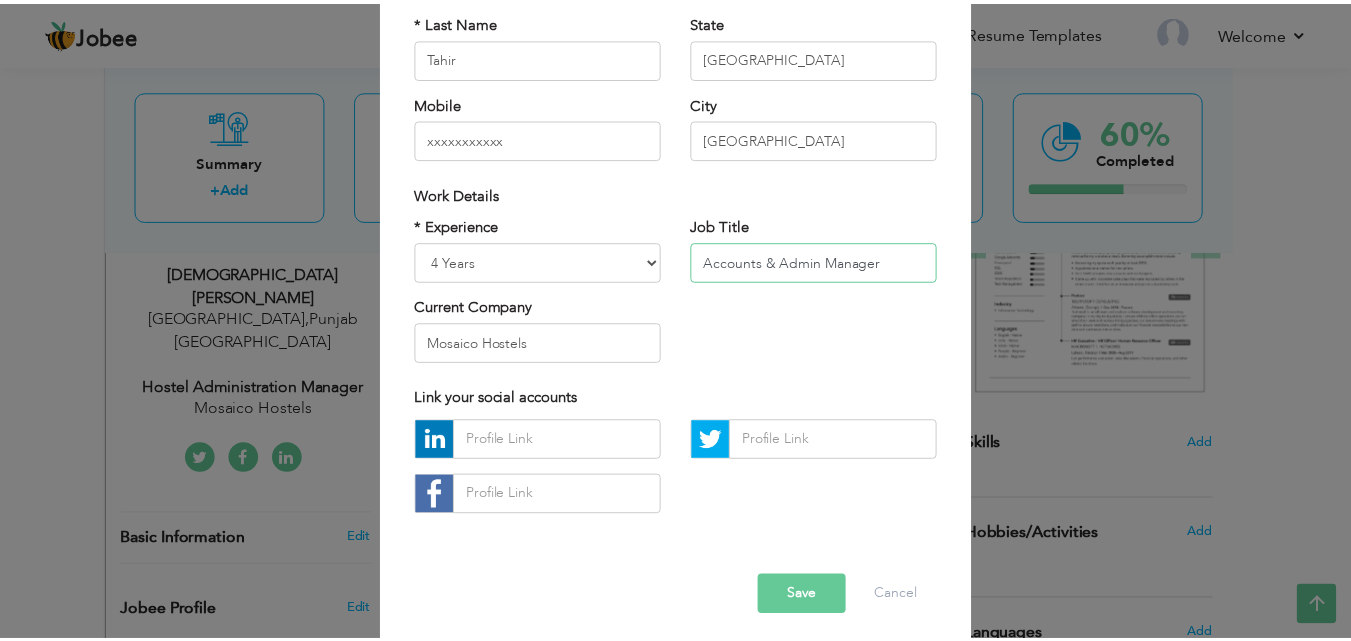 scroll, scrollTop: 261, scrollLeft: 0, axis: vertical 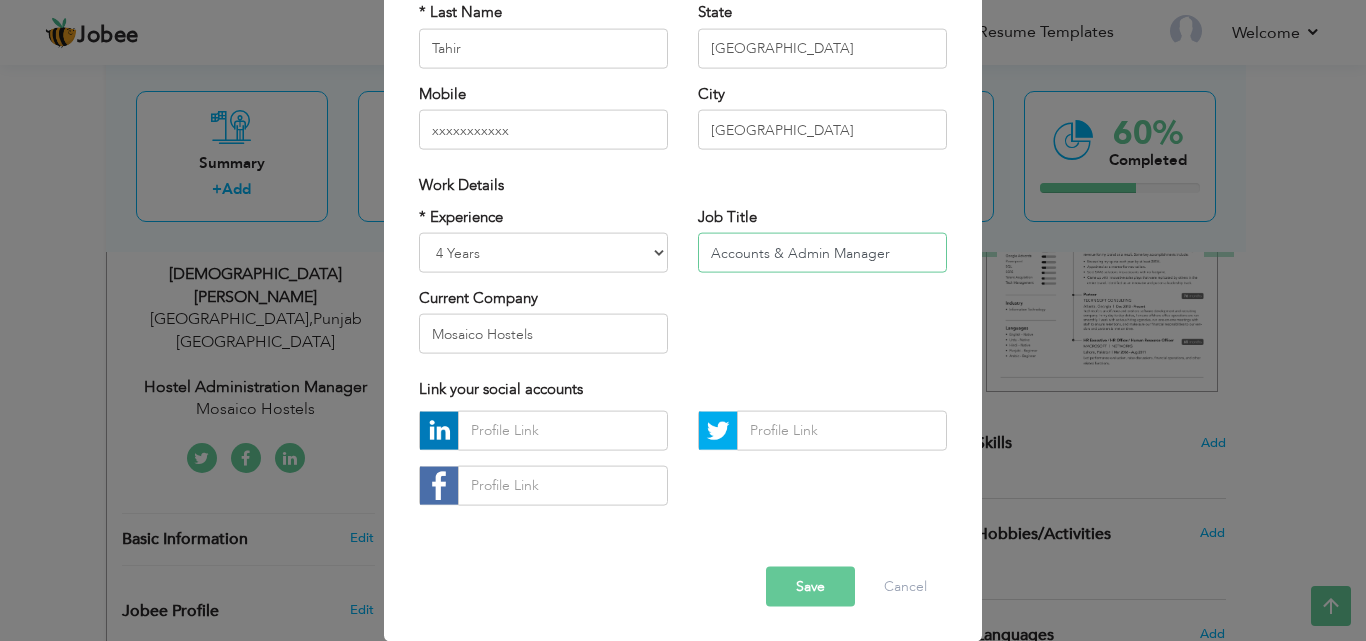 type on "Accounts & Admin Manager" 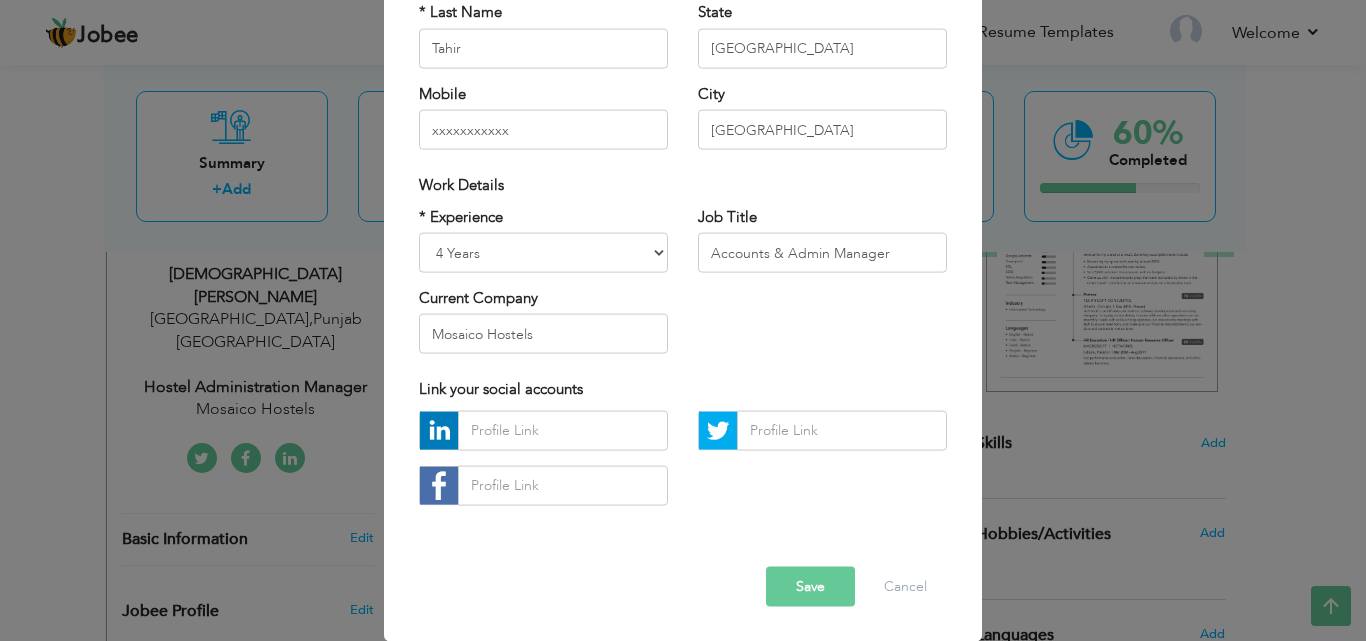 click on "Save" at bounding box center (810, 586) 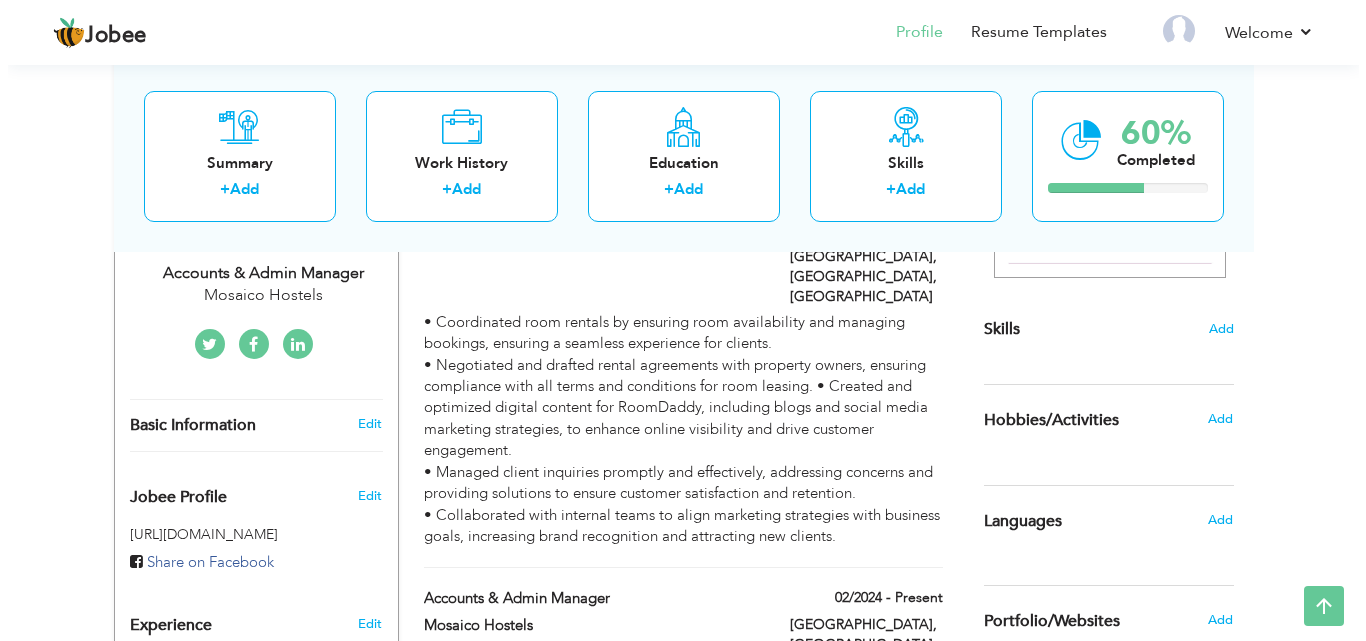 scroll, scrollTop: 463, scrollLeft: 0, axis: vertical 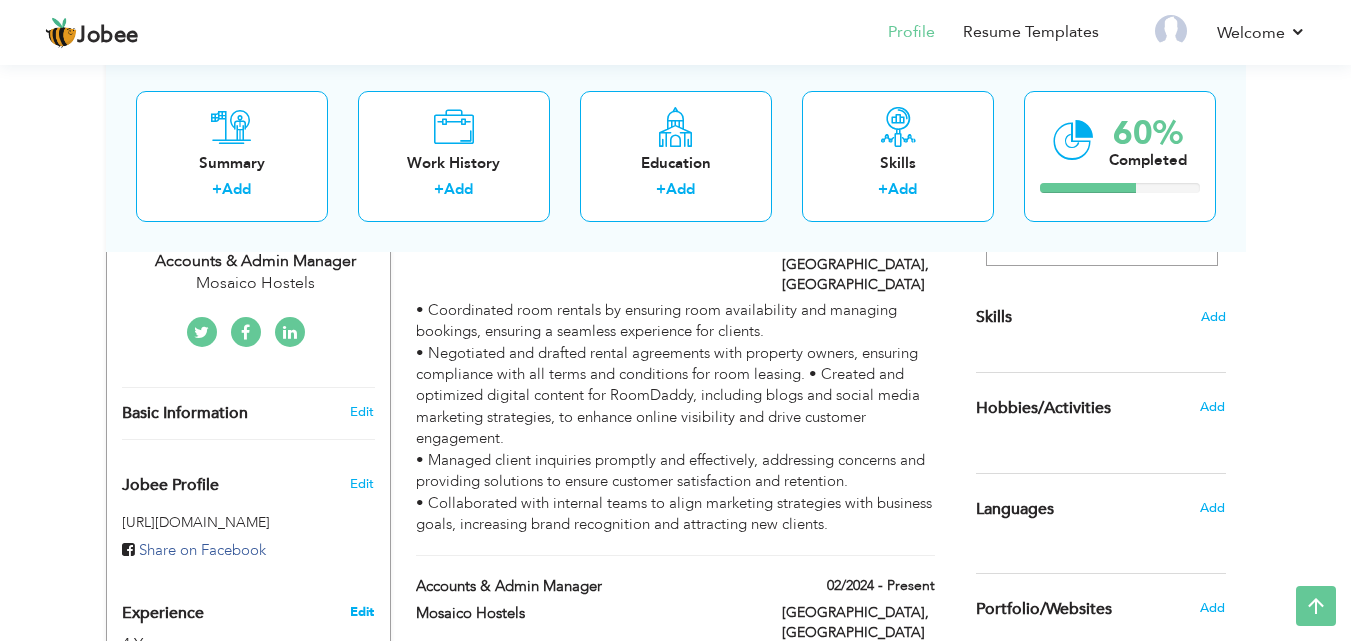 click on "Edit" at bounding box center (362, 612) 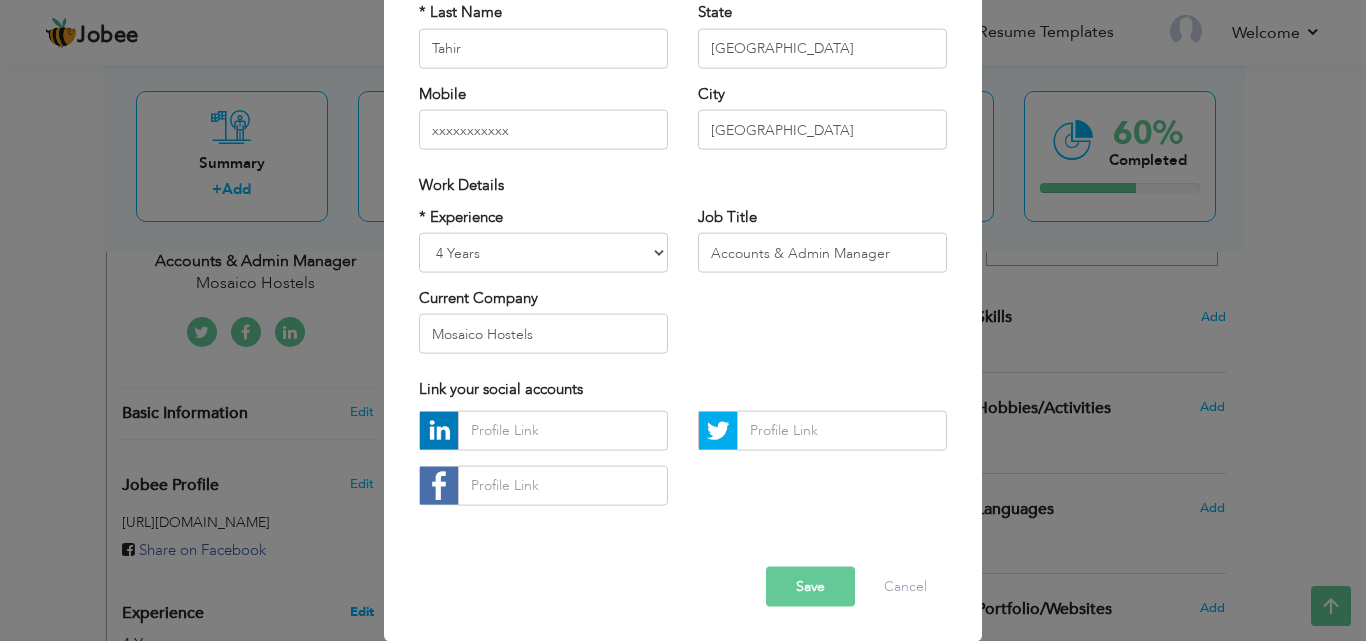 scroll, scrollTop: 0, scrollLeft: 0, axis: both 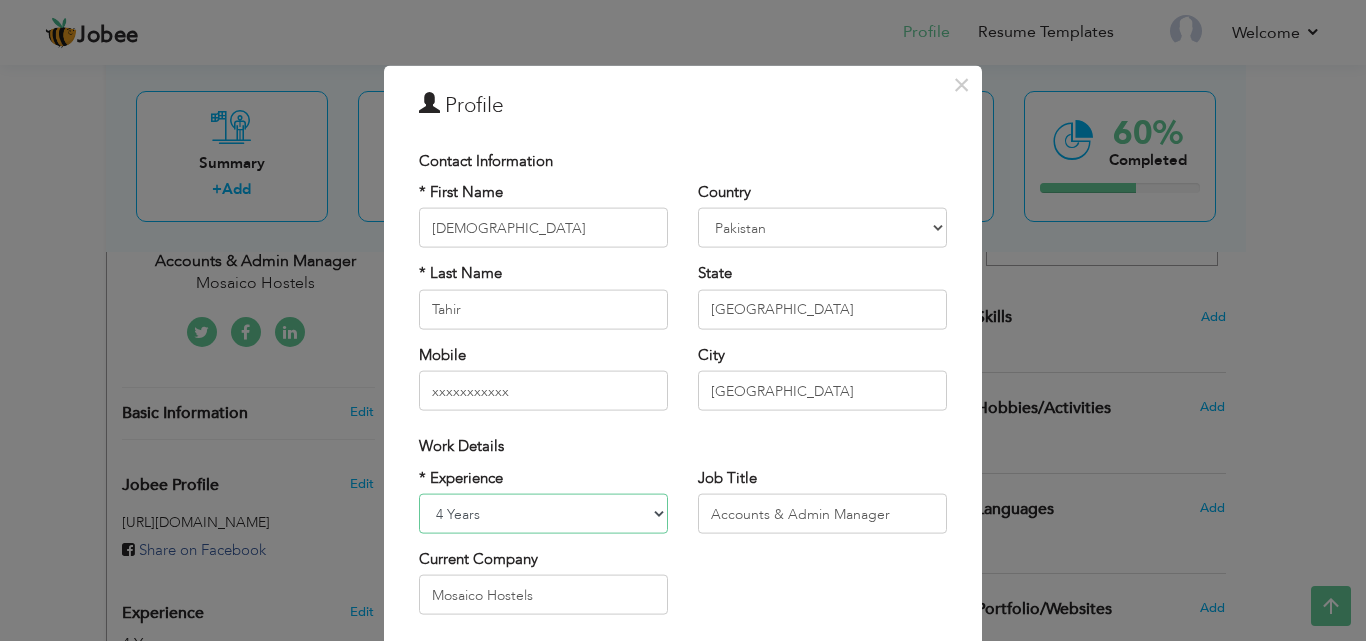 click on "Entry Level Less than 1 Year 1 Year 2 Years 3 Years 4 Years 5 Years 6 Years 7 Years 8 Years 9 Years 10 Years 11 Years 12 Years 13 Years 14 Years 15 Years 16 Years 17 Years 18 Years 19 Years 20 Years 21 Years 22 Years 23 Years 24 Years 25 Years 26 Years 27 Years 28 Years 29 Years 30 Years 31 Years 32 Years 33 Years 34 Years 35 Years More than 35 Years" at bounding box center (543, 514) 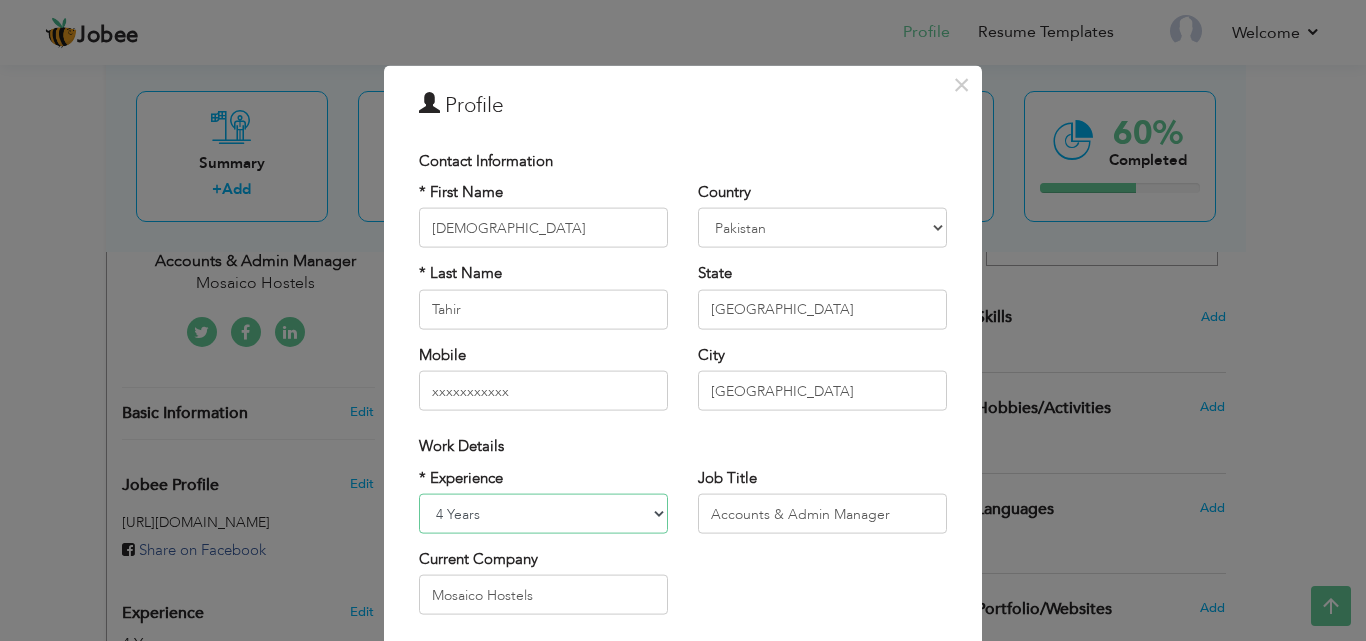 select on "number:7" 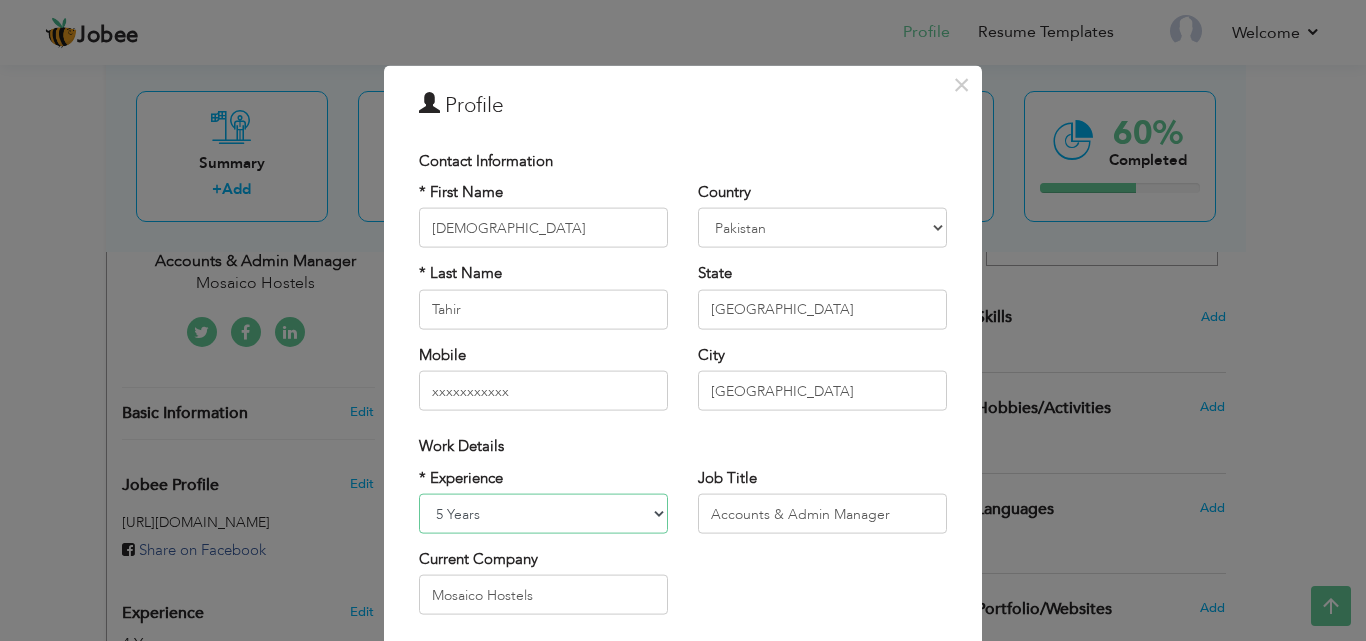 click on "Entry Level Less than 1 Year 1 Year 2 Years 3 Years 4 Years 5 Years 6 Years 7 Years 8 Years 9 Years 10 Years 11 Years 12 Years 13 Years 14 Years 15 Years 16 Years 17 Years 18 Years 19 Years 20 Years 21 Years 22 Years 23 Years 24 Years 25 Years 26 Years 27 Years 28 Years 29 Years 30 Years 31 Years 32 Years 33 Years 34 Years 35 Years More than 35 Years" at bounding box center (543, 514) 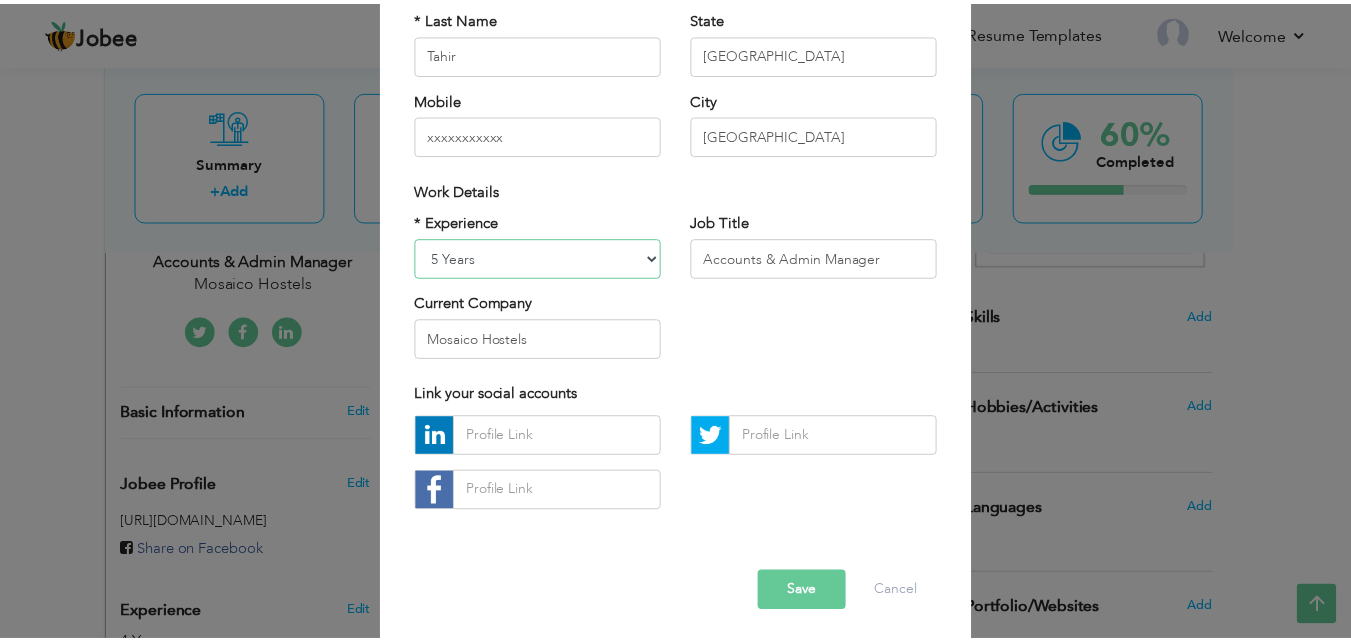 scroll, scrollTop: 261, scrollLeft: 0, axis: vertical 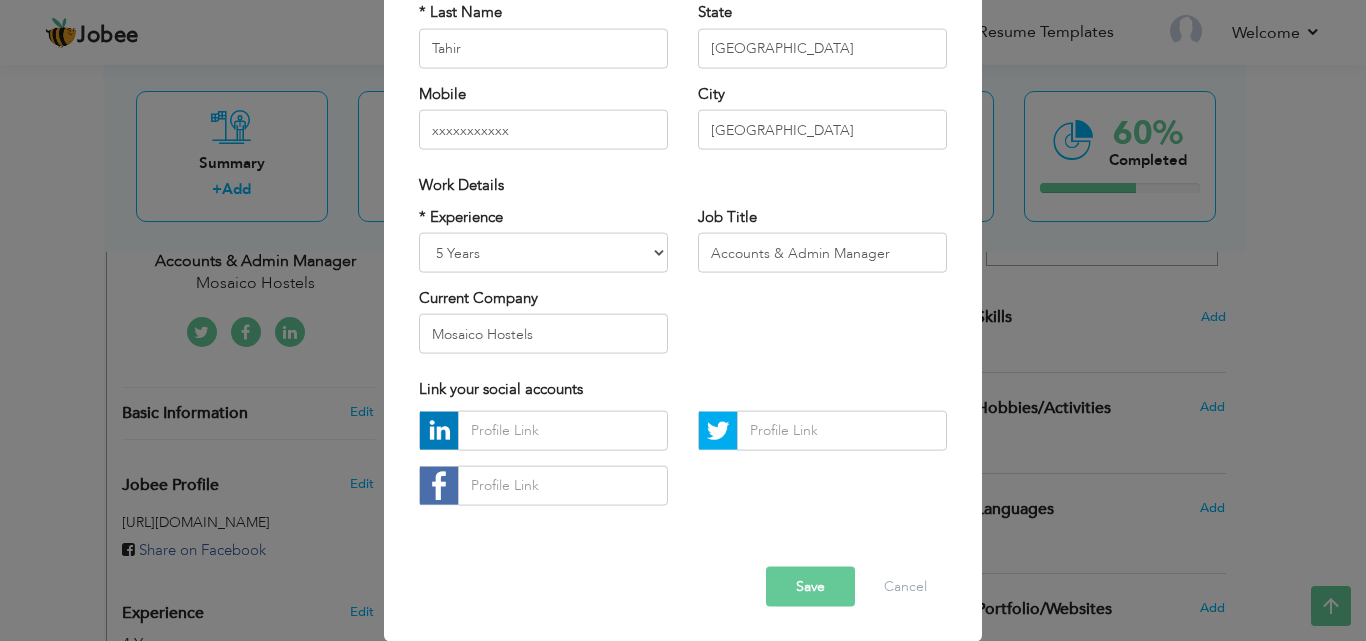 click on "Save" at bounding box center [810, 586] 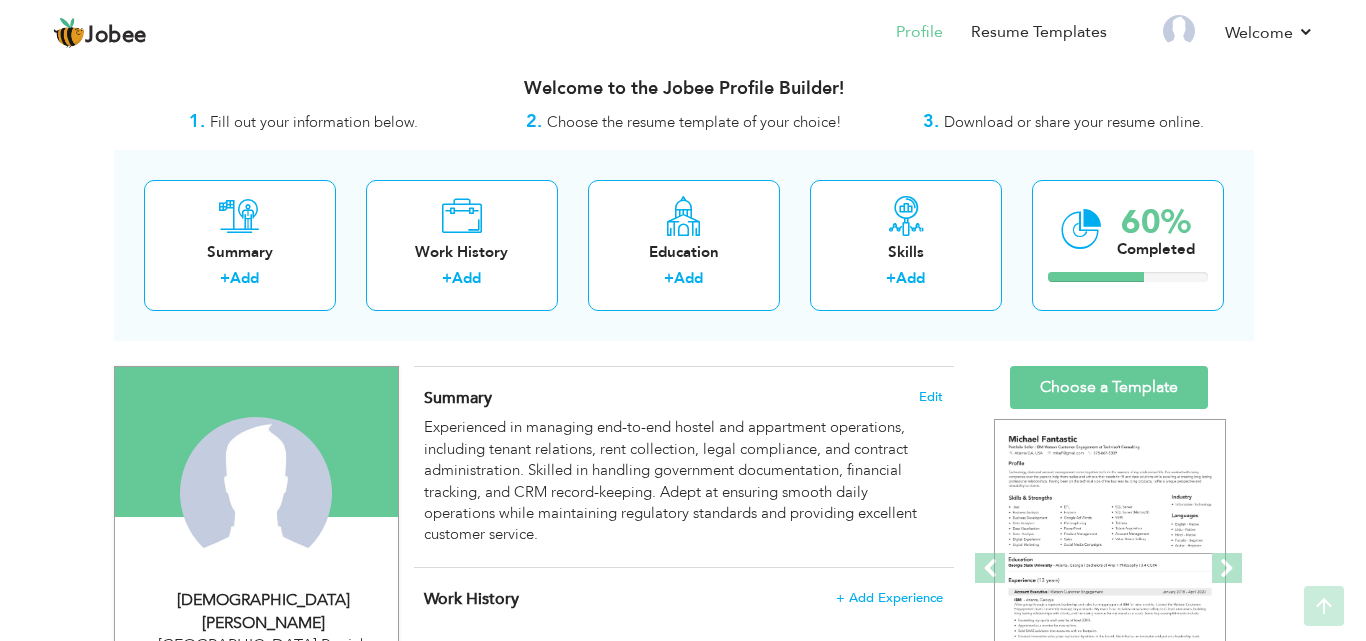 scroll, scrollTop: 0, scrollLeft: 0, axis: both 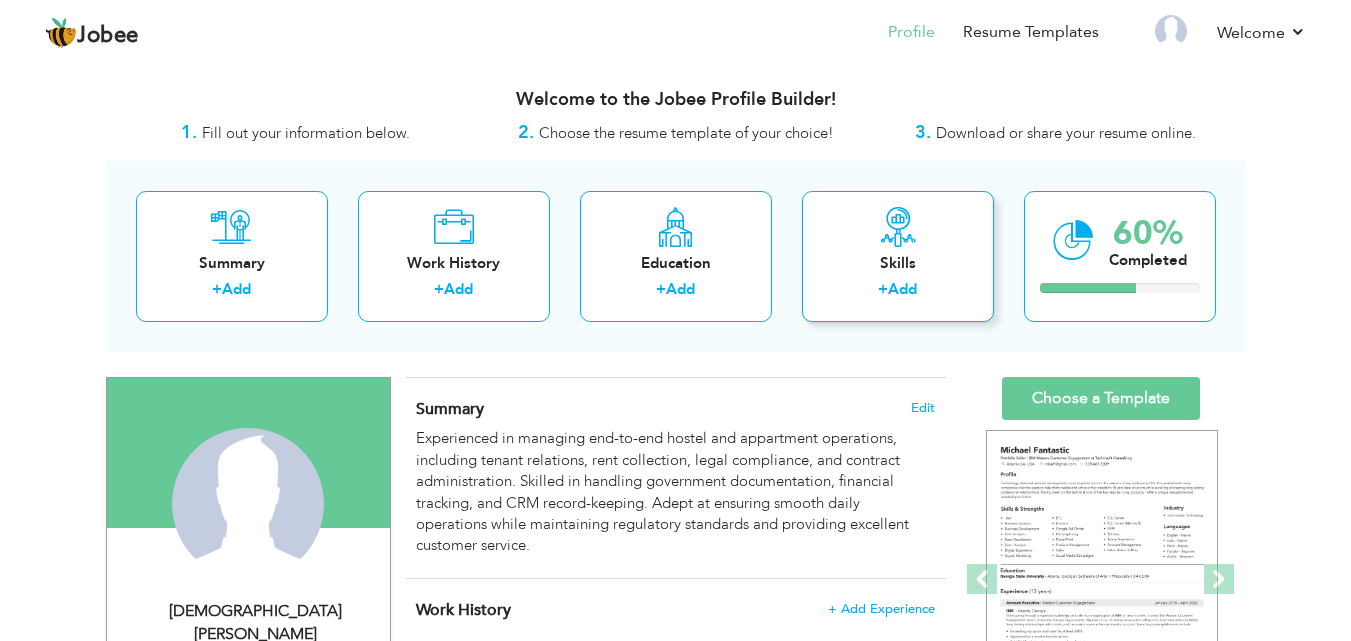 click on "Add" at bounding box center [902, 289] 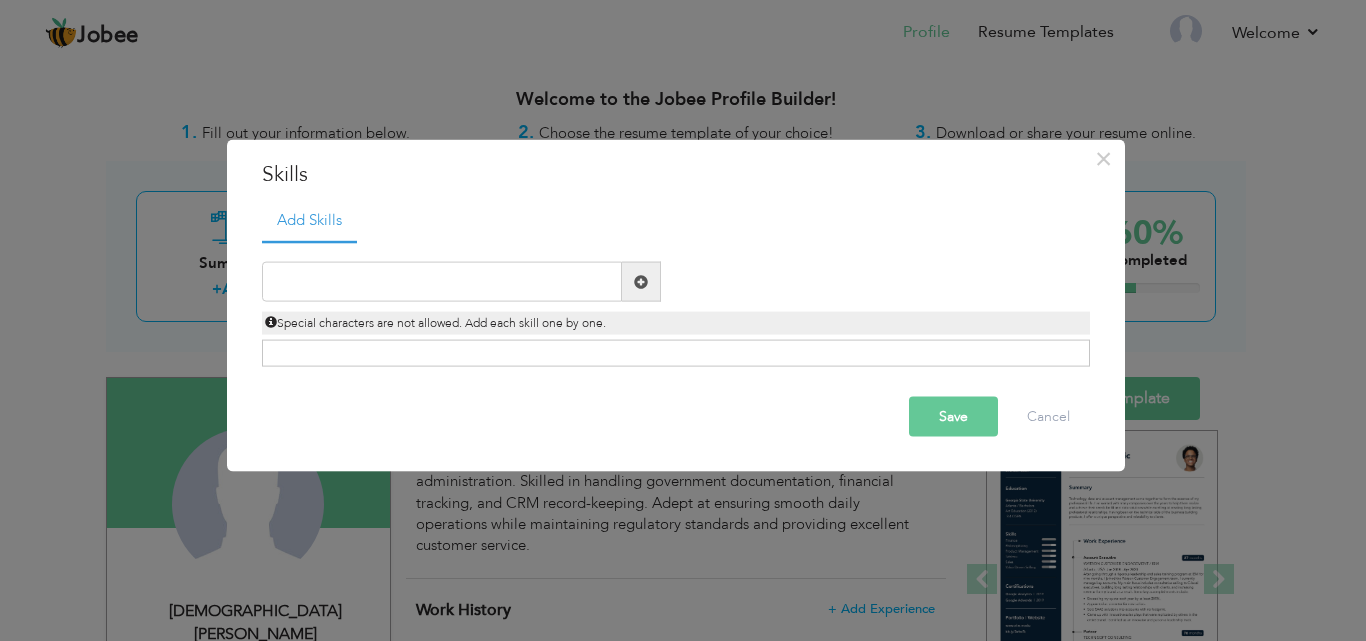 click at bounding box center [641, 281] 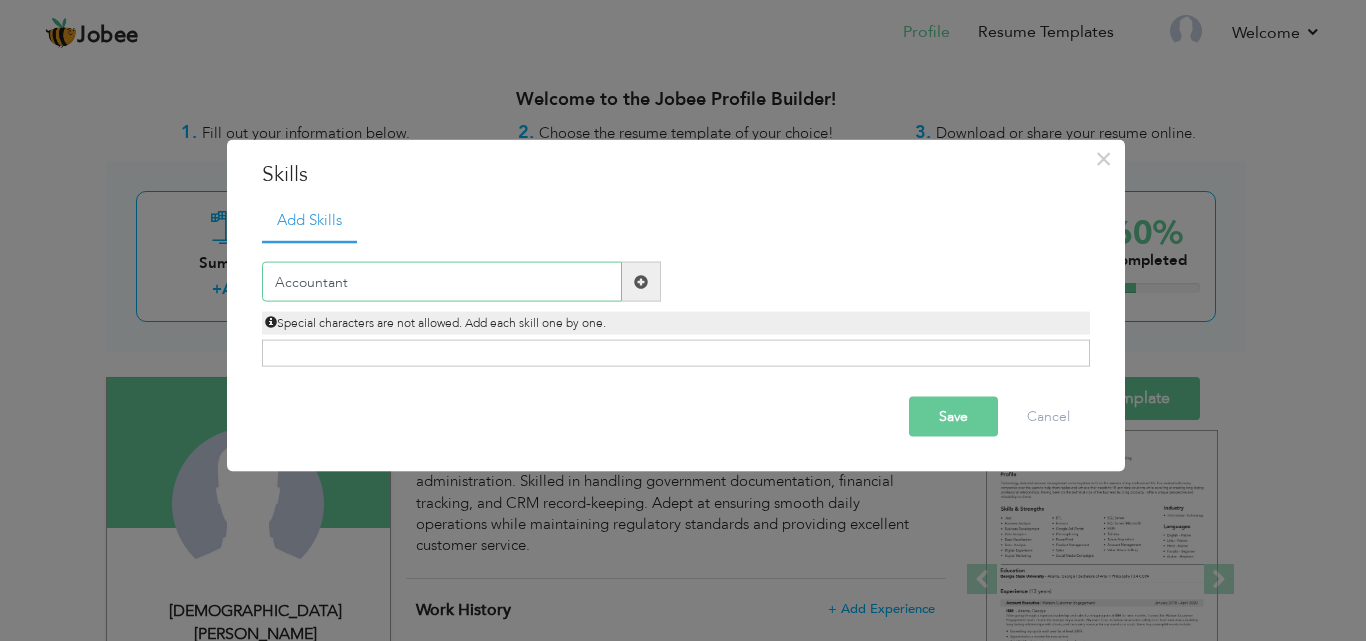 type on "Accountant" 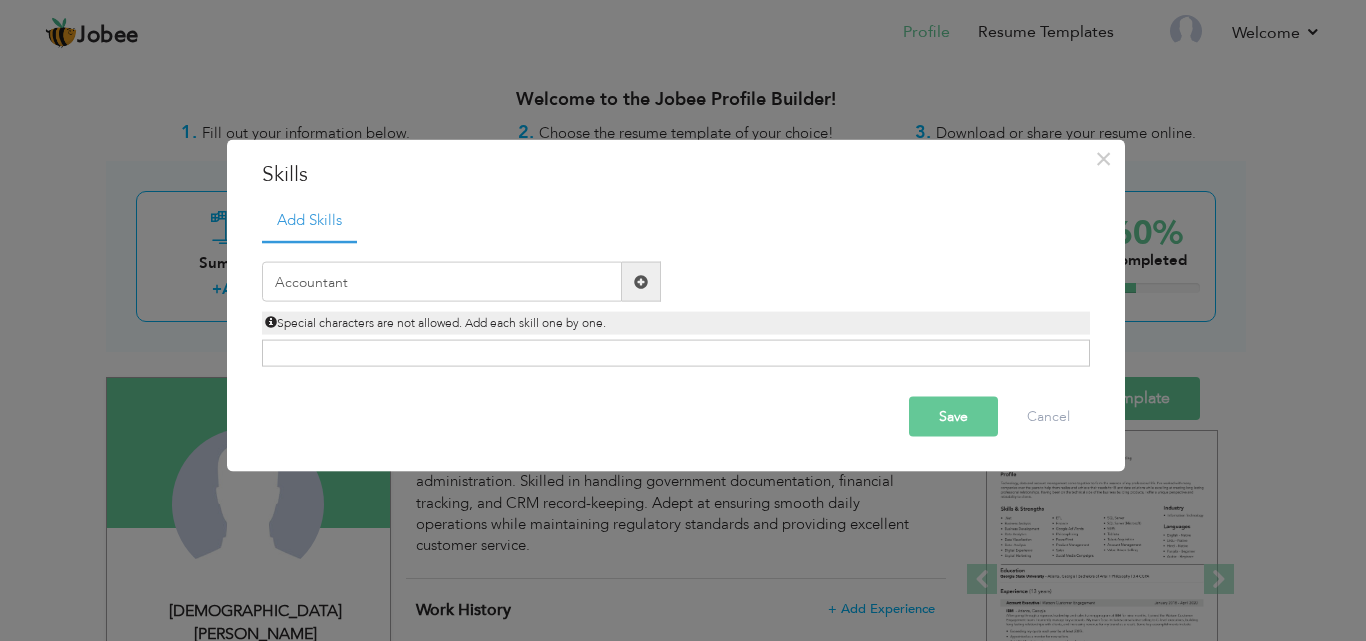 click at bounding box center [641, 281] 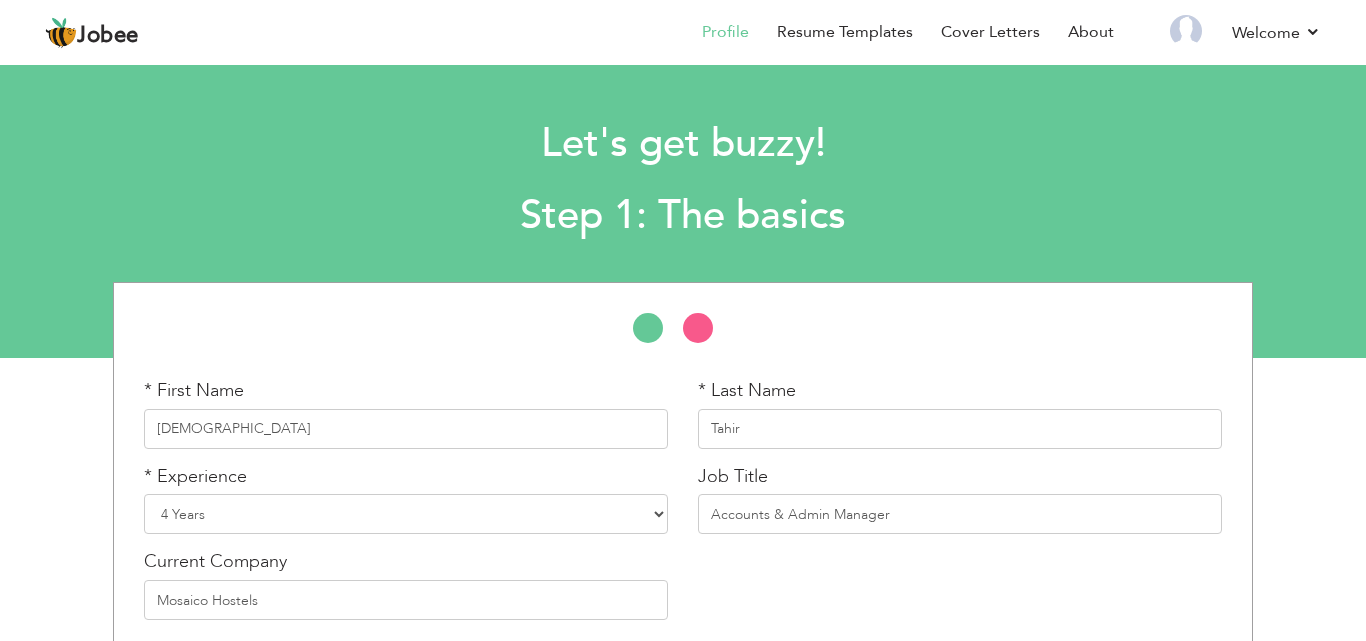 select on "6" 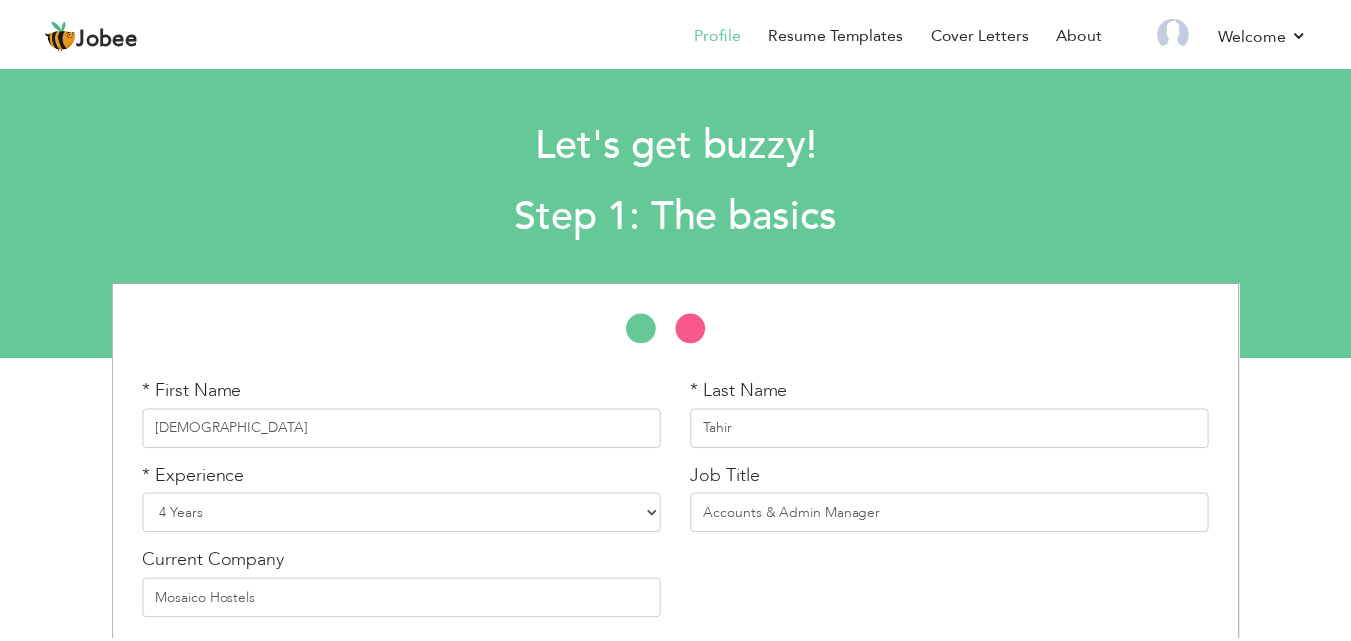 scroll, scrollTop: 85, scrollLeft: 0, axis: vertical 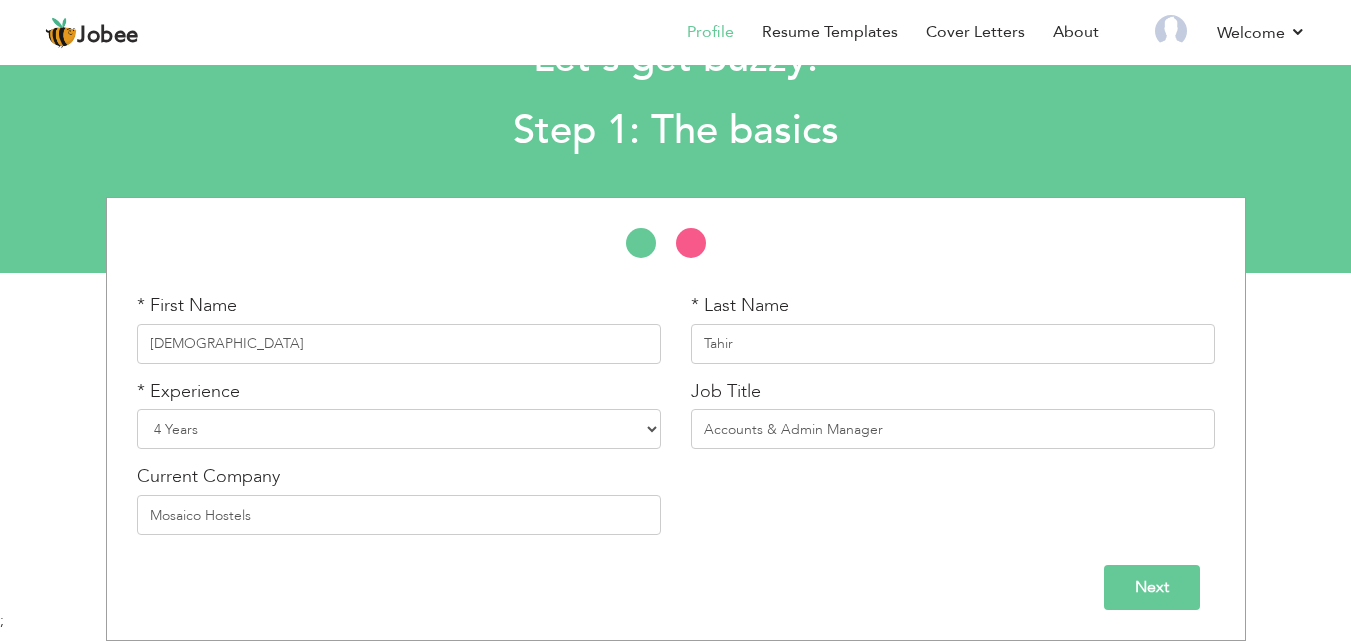 click on "* First Name
Rabbia
* Last Name
Tahir
* Experience
Entry Level
Less than 1 Year
1 Year
2 Years
3 Years
4 Years
5 Years
6 Years
7 Years
8 Years
9 Years
10 Years
11 Years
12 Years
13 Years
14 Years
15 Years" at bounding box center (676, 374) 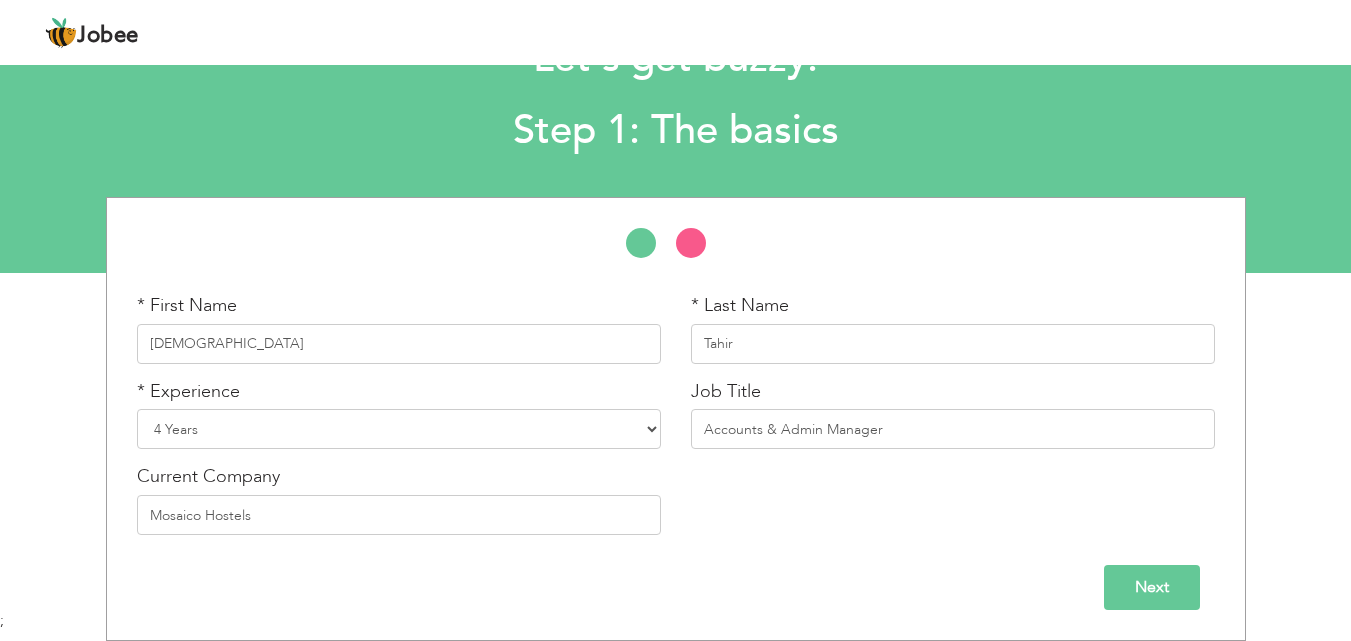 click on "Next" at bounding box center [1152, 587] 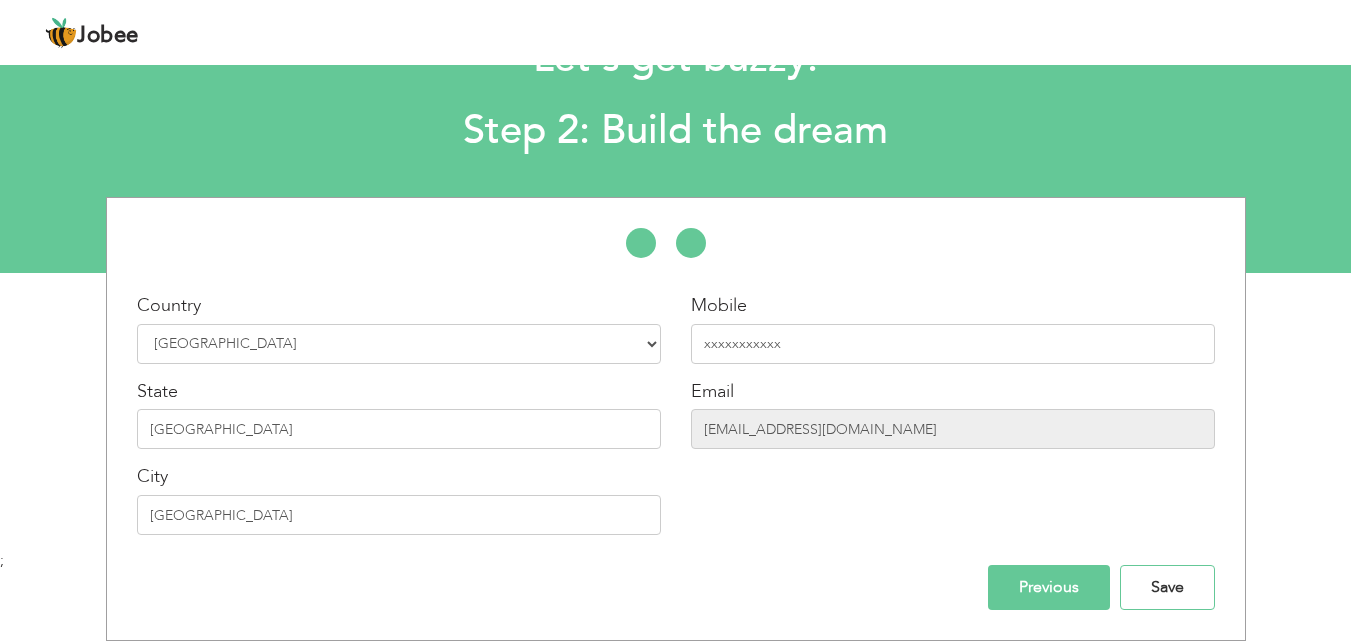 click on "Save" at bounding box center (1167, 587) 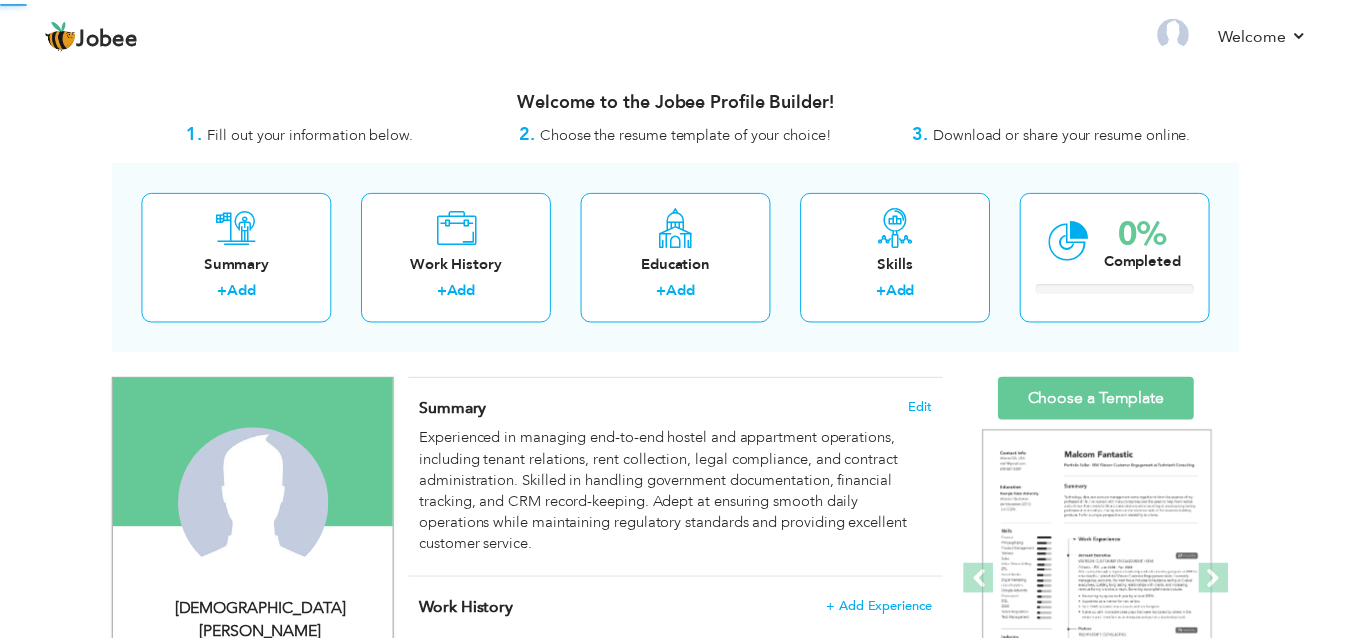 scroll, scrollTop: 0, scrollLeft: 0, axis: both 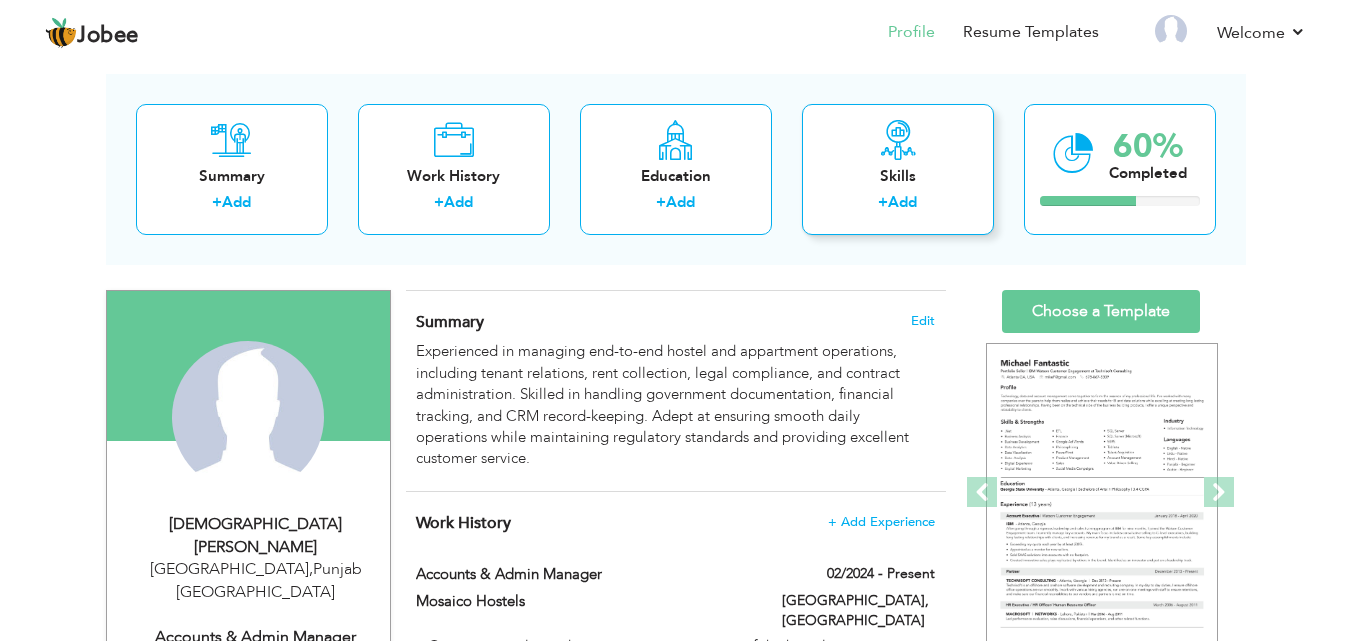 click on "Add" at bounding box center [902, 202] 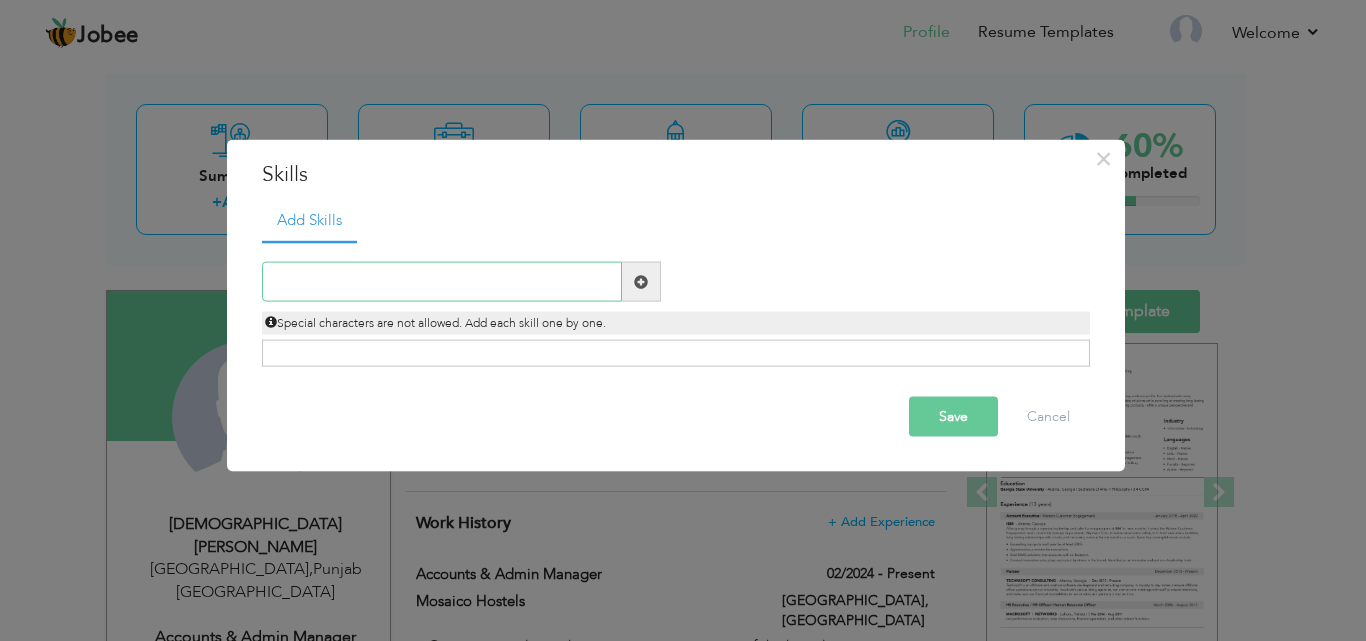 click at bounding box center (442, 282) 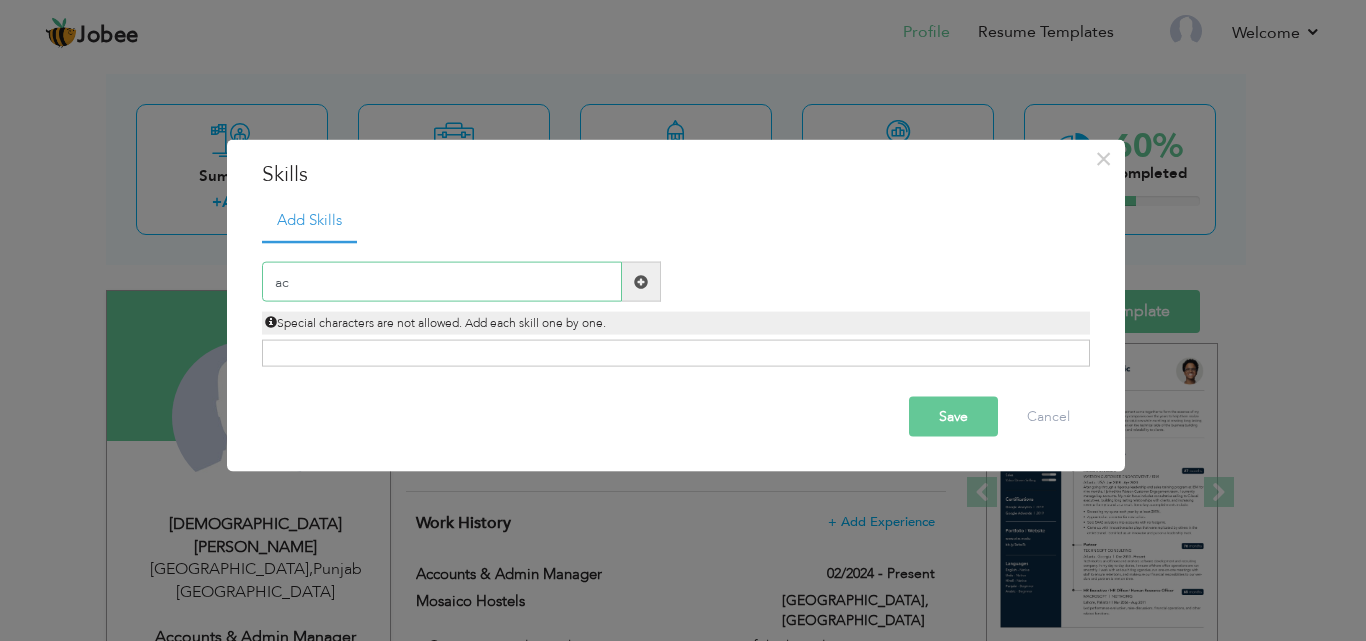 type on "a" 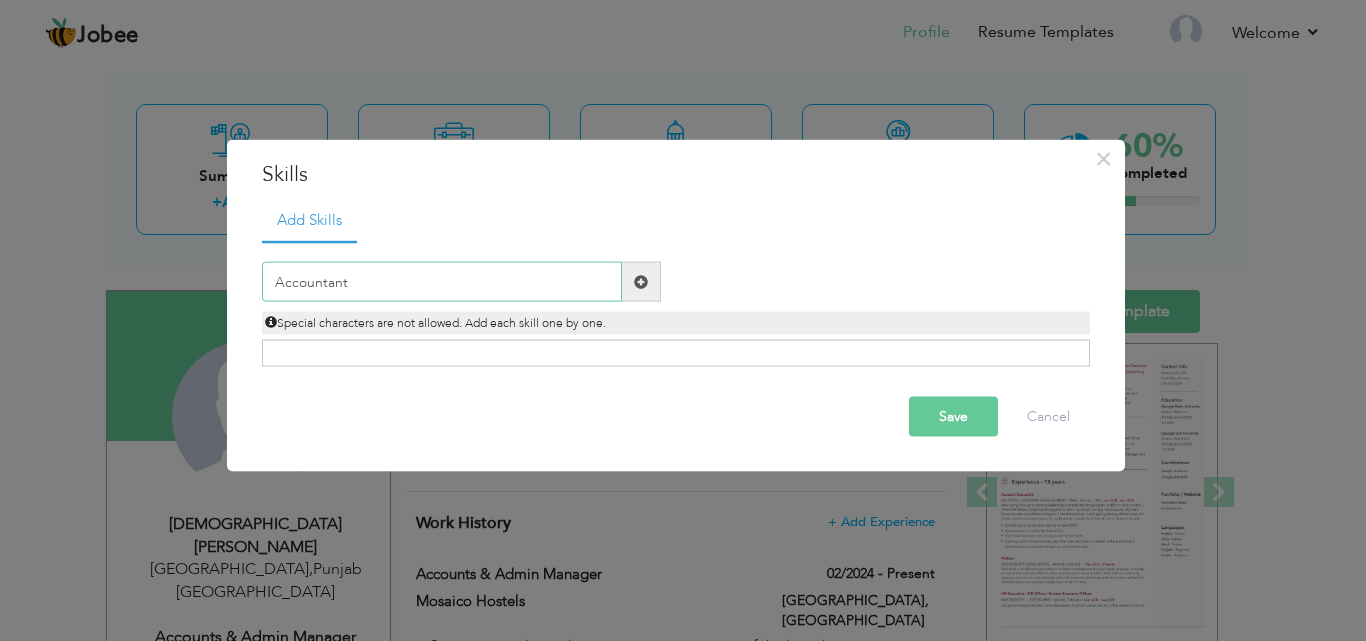 type on "Accountant" 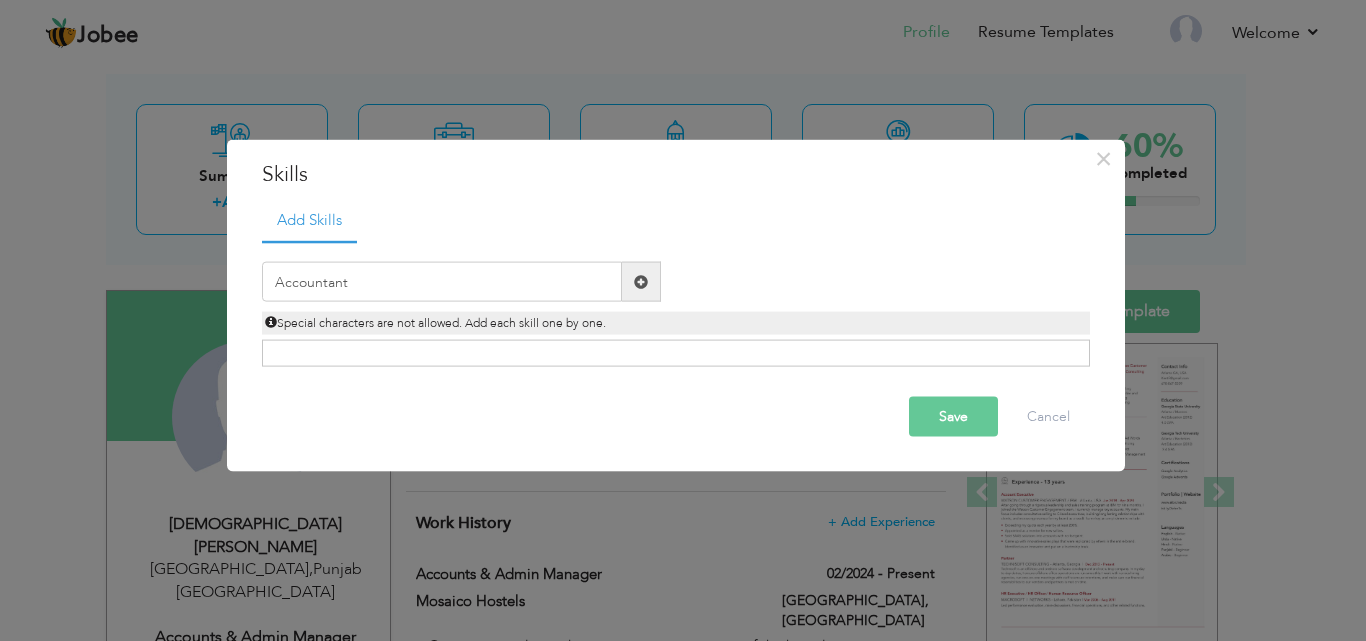 click at bounding box center [641, 281] 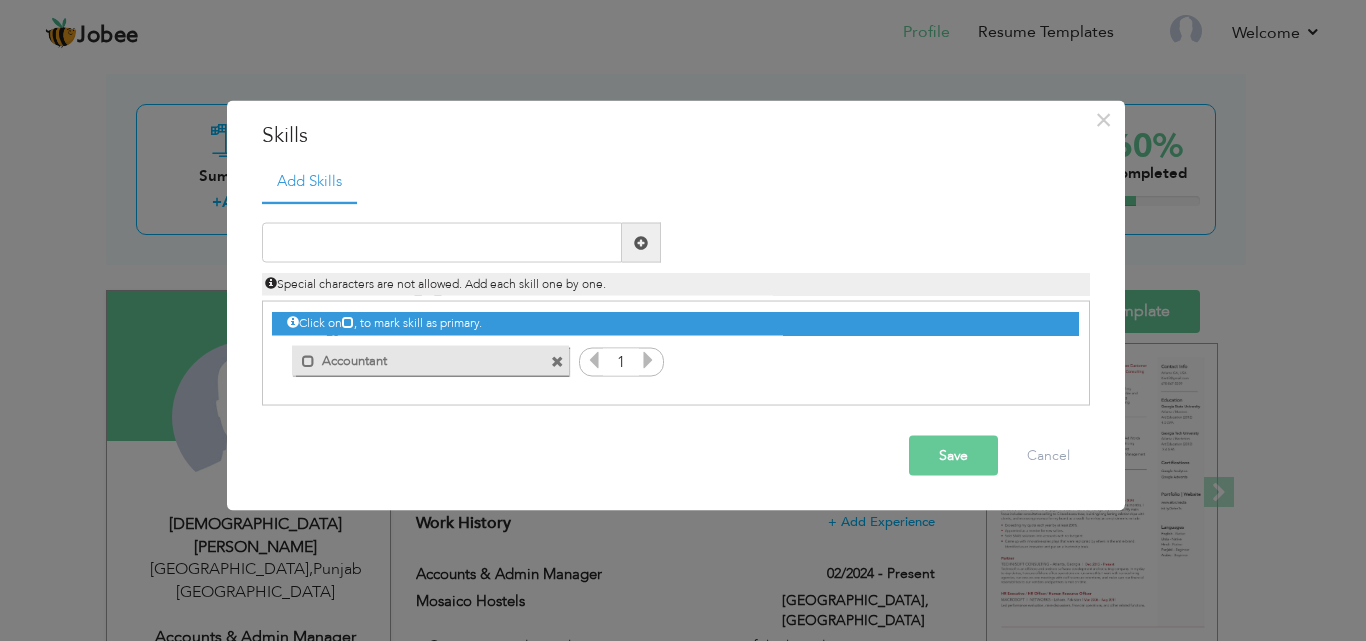 click at bounding box center [648, 360] 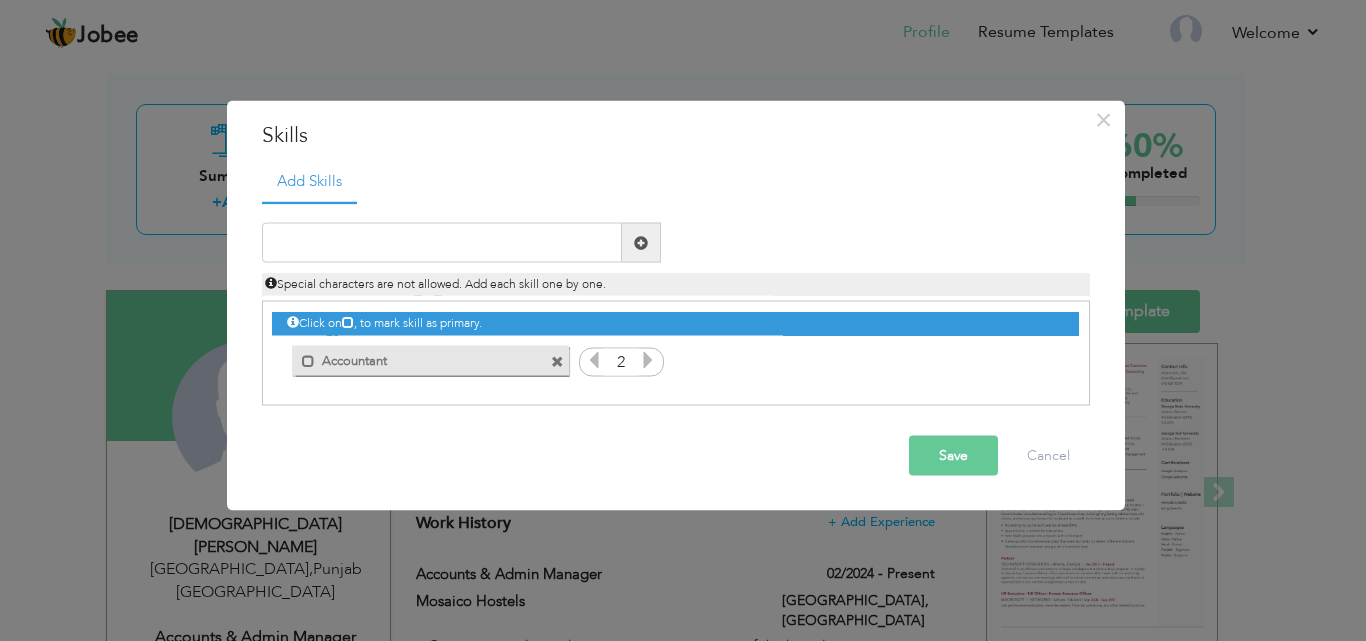 click at bounding box center [648, 360] 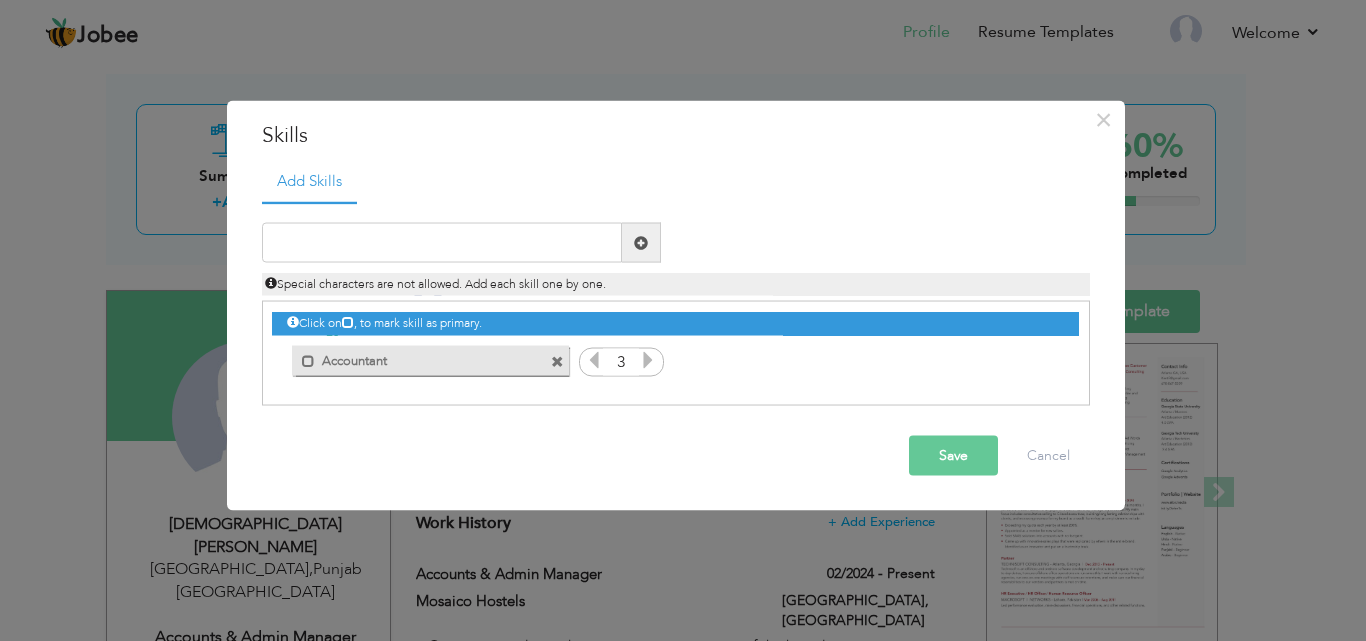 click at bounding box center [648, 360] 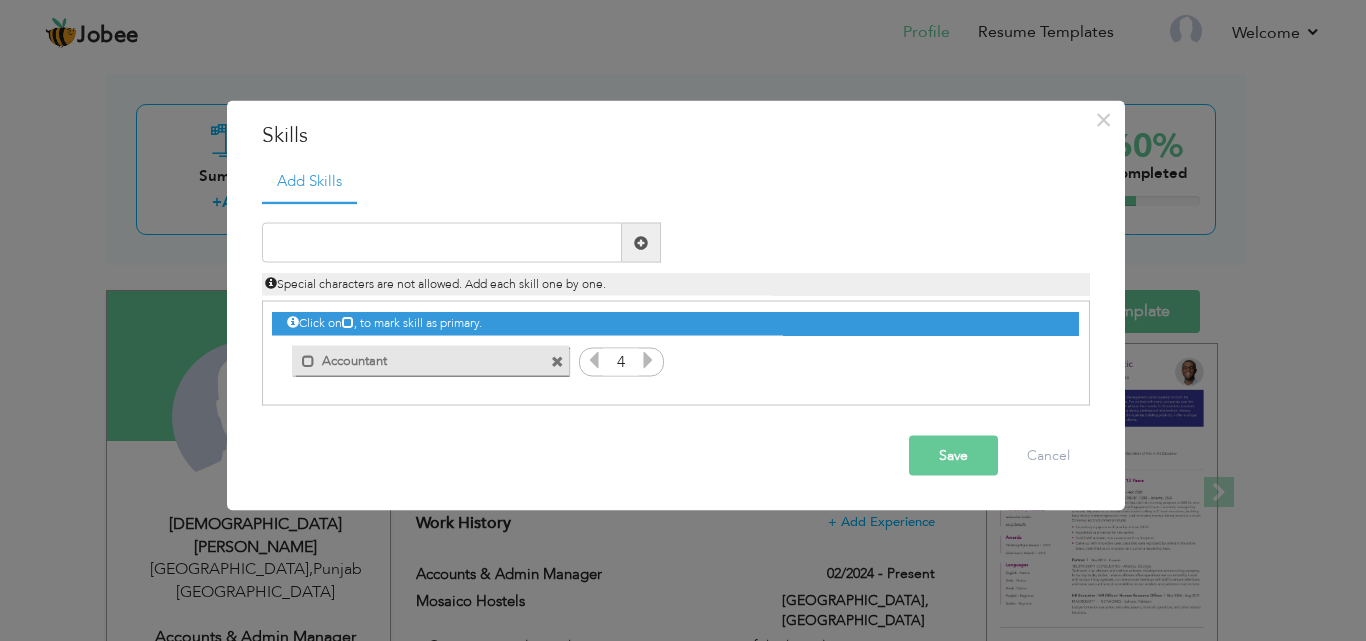 click at bounding box center [648, 360] 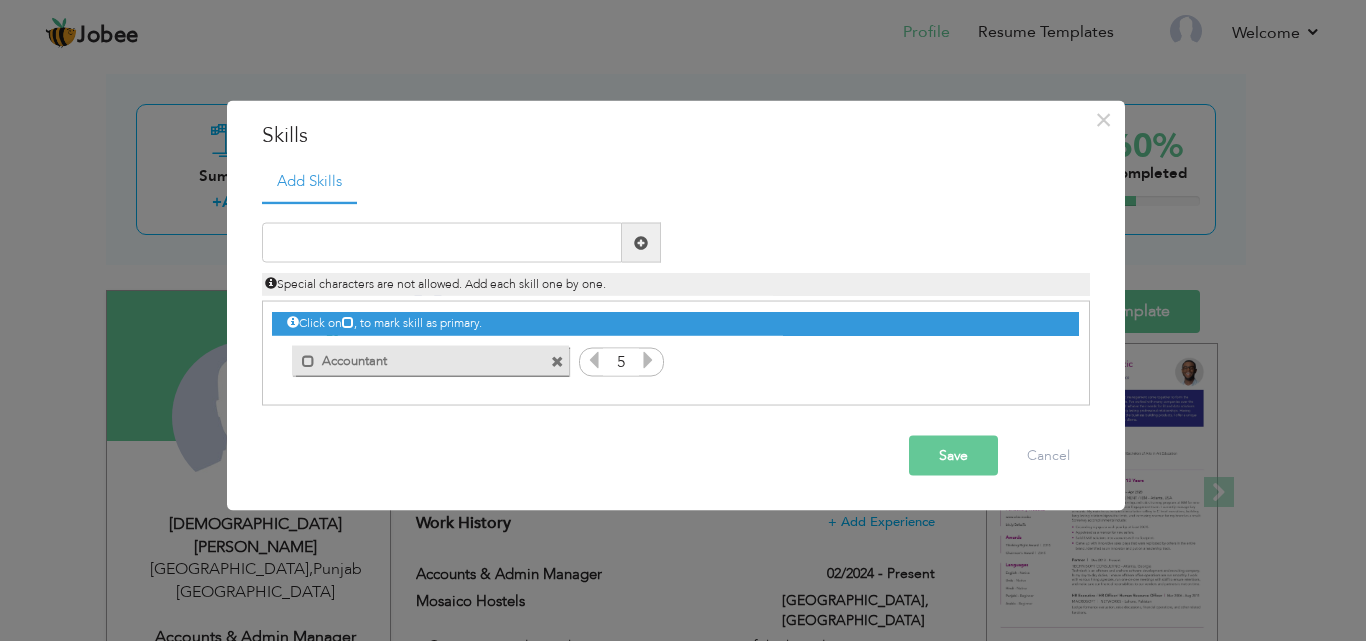 click at bounding box center (641, 242) 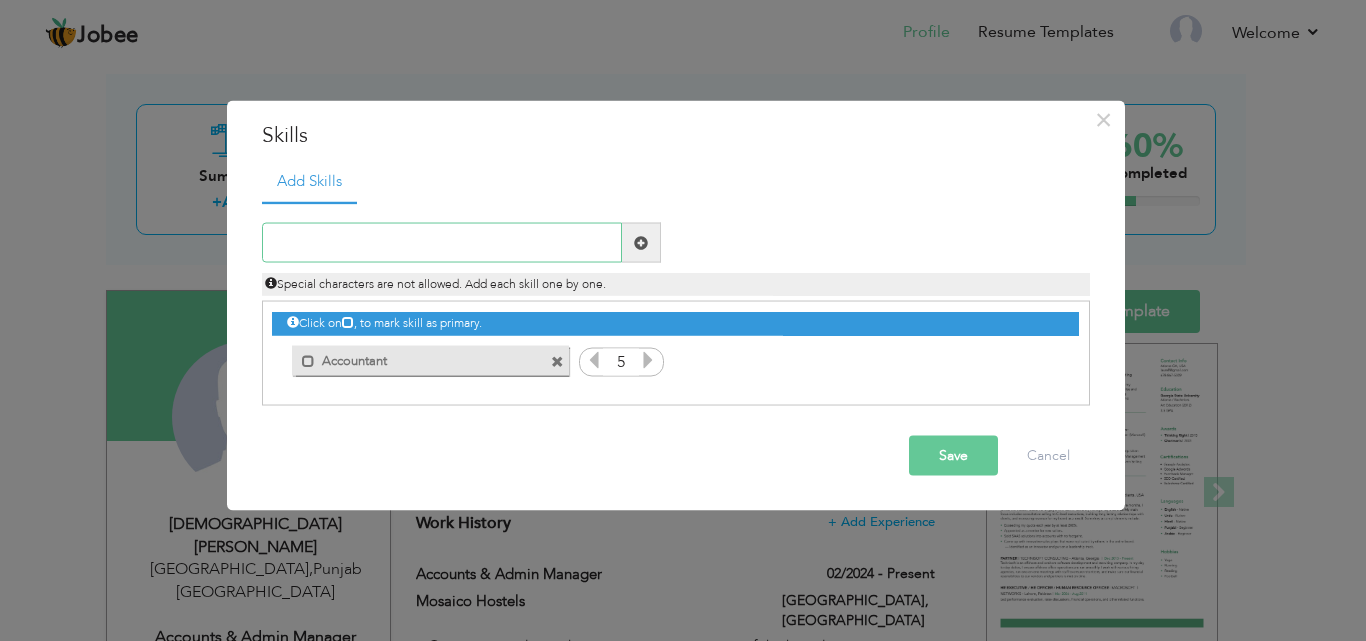 click at bounding box center (442, 243) 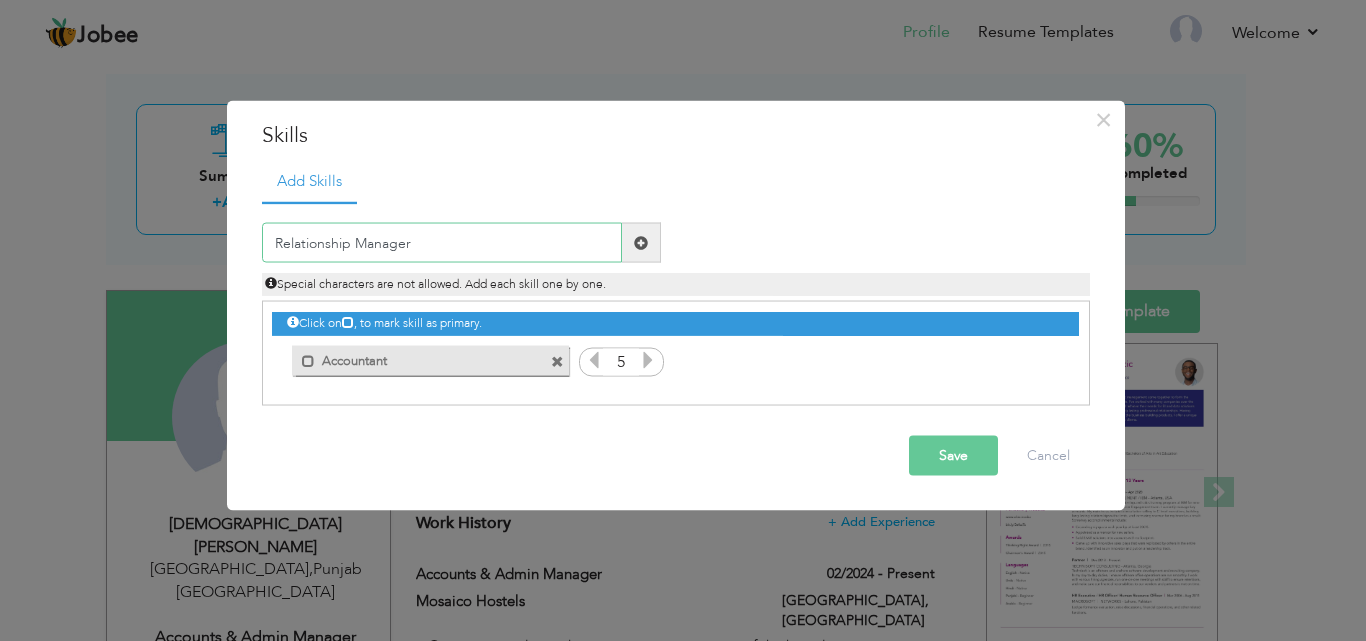 type on "Relationship Manager" 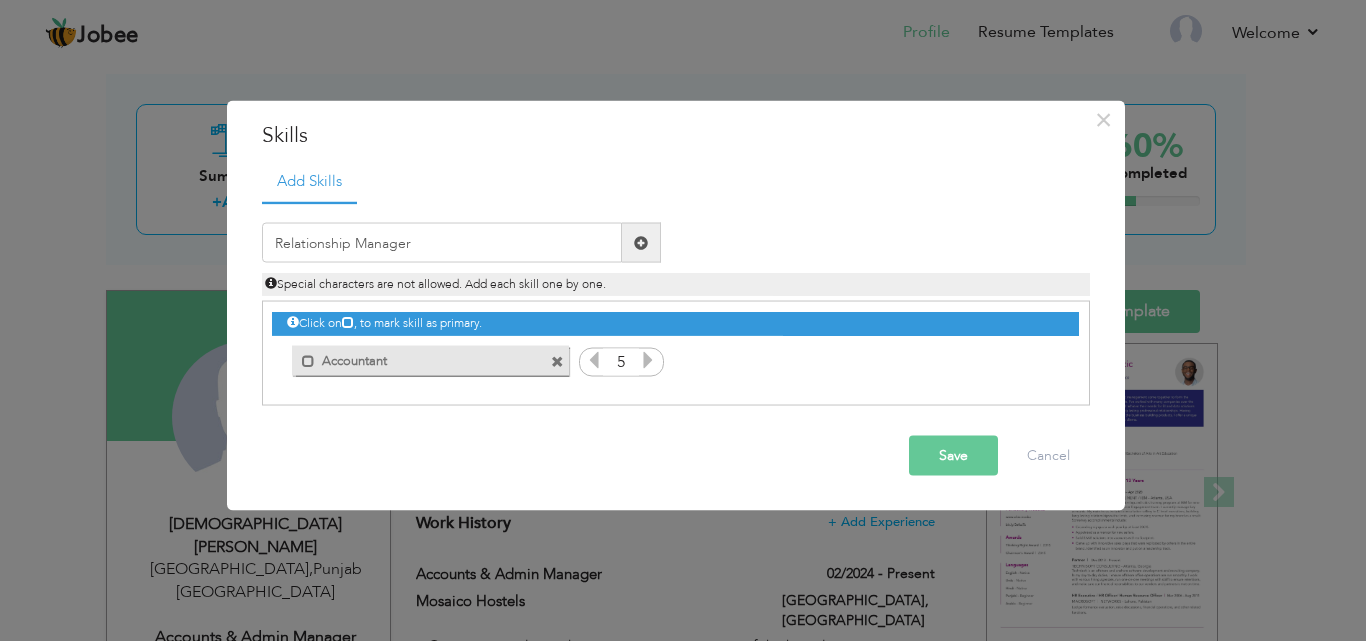 click at bounding box center (641, 243) 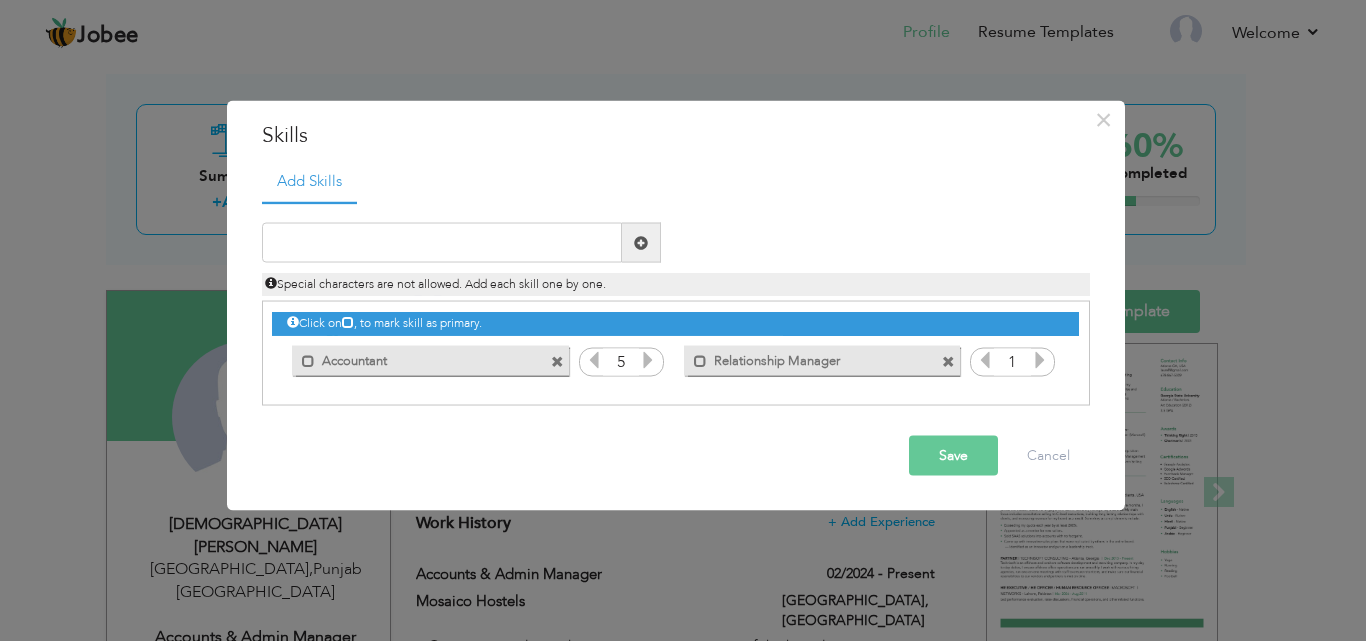 click at bounding box center [1040, 360] 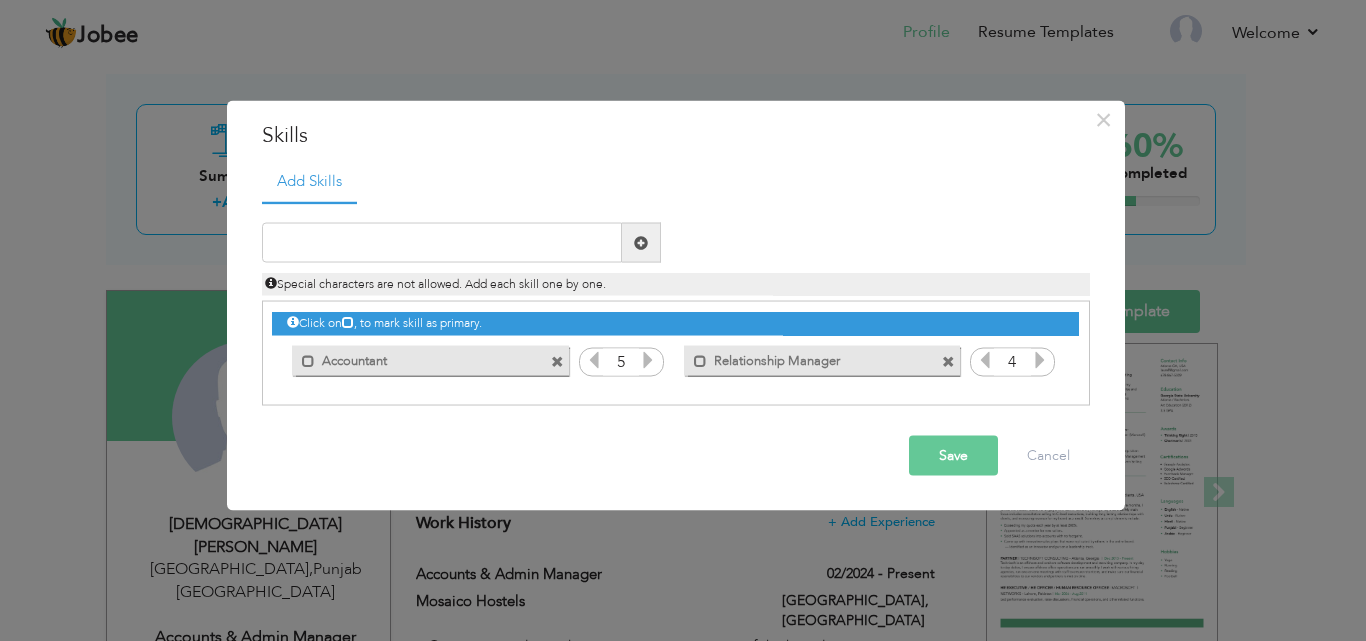 click at bounding box center [1040, 360] 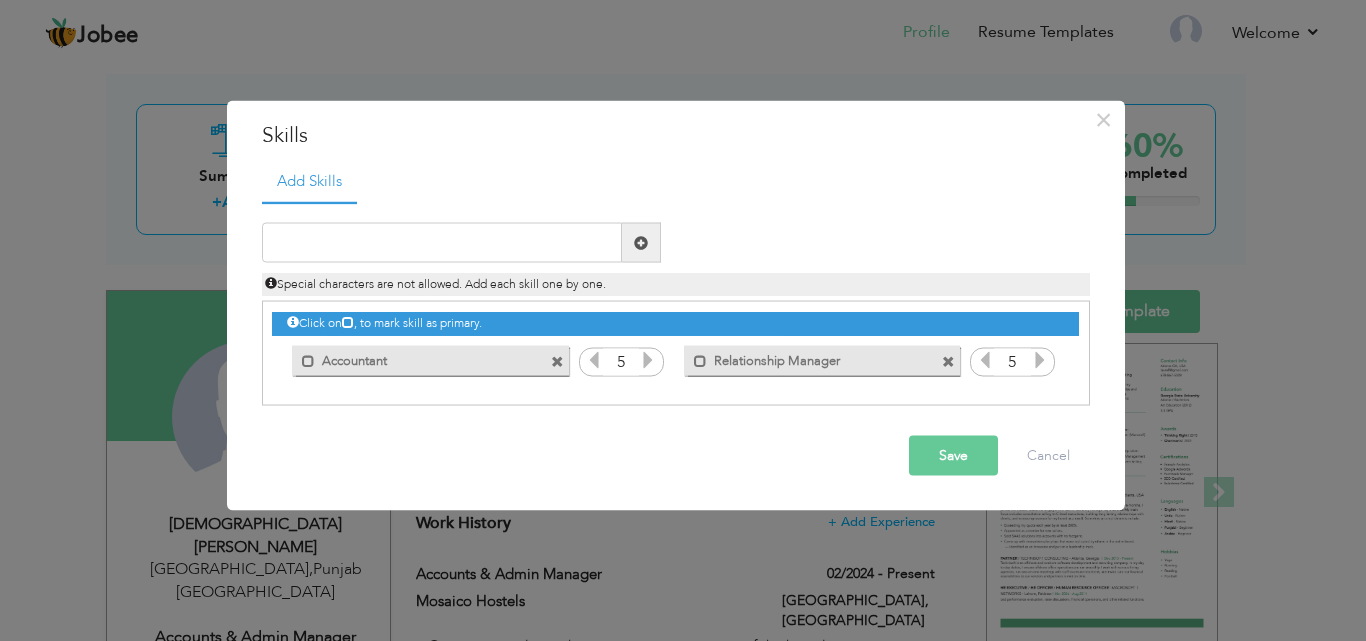 click on "Save" at bounding box center (953, 456) 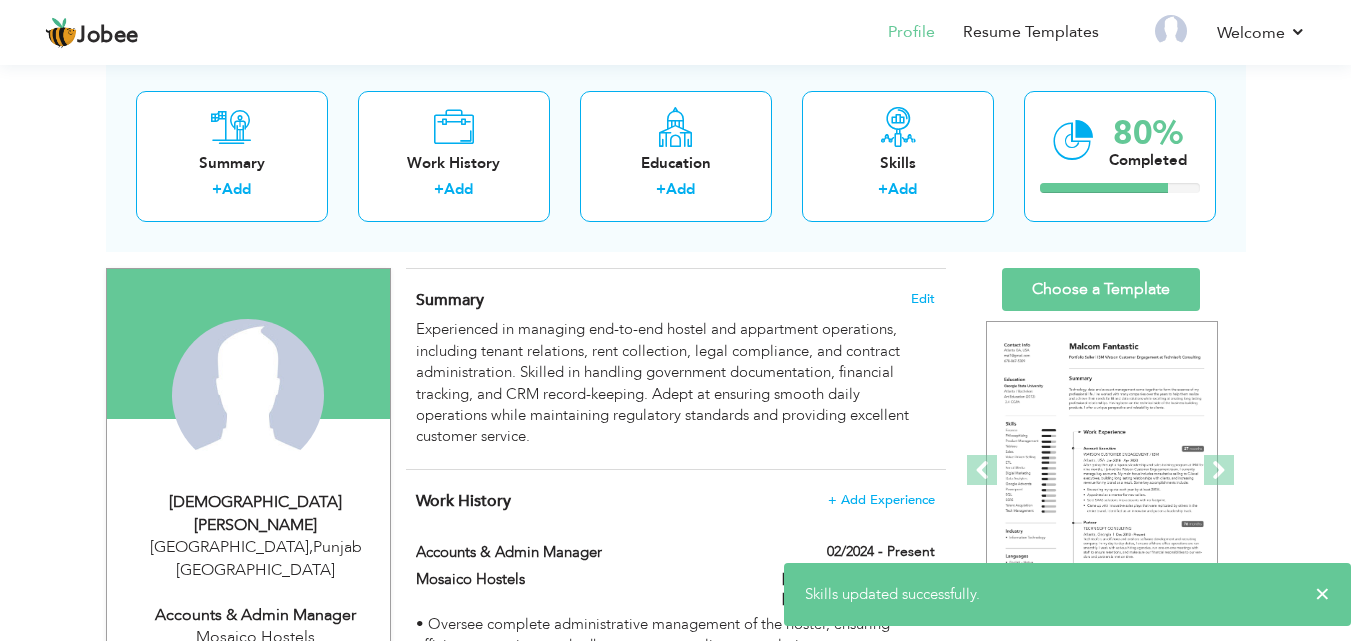 scroll, scrollTop: 0, scrollLeft: 0, axis: both 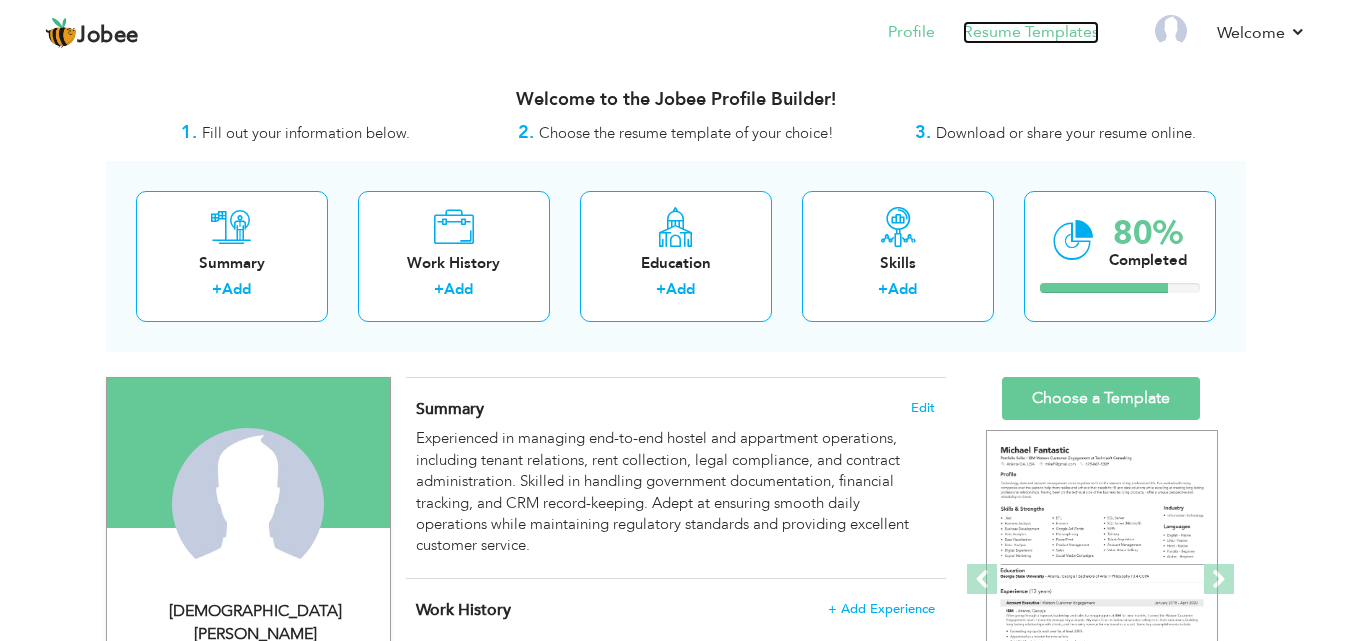 click on "Resume Templates" at bounding box center (1031, 32) 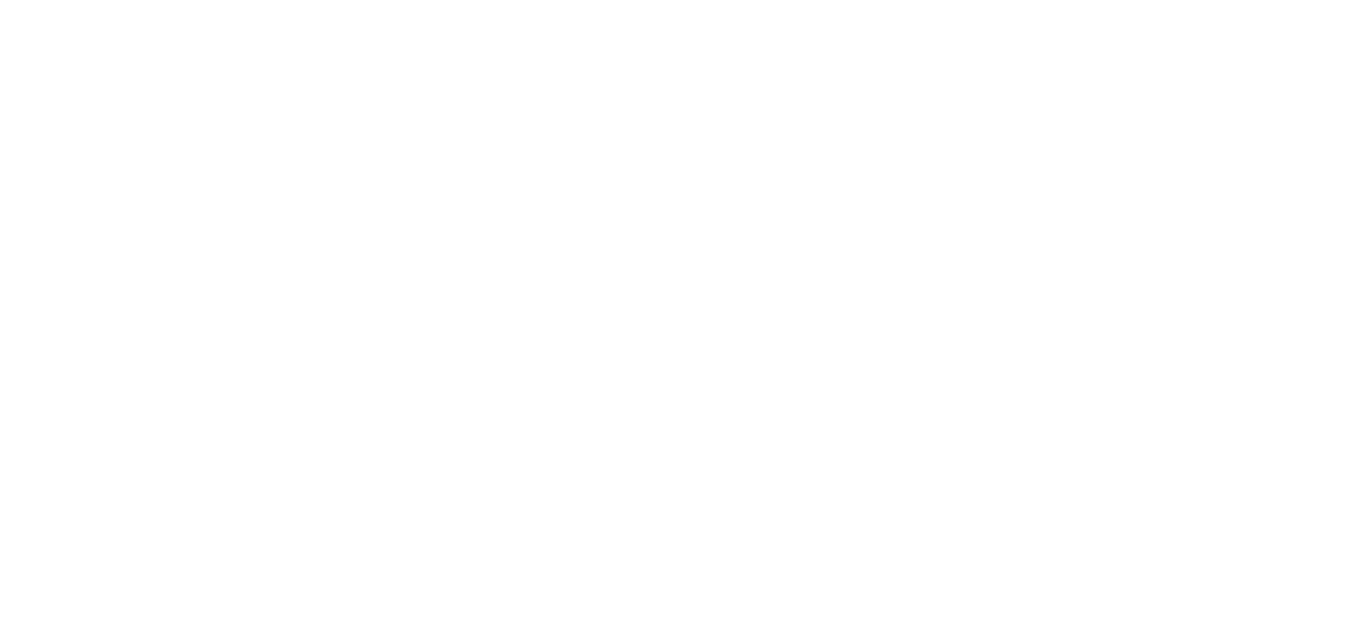 scroll, scrollTop: 0, scrollLeft: 0, axis: both 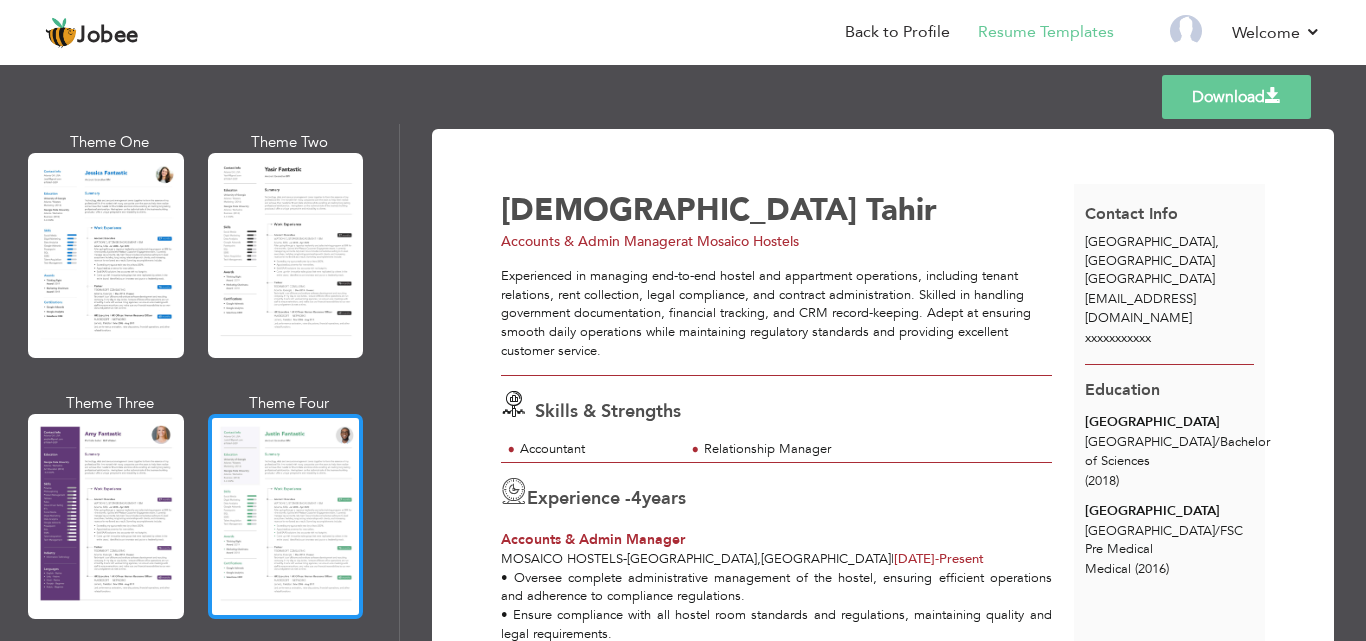 click at bounding box center [286, 516] 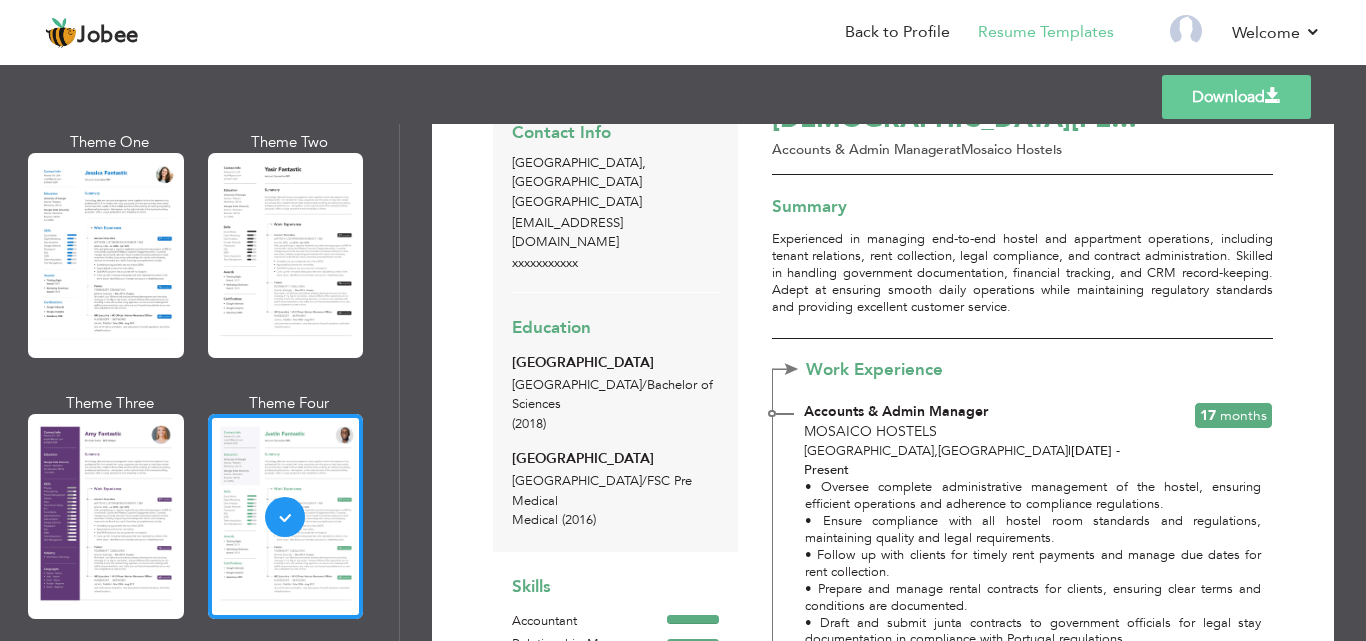 scroll, scrollTop: 6, scrollLeft: 0, axis: vertical 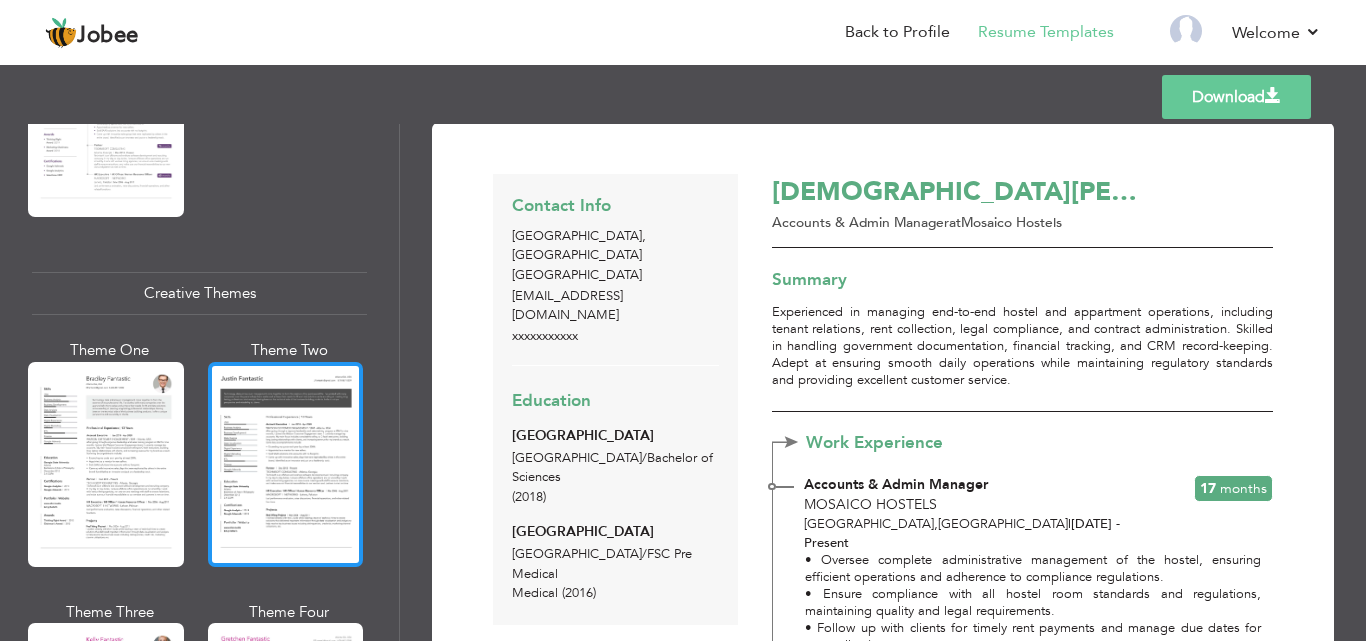 click at bounding box center (286, 464) 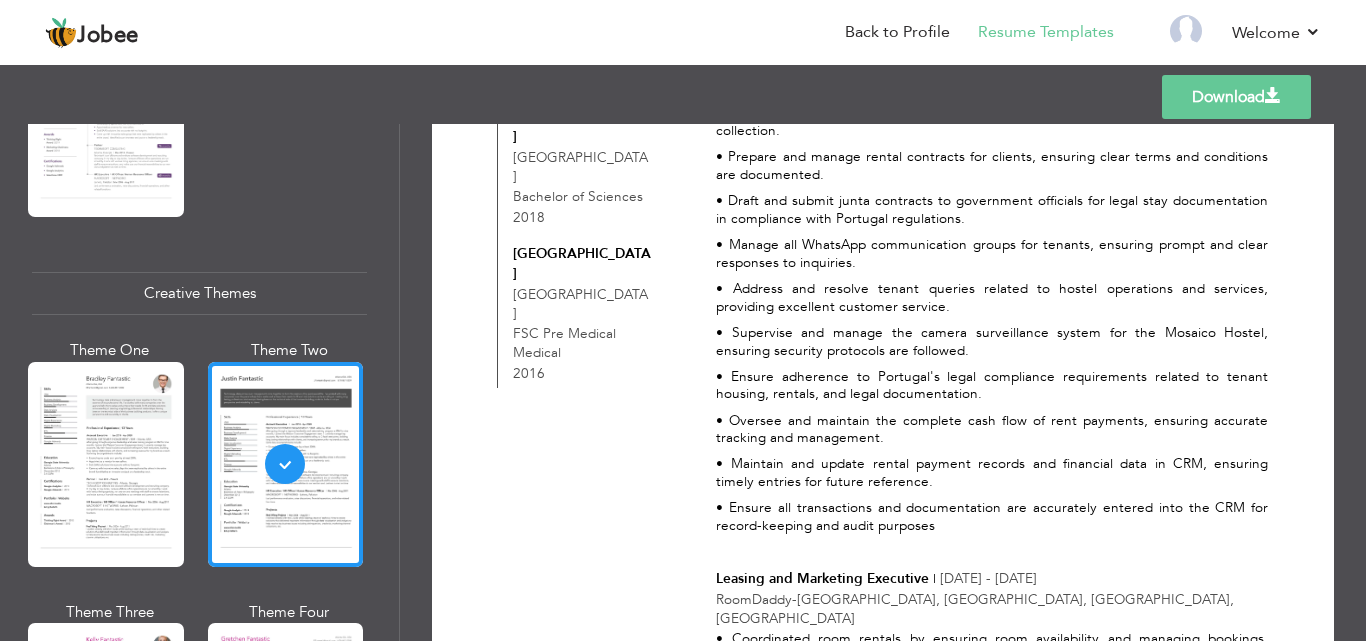 scroll, scrollTop: 477, scrollLeft: 0, axis: vertical 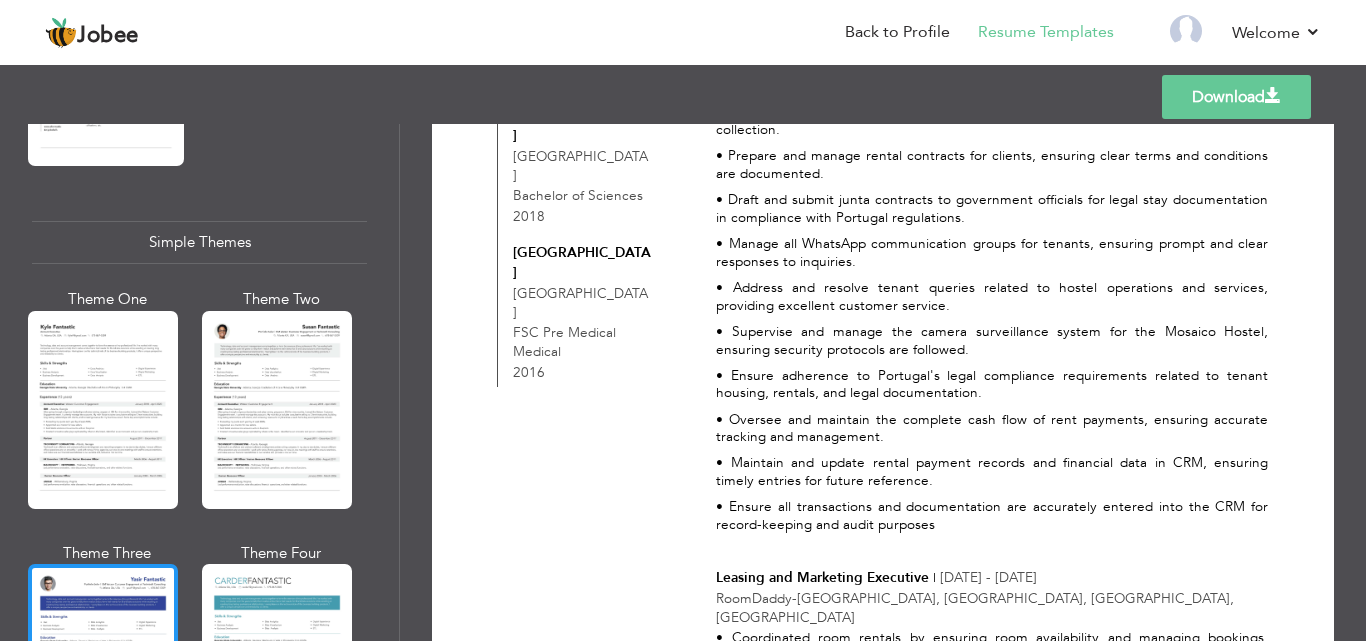 click at bounding box center [103, 663] 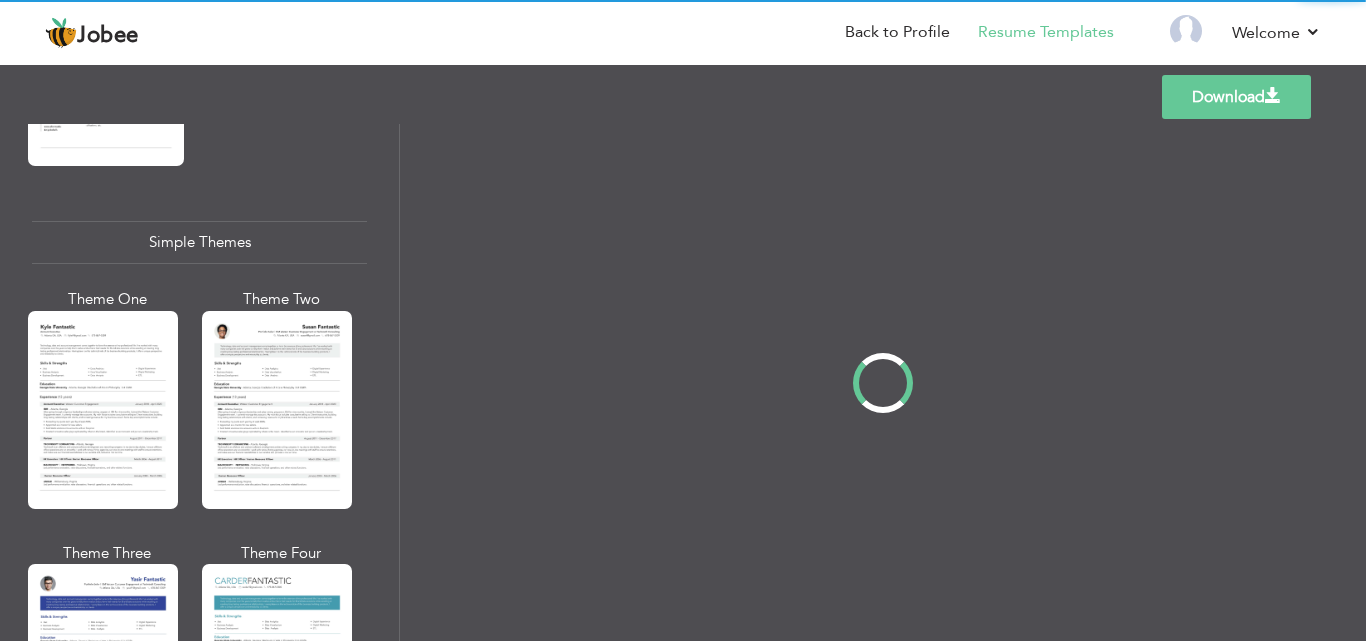 scroll, scrollTop: 0, scrollLeft: 0, axis: both 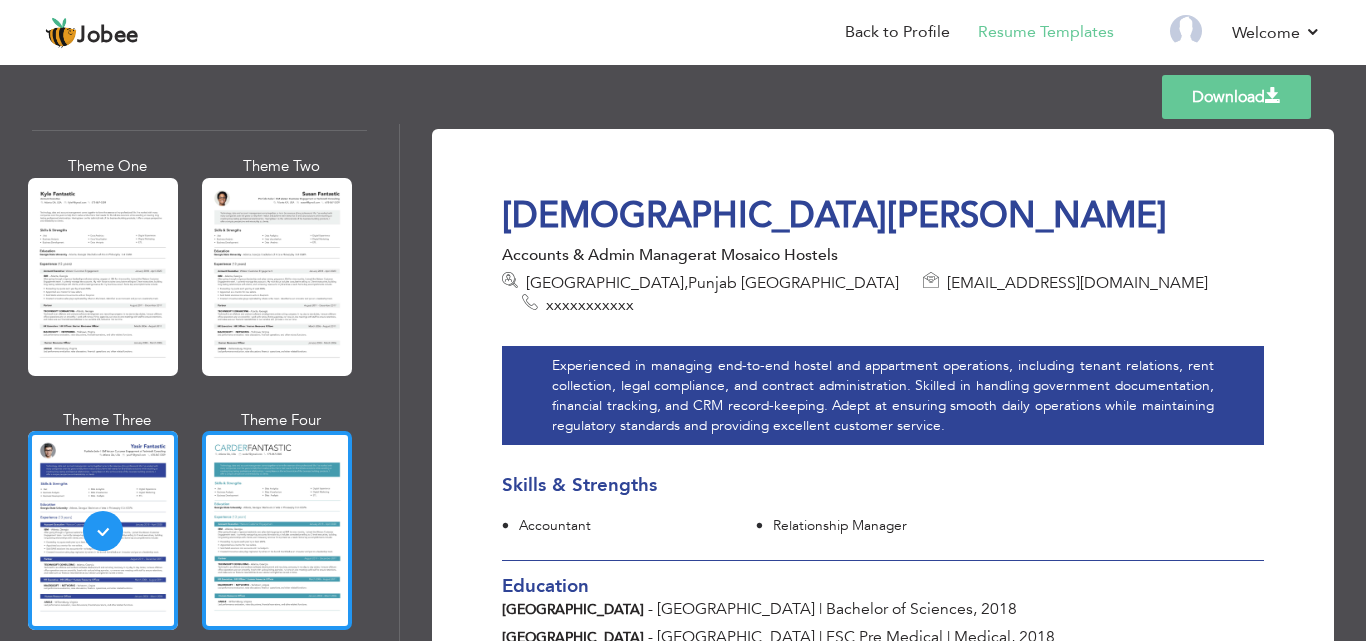 click at bounding box center [277, 530] 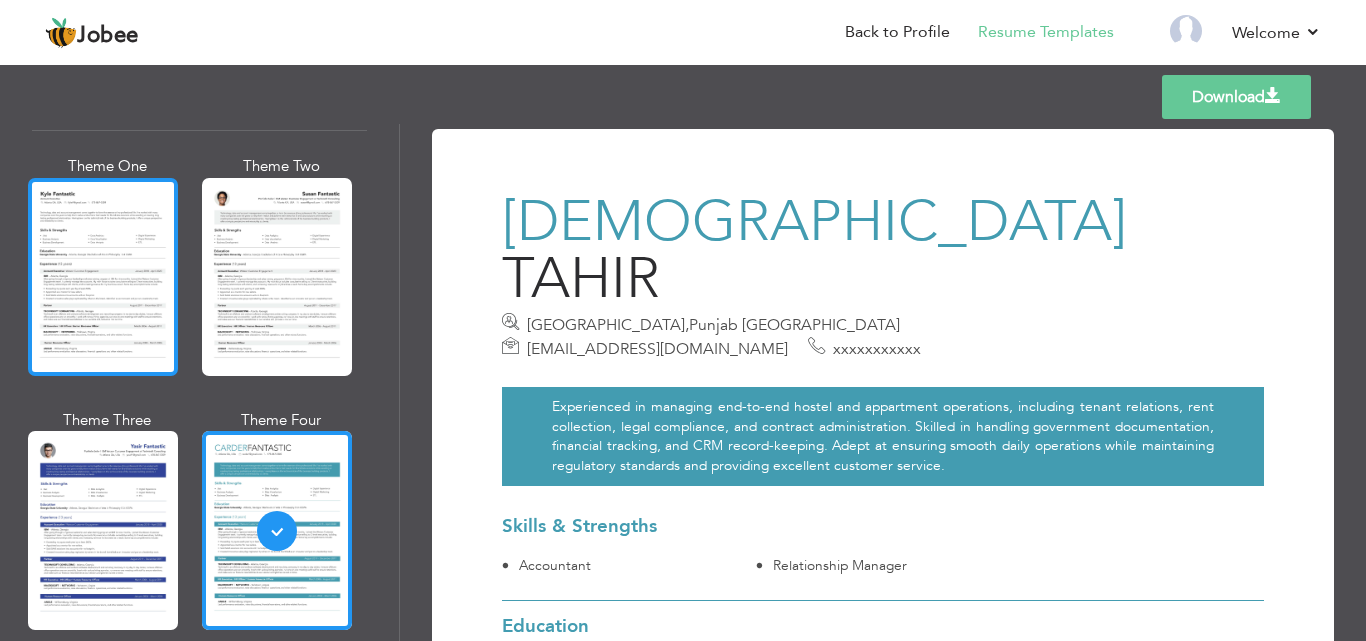 click at bounding box center (103, 277) 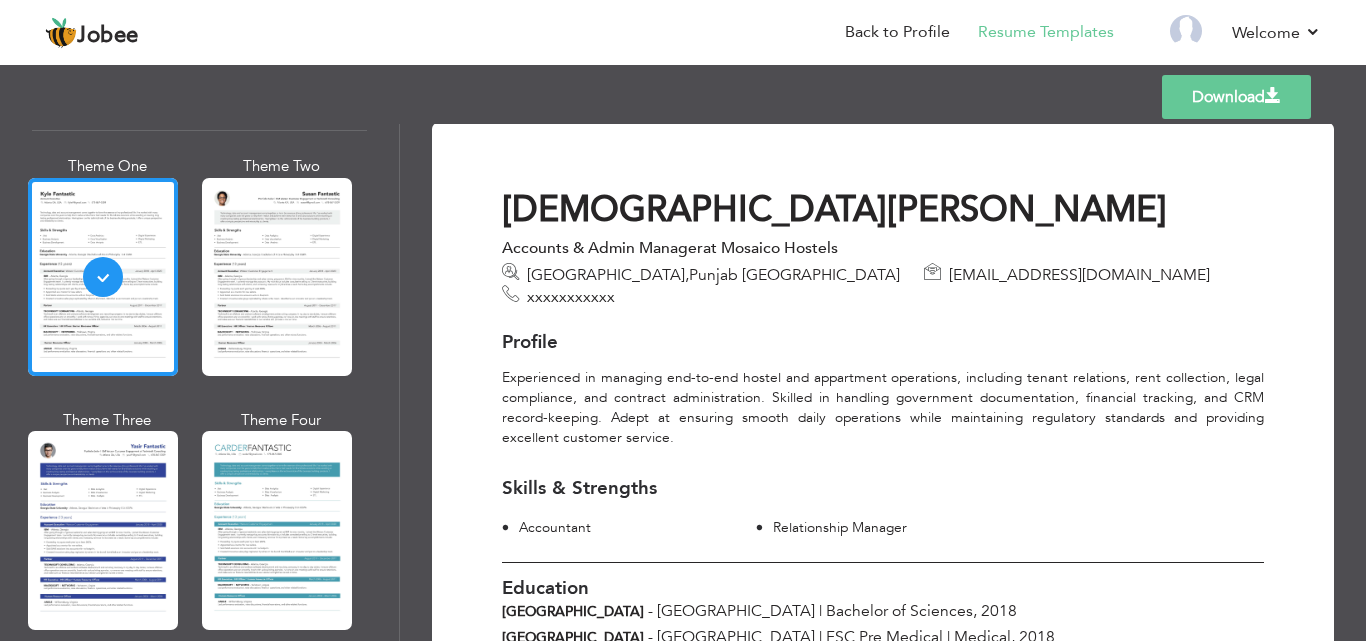 scroll, scrollTop: 0, scrollLeft: 0, axis: both 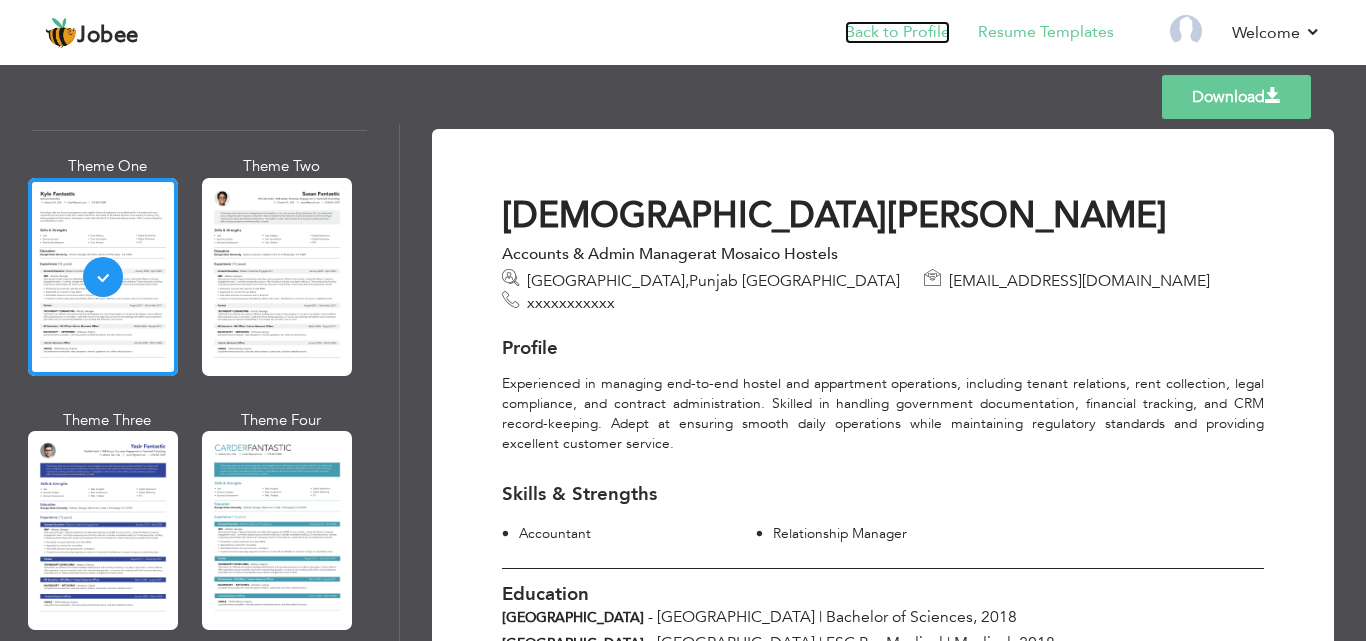 click on "Back to Profile" at bounding box center (897, 32) 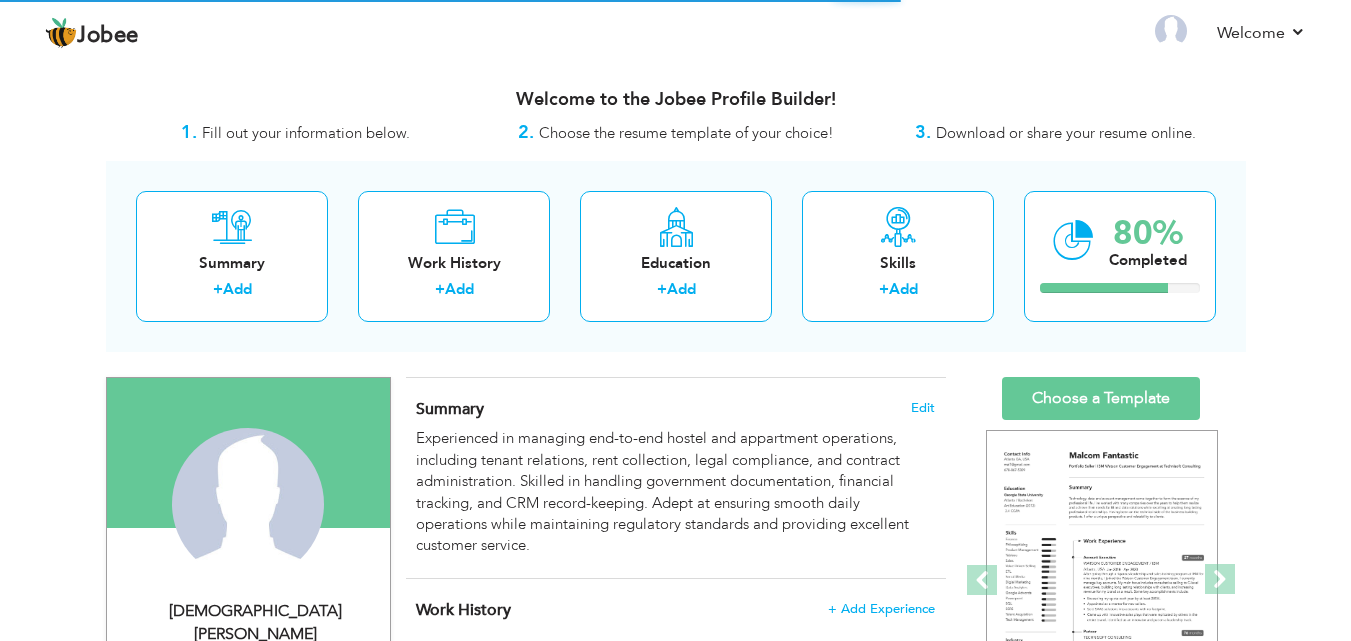 scroll, scrollTop: 0, scrollLeft: 0, axis: both 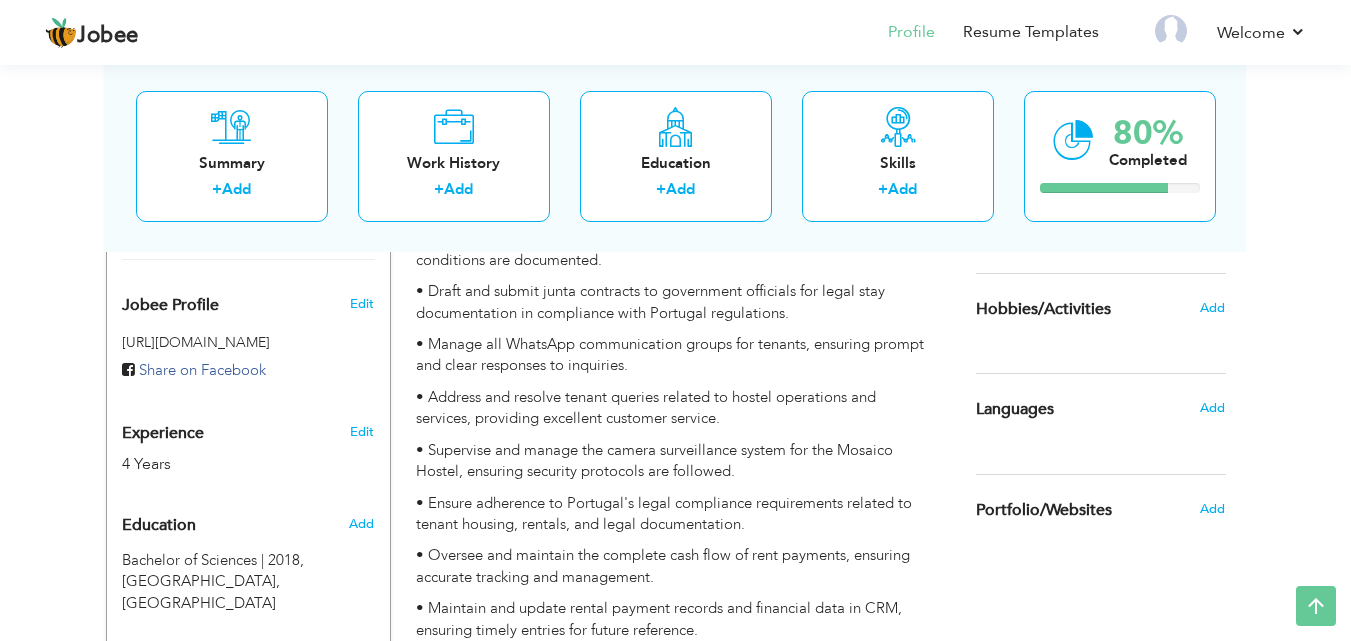 click on "• Supervise and manage the camera surveillance system for the Mosaico Hostel, ensuring security protocols are followed." at bounding box center [675, 461] 